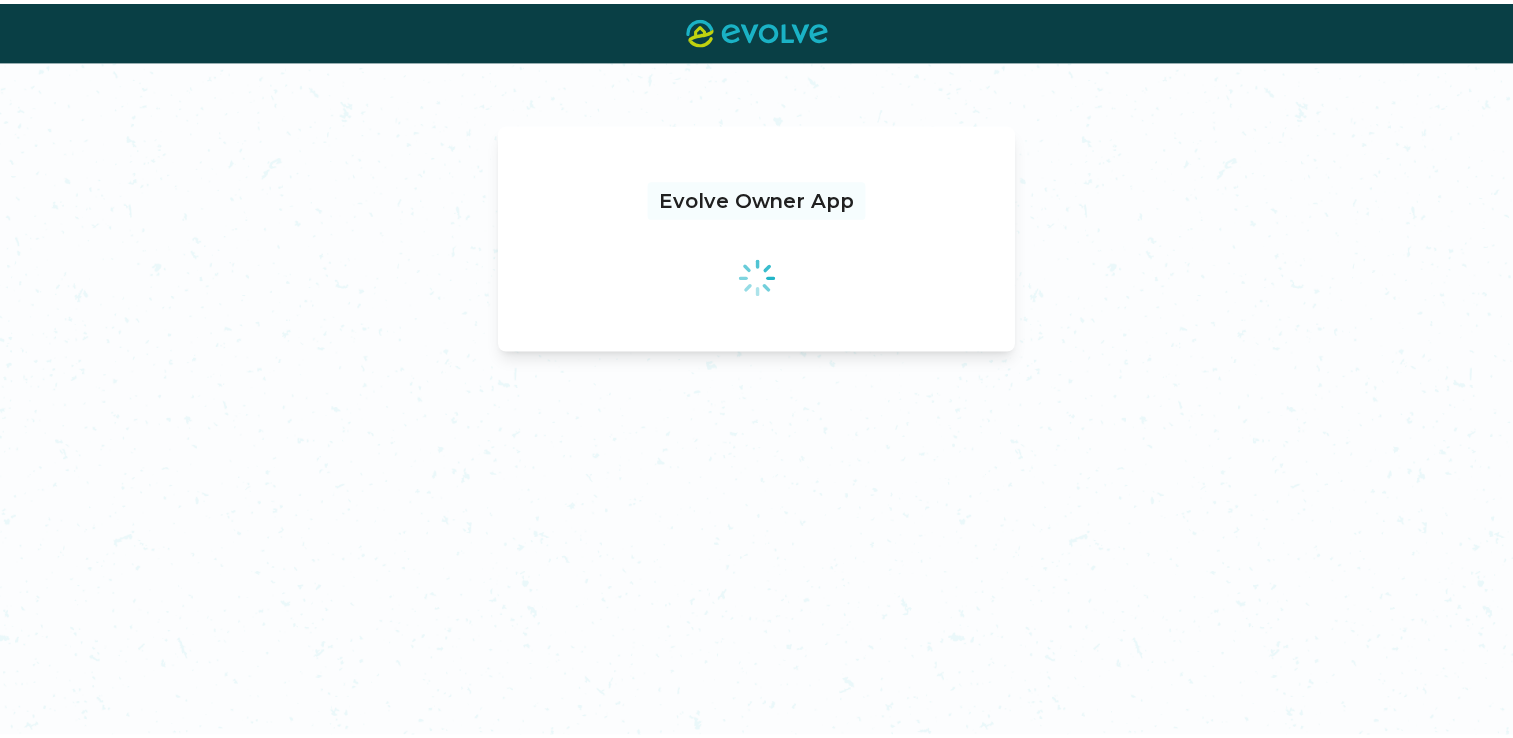 scroll, scrollTop: 0, scrollLeft: 0, axis: both 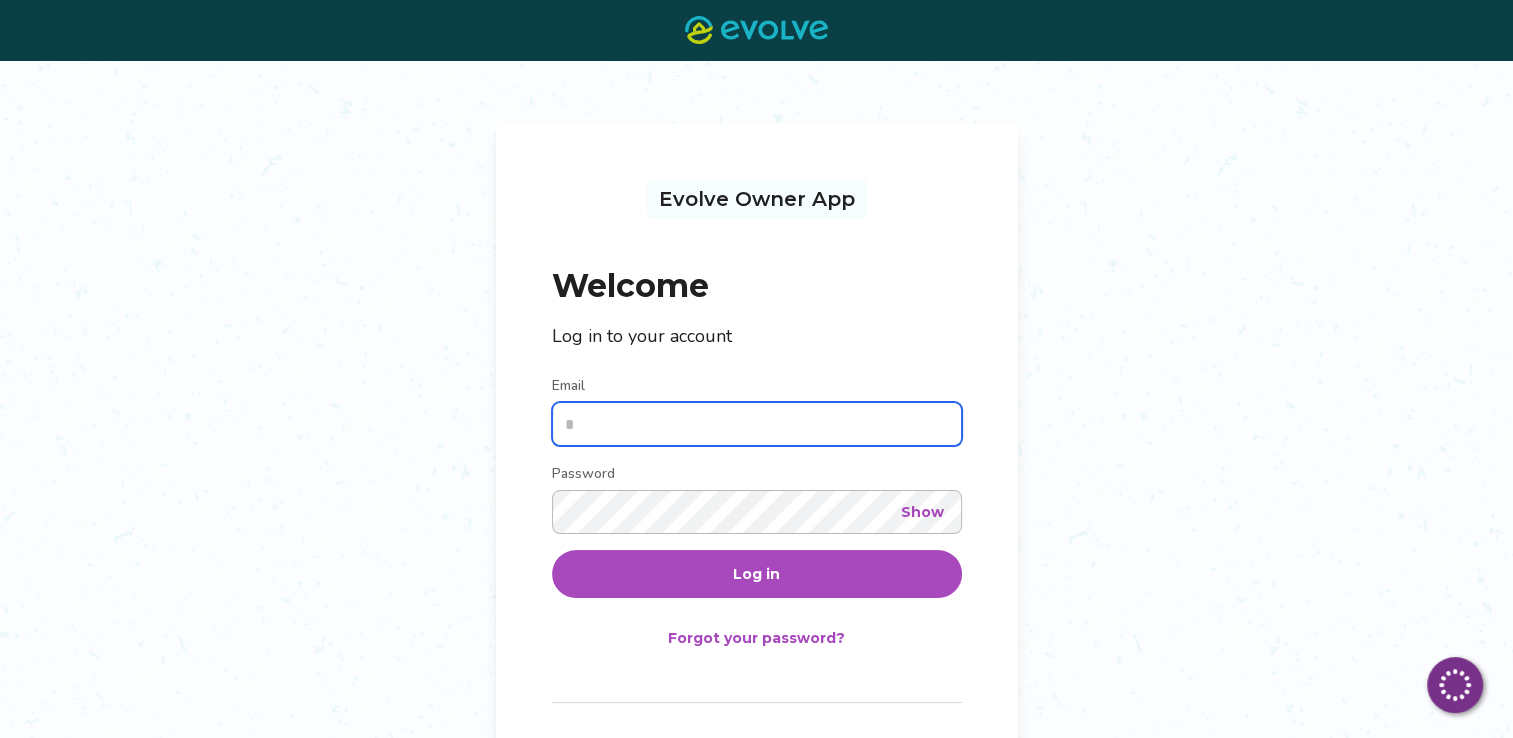 click on "Email" at bounding box center [757, 424] 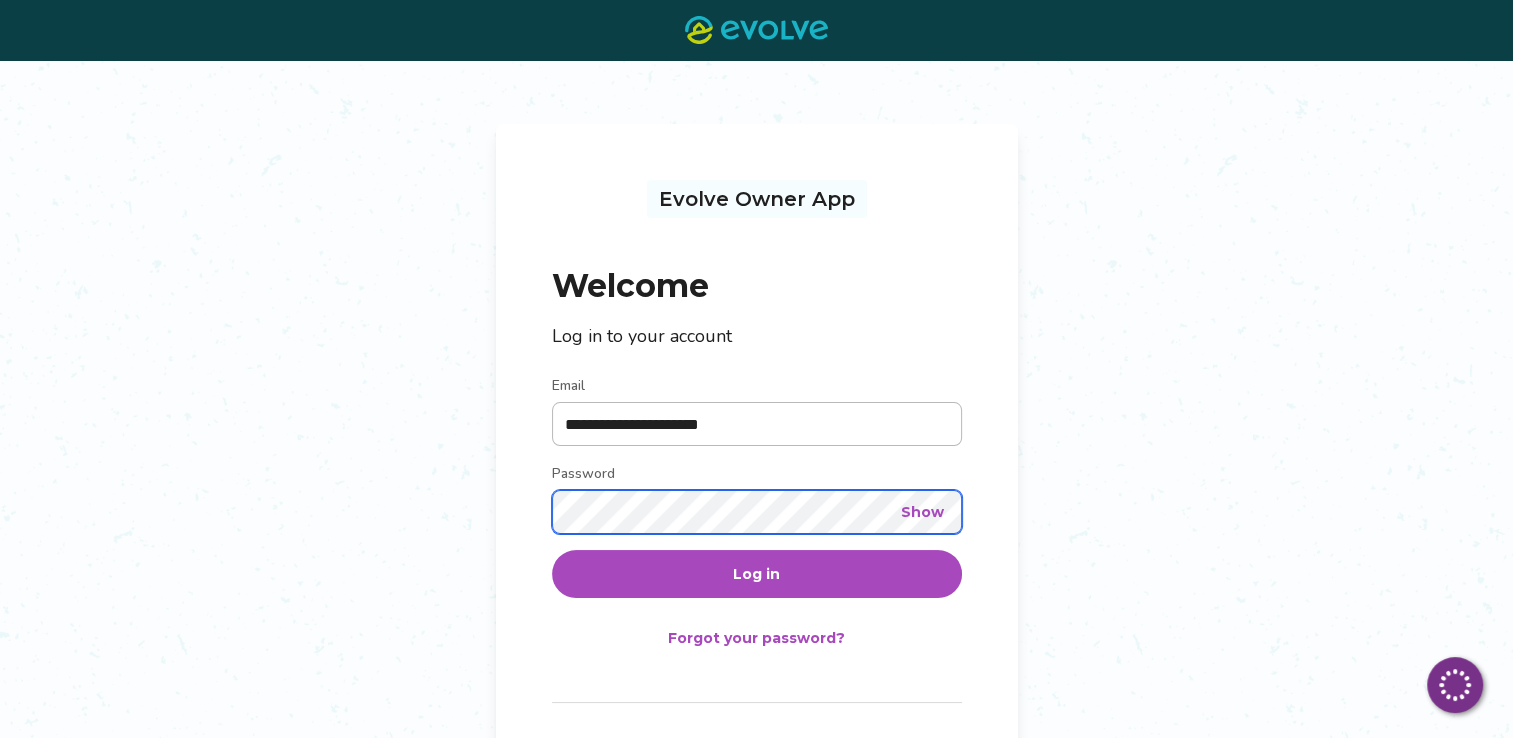 click on "Log in" at bounding box center (757, 574) 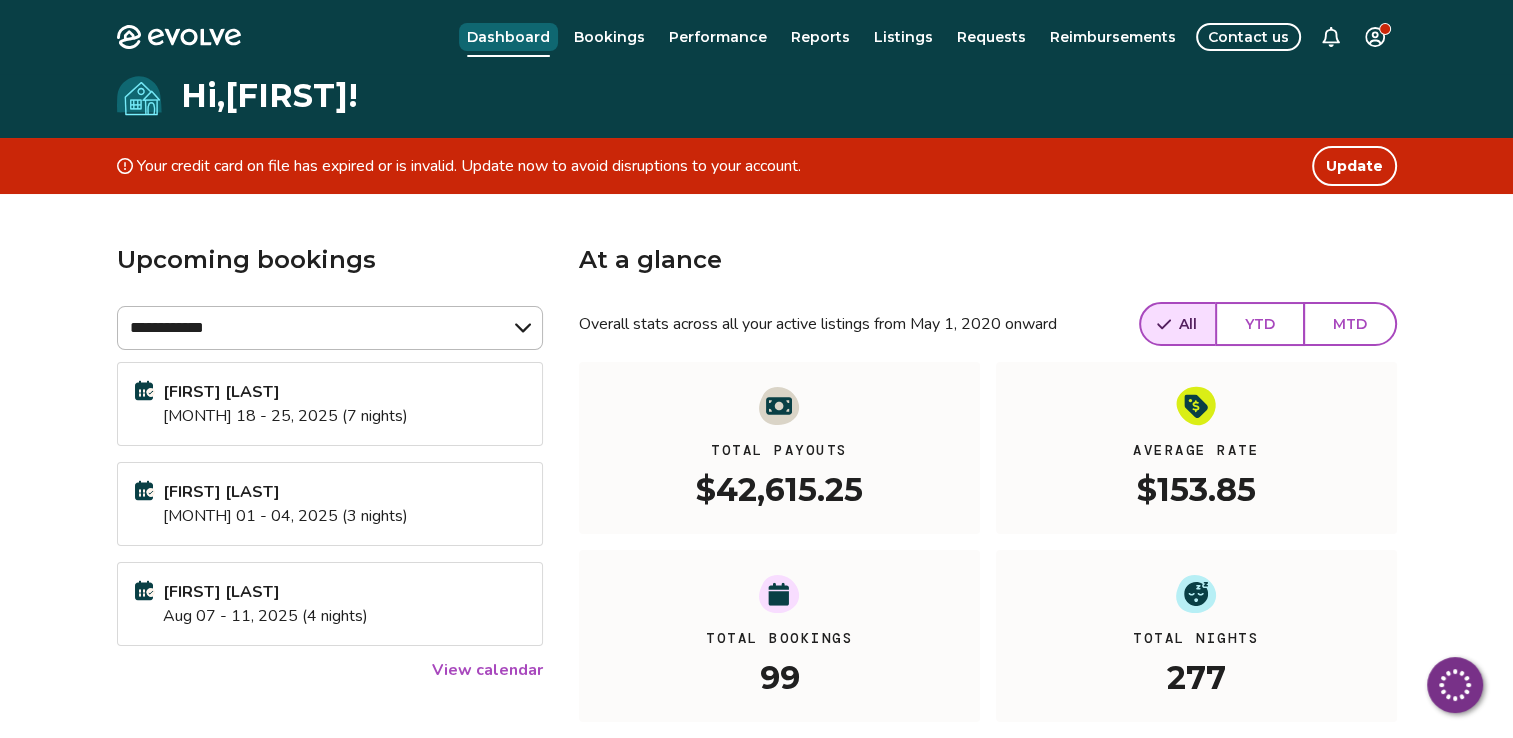 click on "Dashboard" at bounding box center [508, 37] 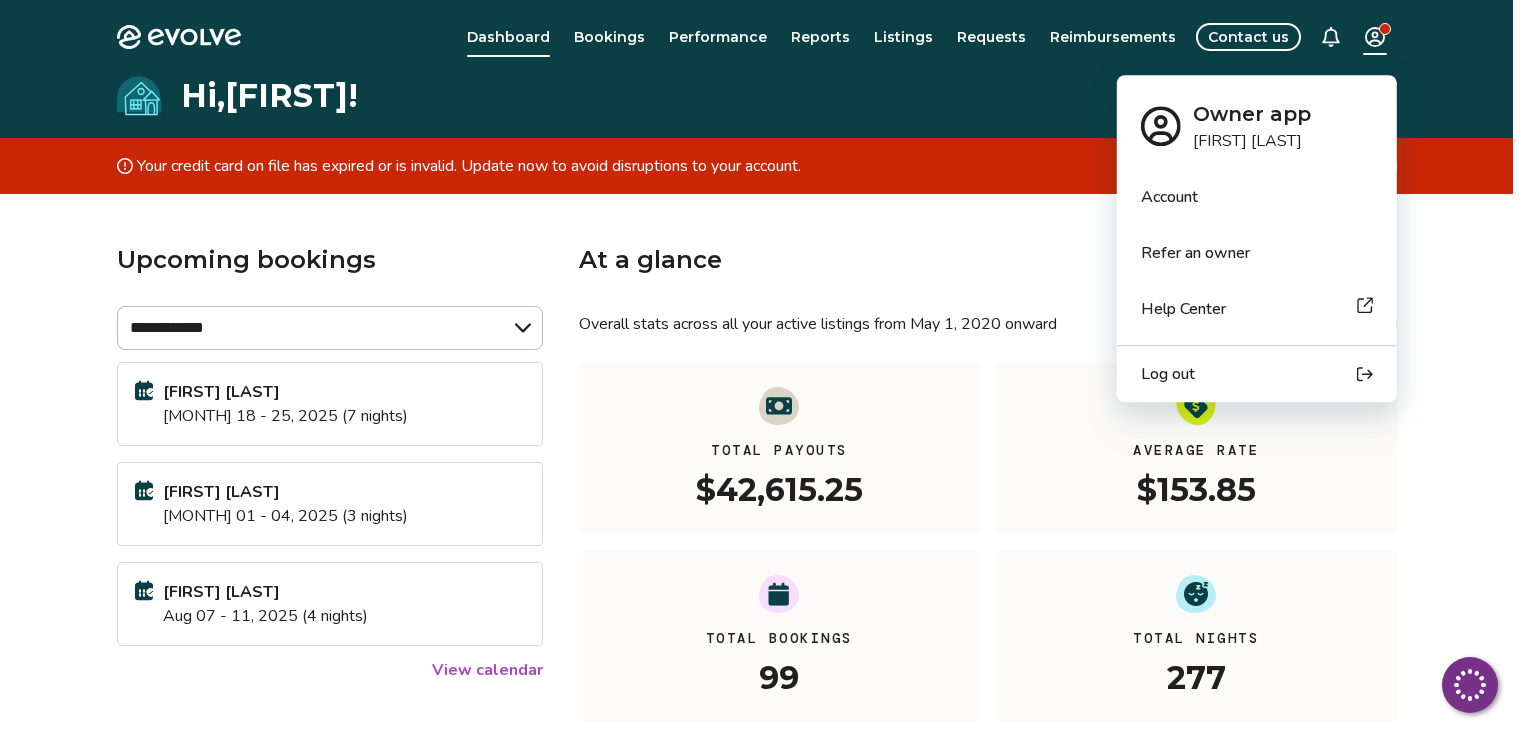 click on "**********" at bounding box center [764, 531] 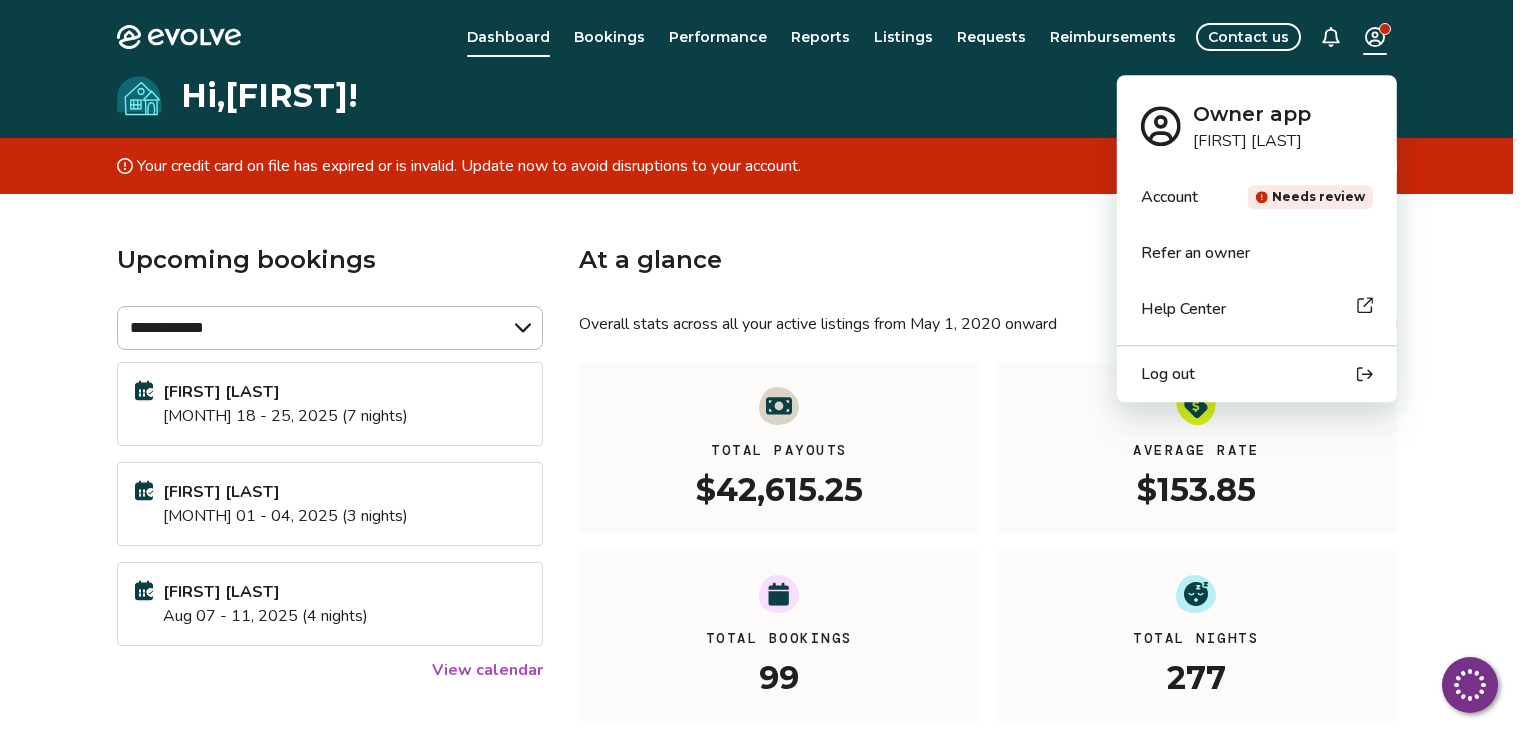 click on "Account Needs review" at bounding box center (1257, 197) 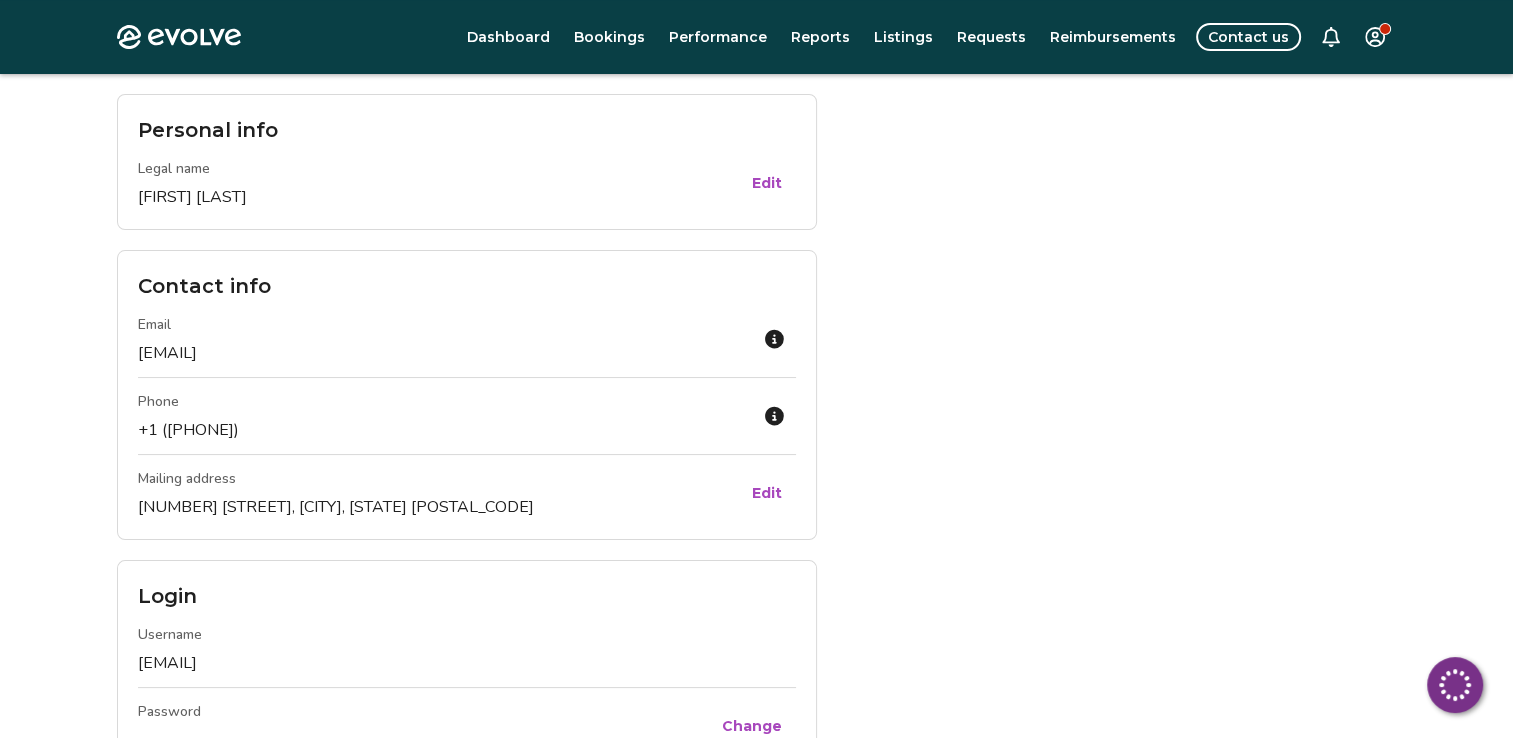 scroll, scrollTop: 160, scrollLeft: 0, axis: vertical 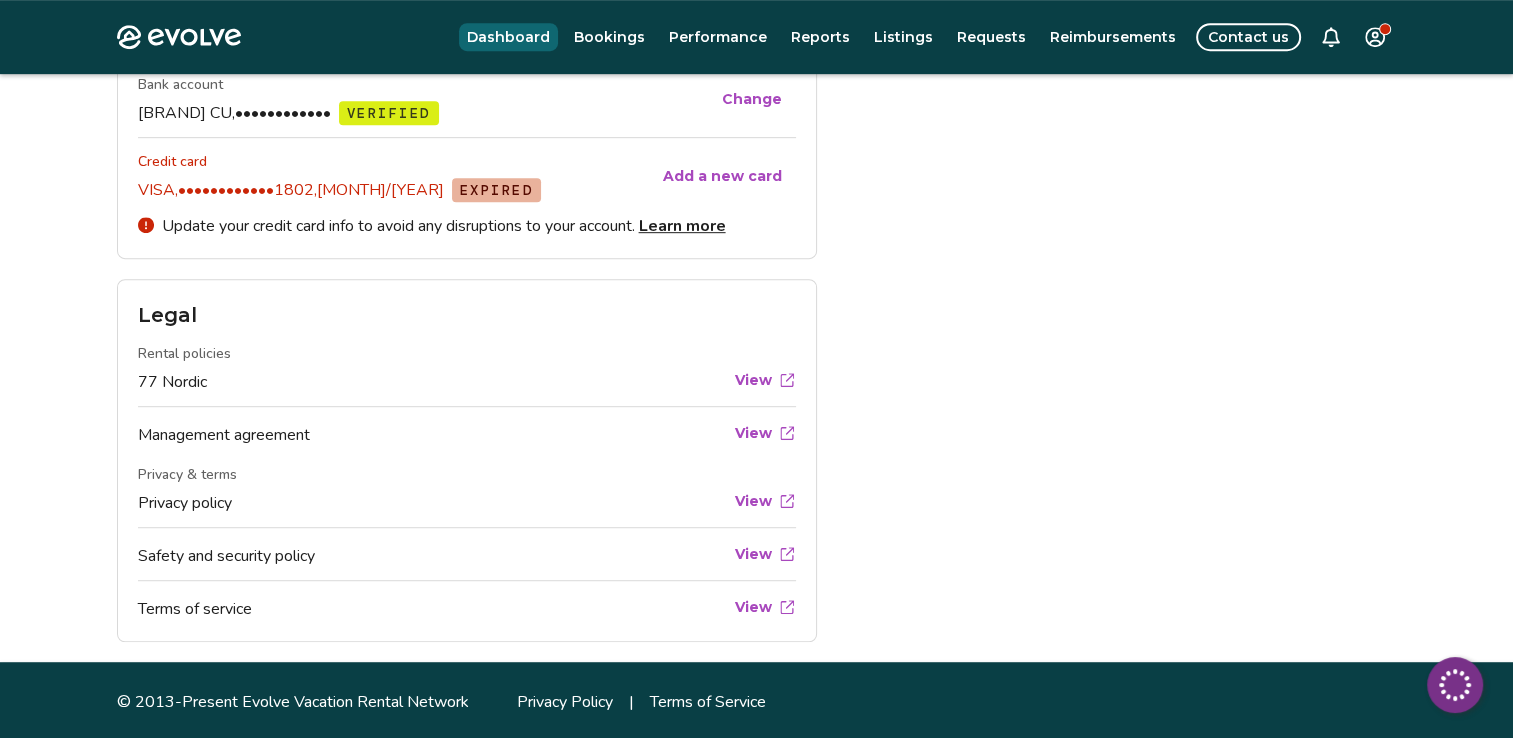 click on "Dashboard" at bounding box center (508, 37) 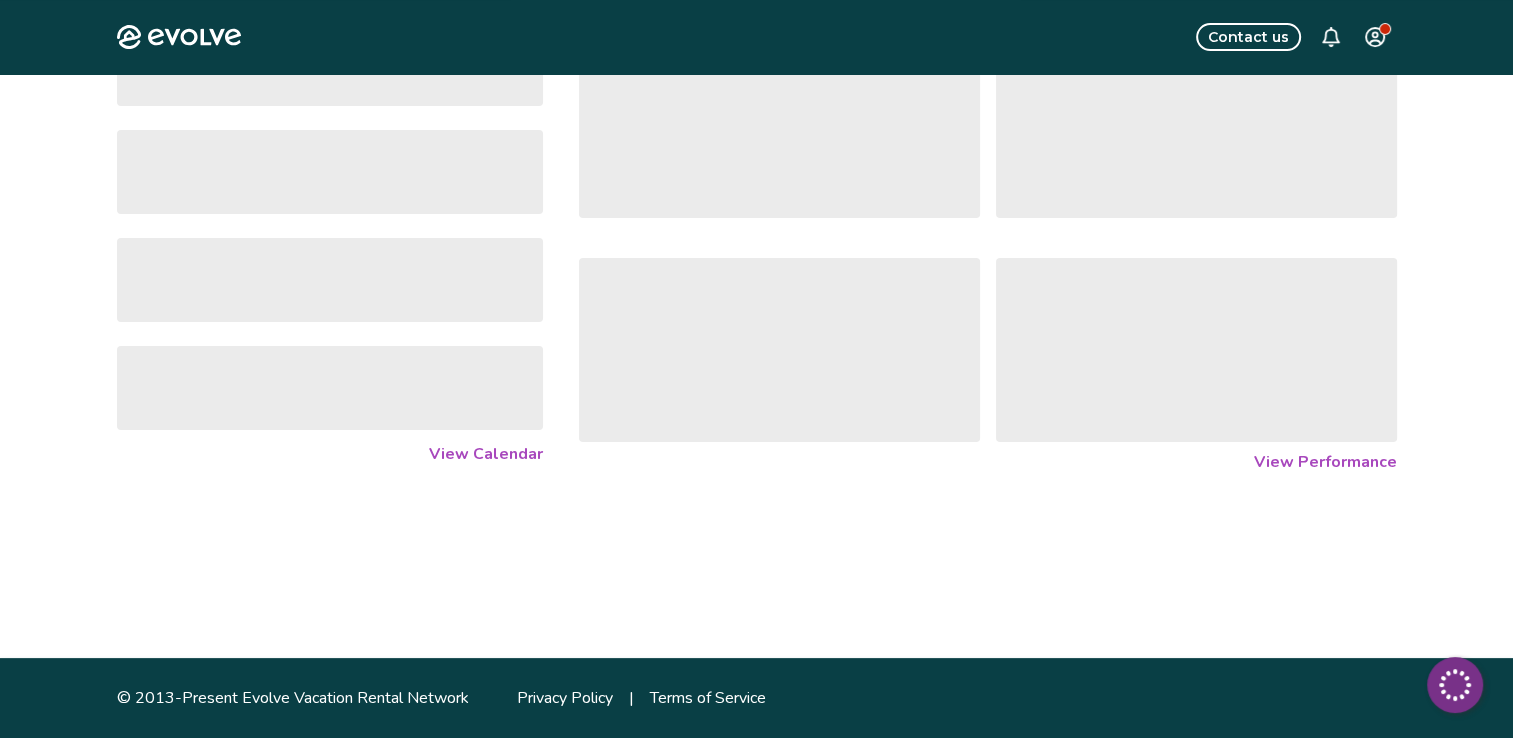 scroll, scrollTop: 0, scrollLeft: 0, axis: both 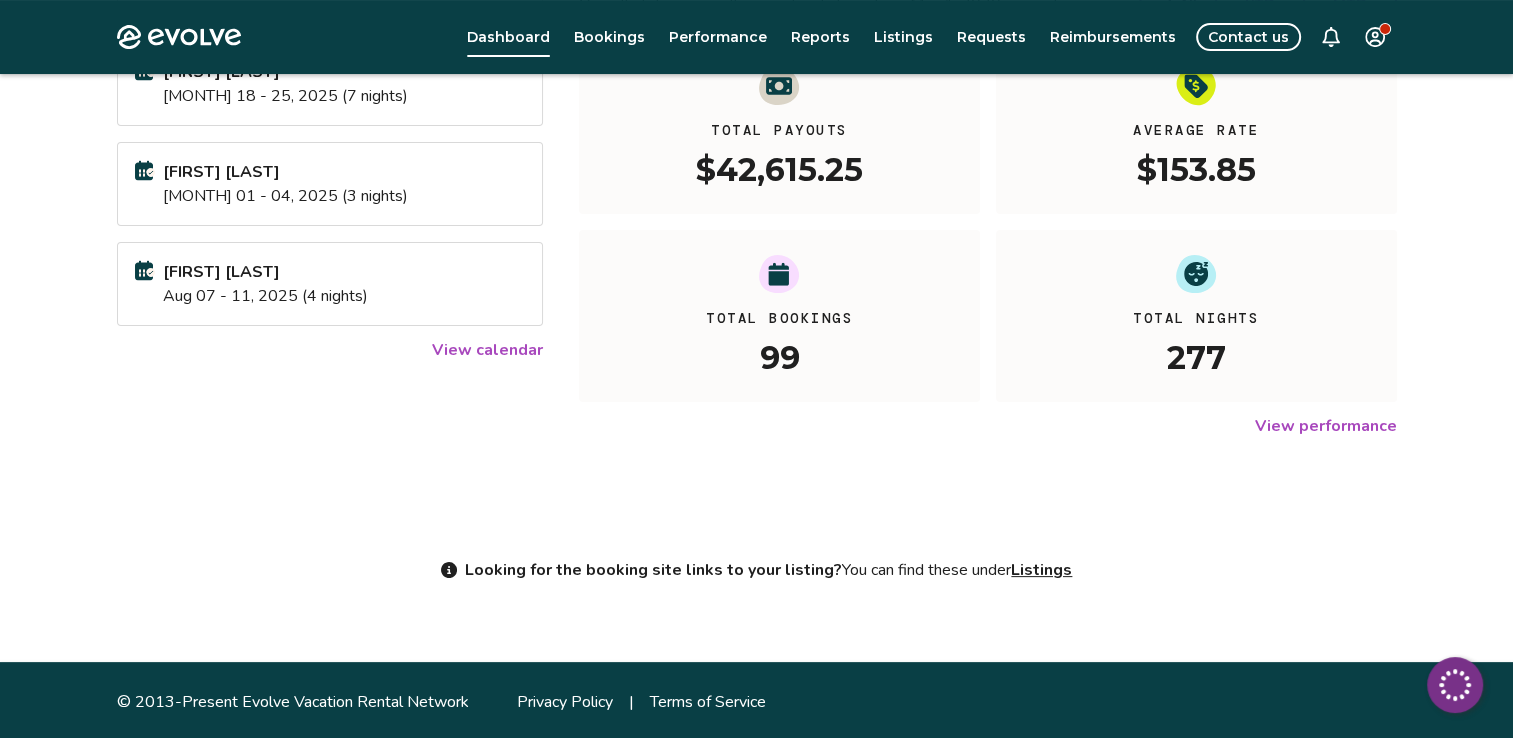 click on "View performance" at bounding box center (1326, 426) 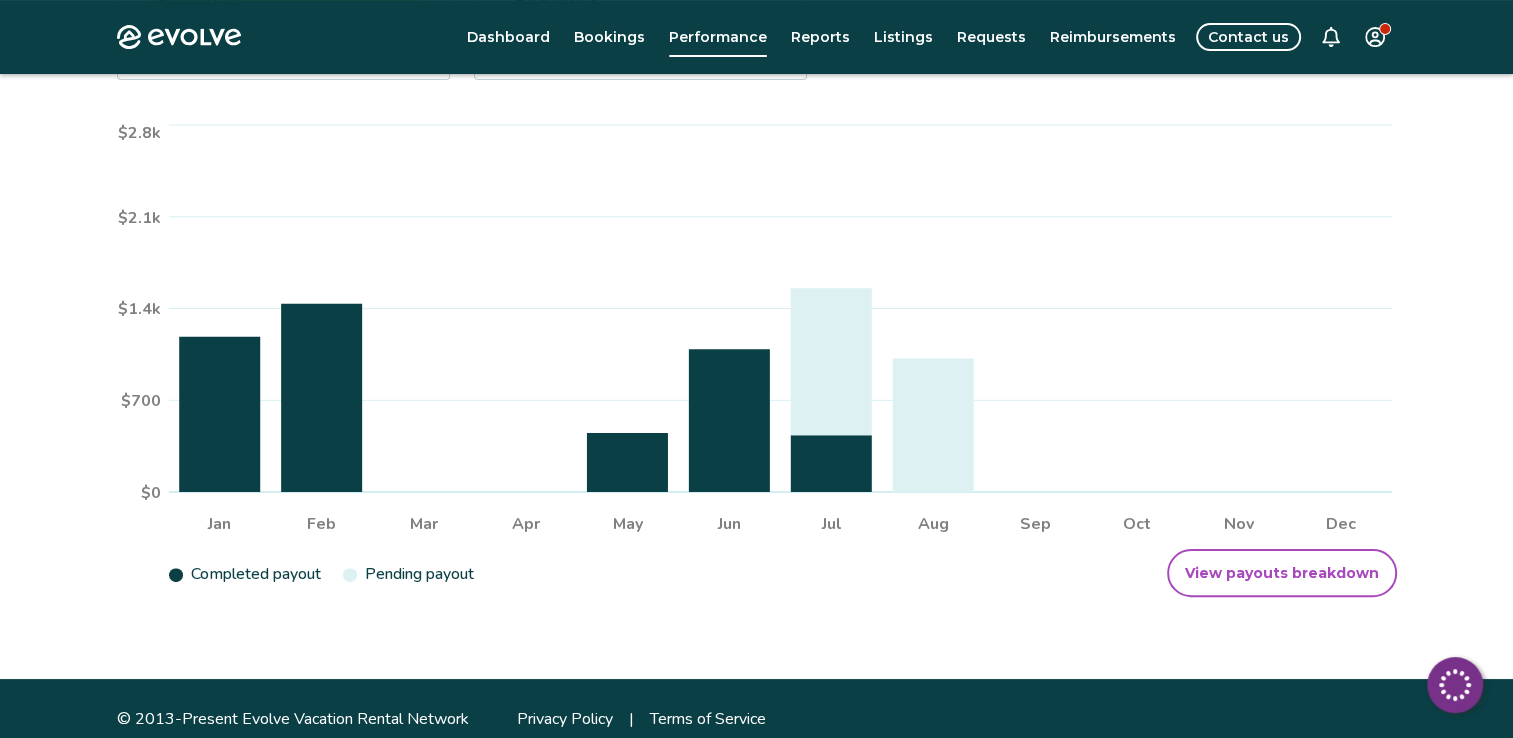 scroll, scrollTop: 406, scrollLeft: 0, axis: vertical 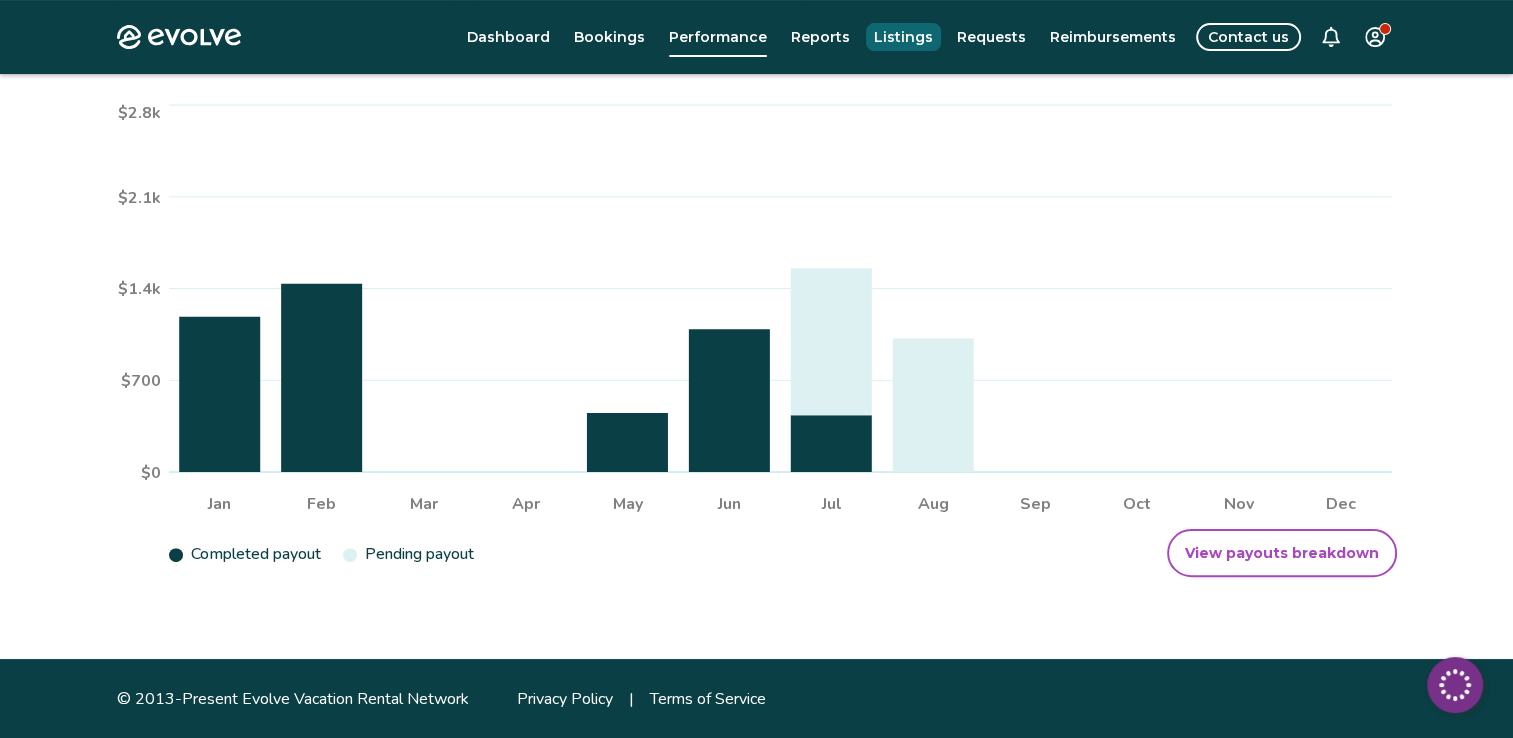 click on "Listings" at bounding box center (903, 37) 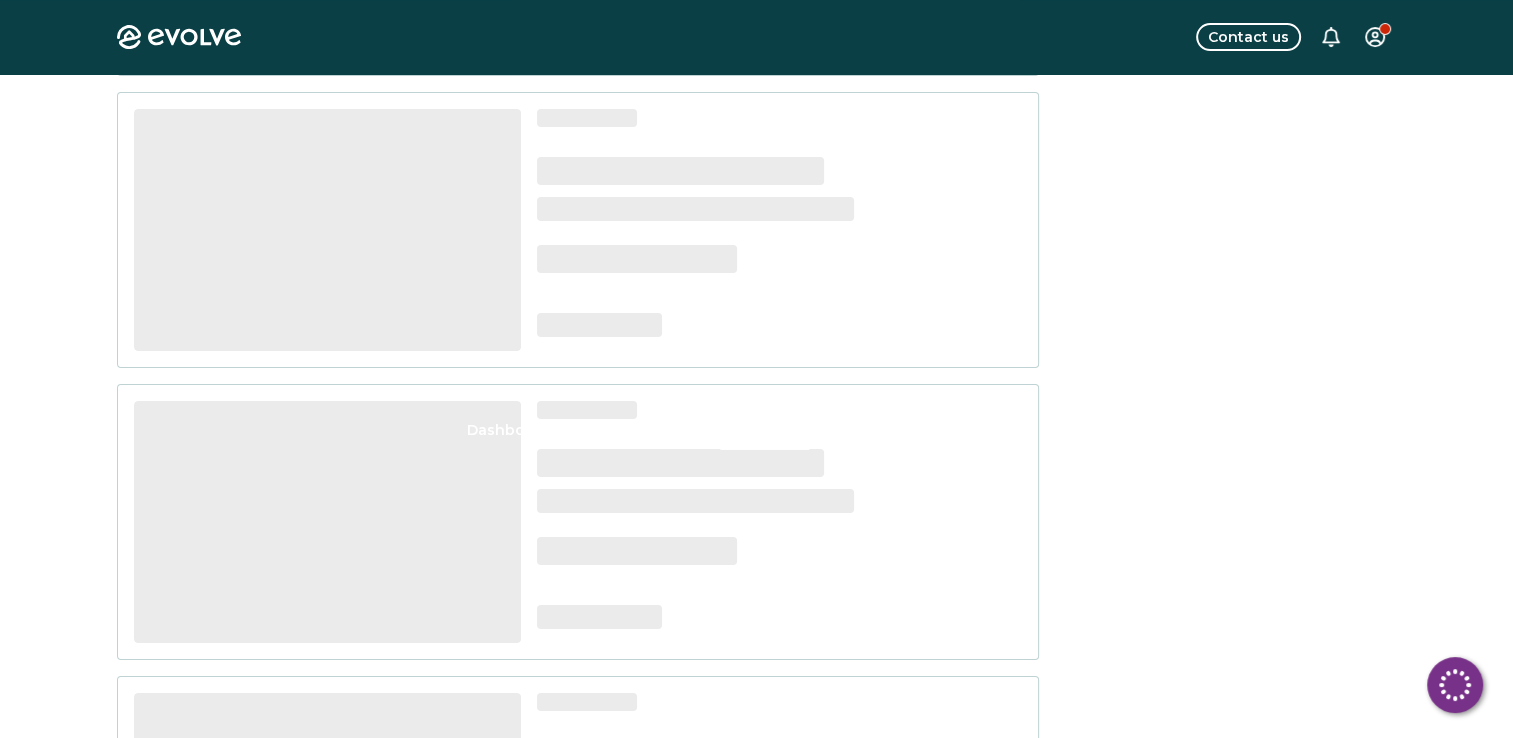 scroll, scrollTop: 0, scrollLeft: 0, axis: both 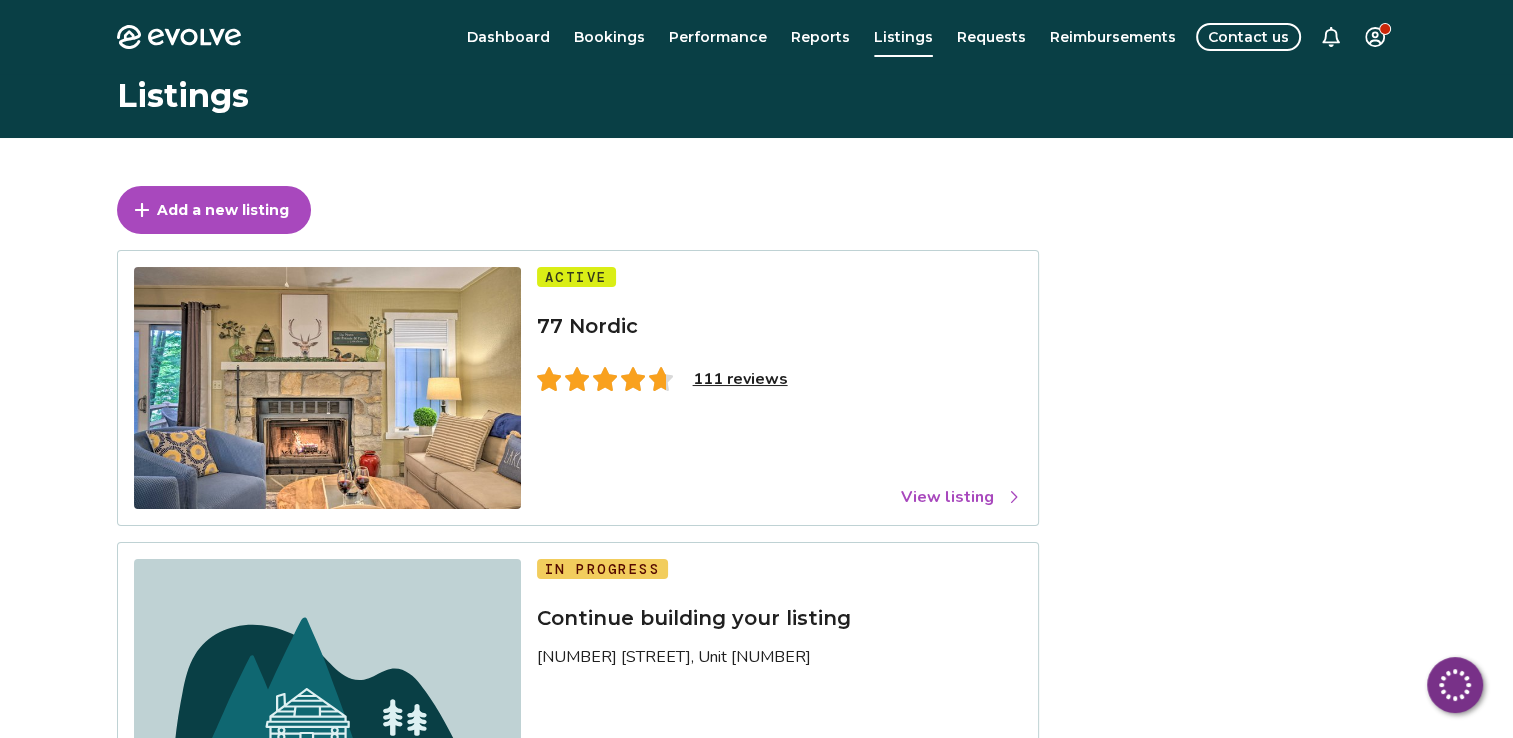 click on "View listing" at bounding box center [961, 497] 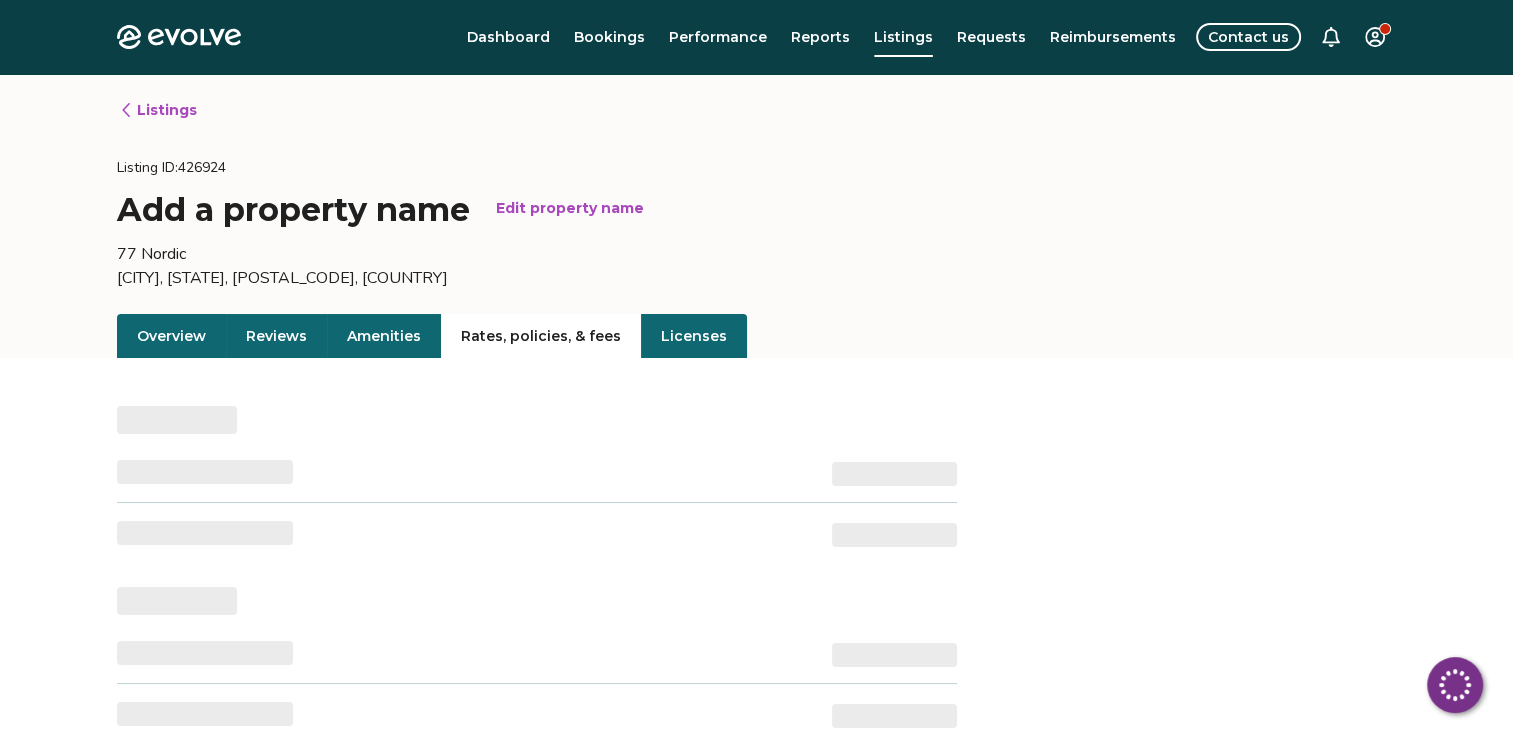 click on "Rates, policies, & fees" at bounding box center [541, 336] 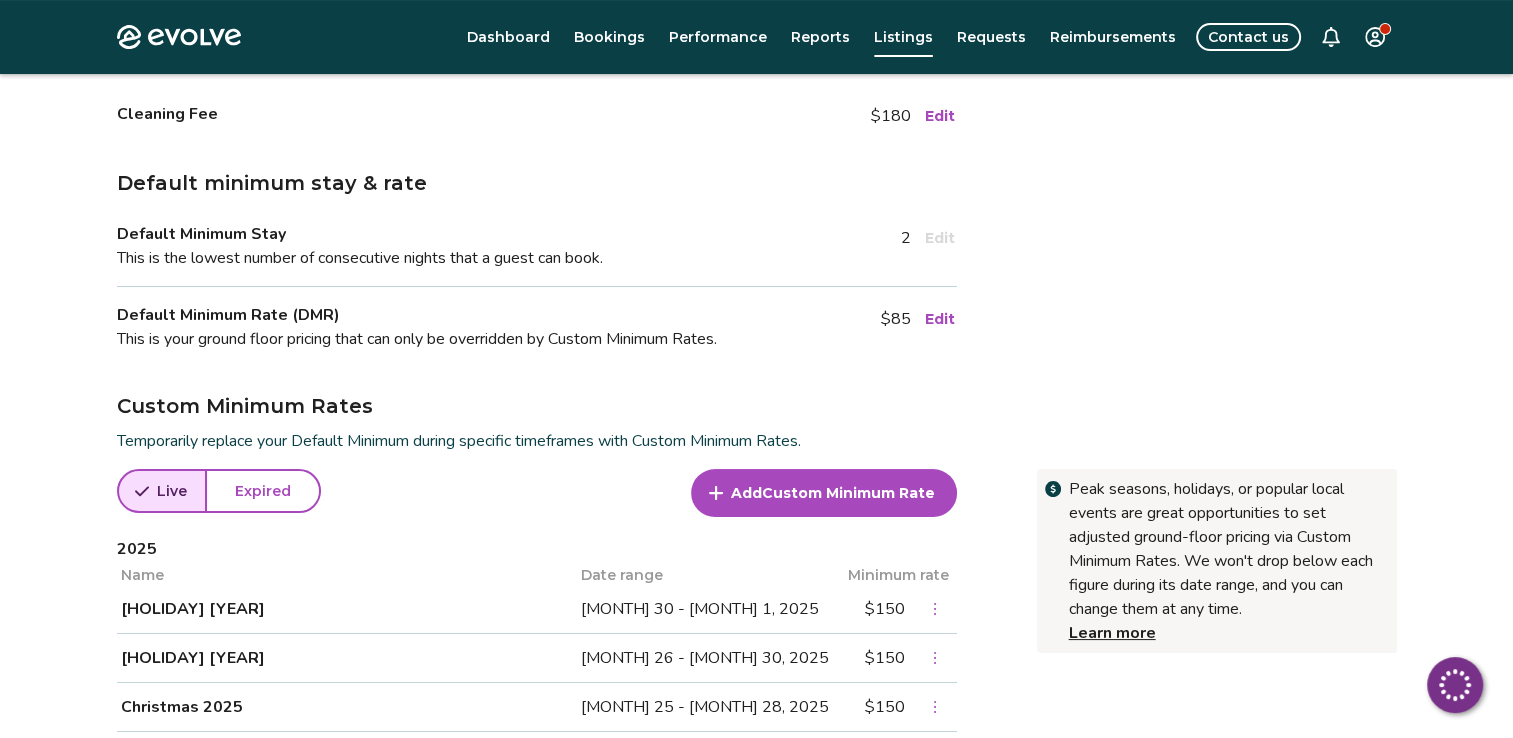 scroll, scrollTop: 387, scrollLeft: 0, axis: vertical 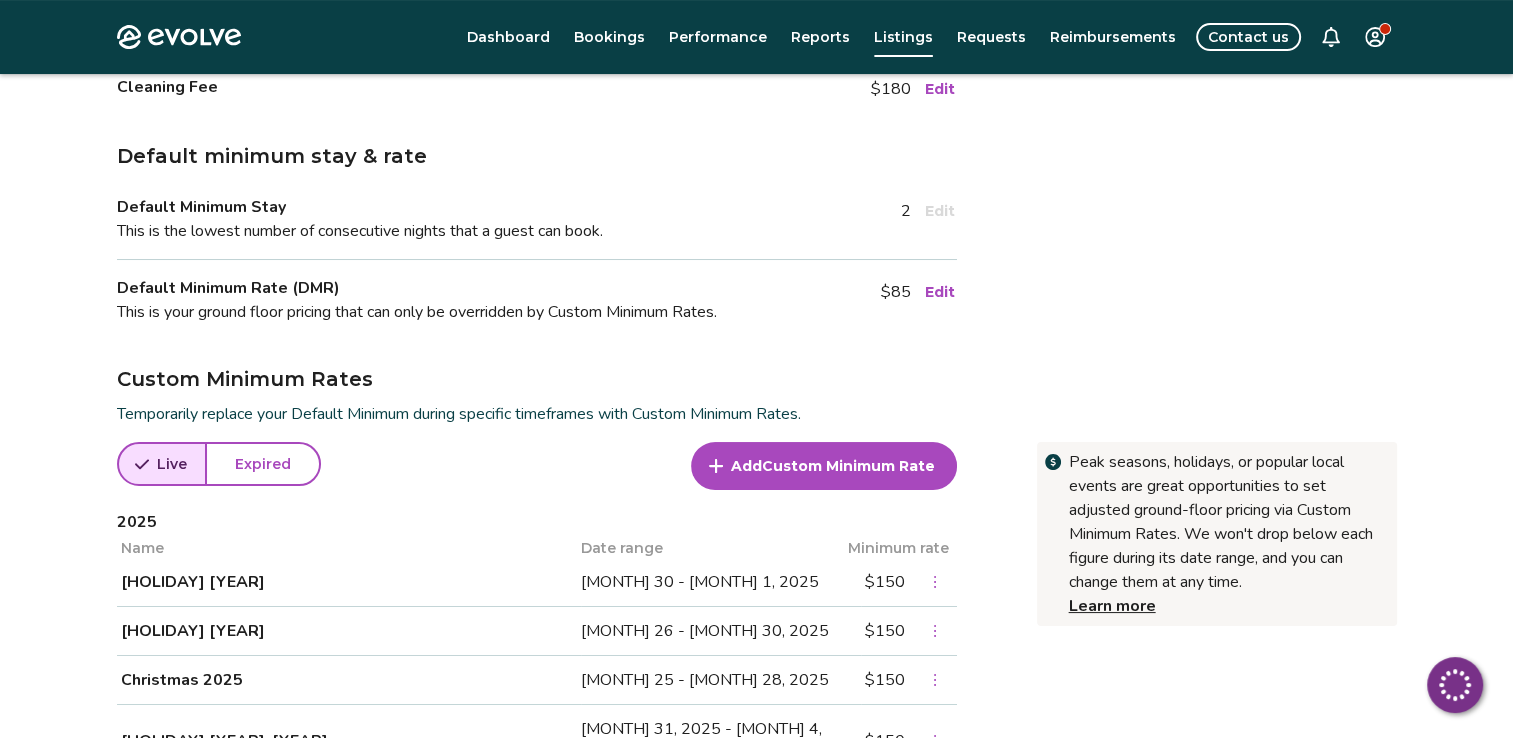 click on "Edit" at bounding box center [940, 292] 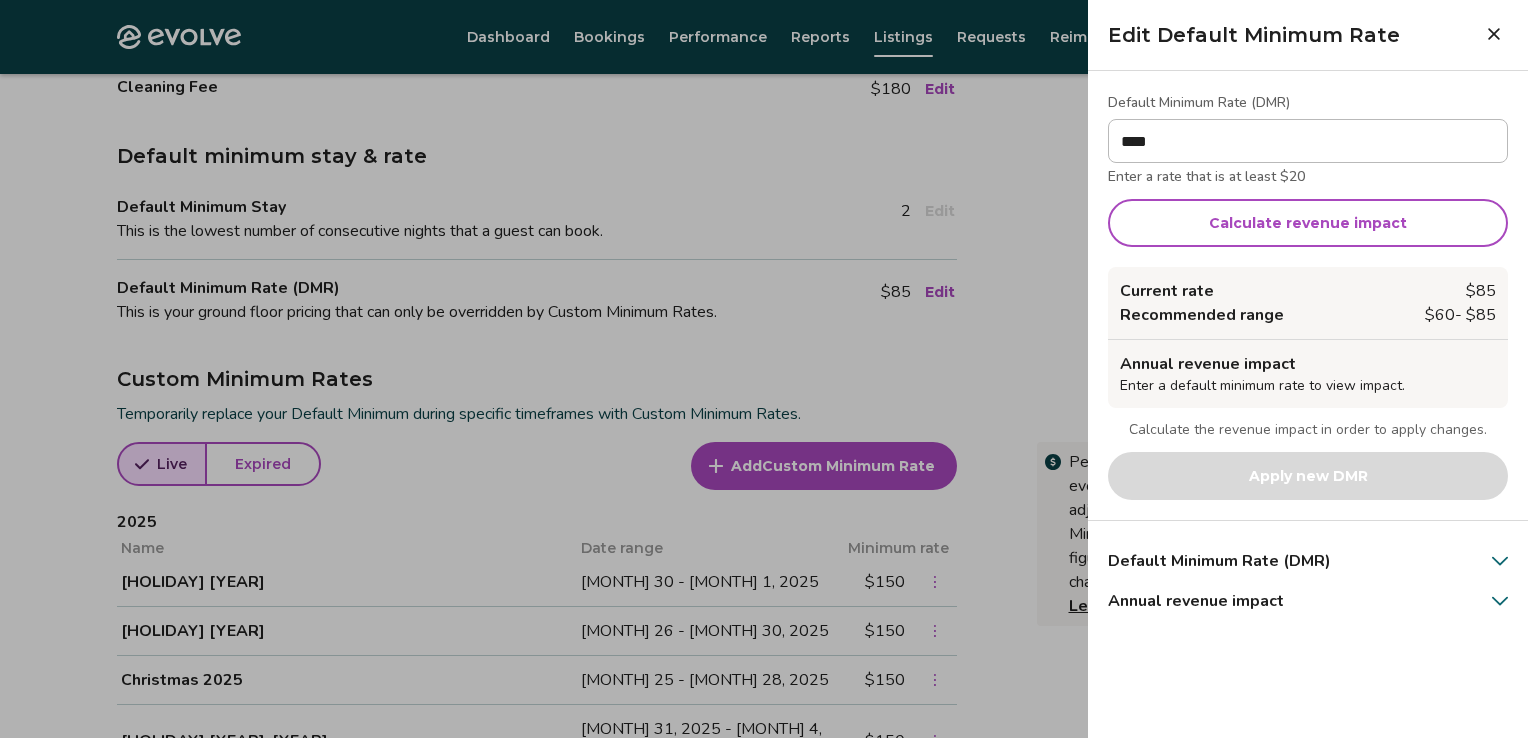type on "****" 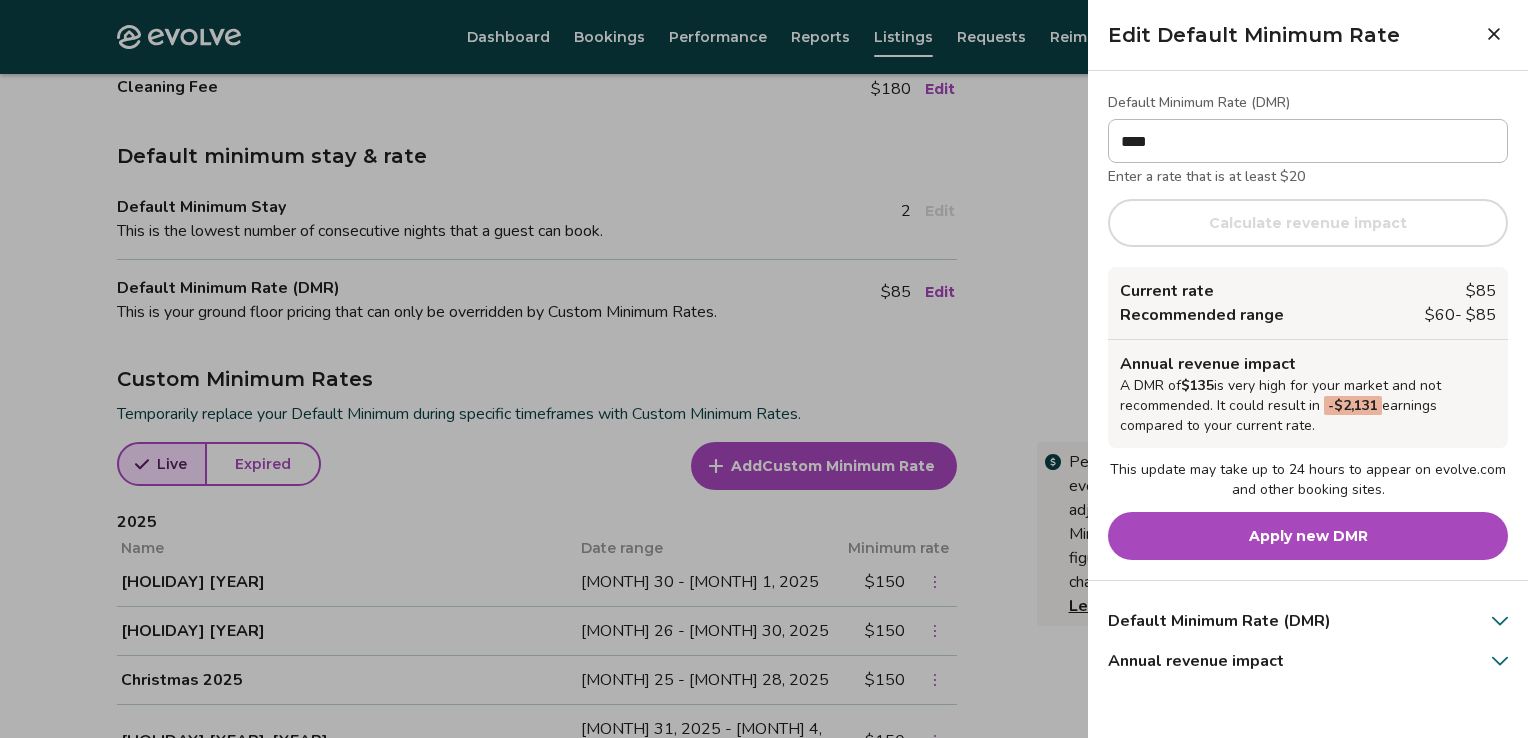 click on "Apply new DMR" at bounding box center (1308, 536) 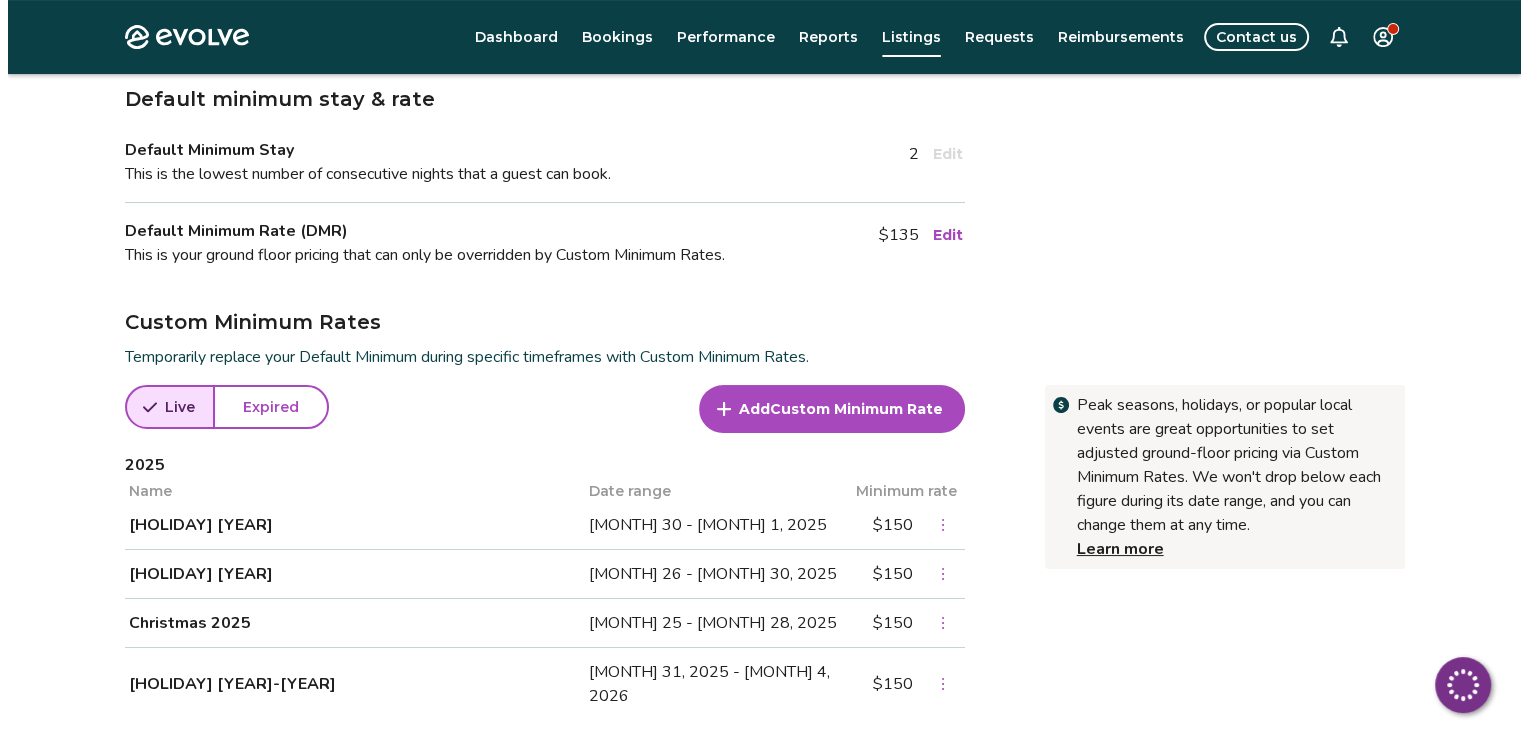 scroll, scrollTop: 443, scrollLeft: 0, axis: vertical 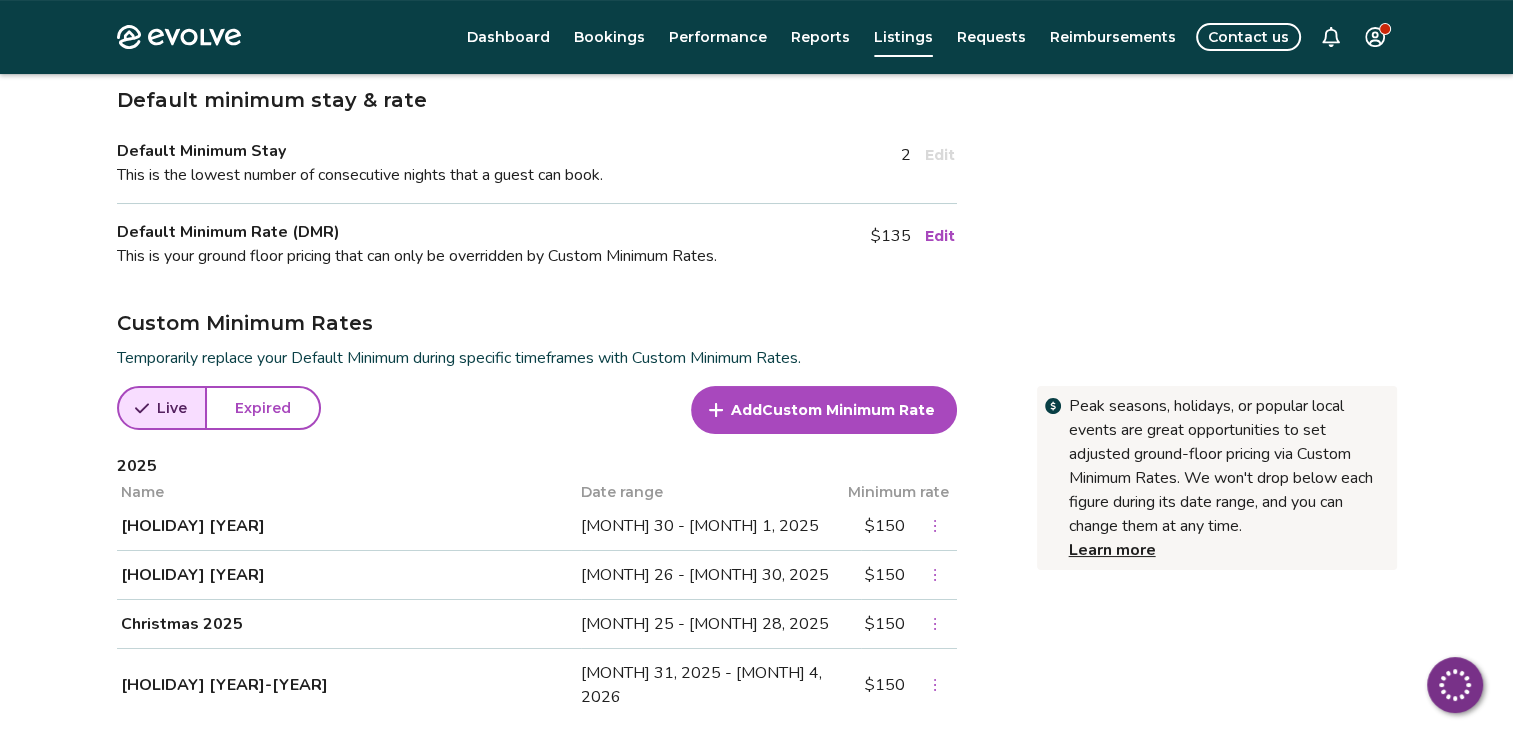 click on "Custom Minimum Rate" at bounding box center [848, 410] 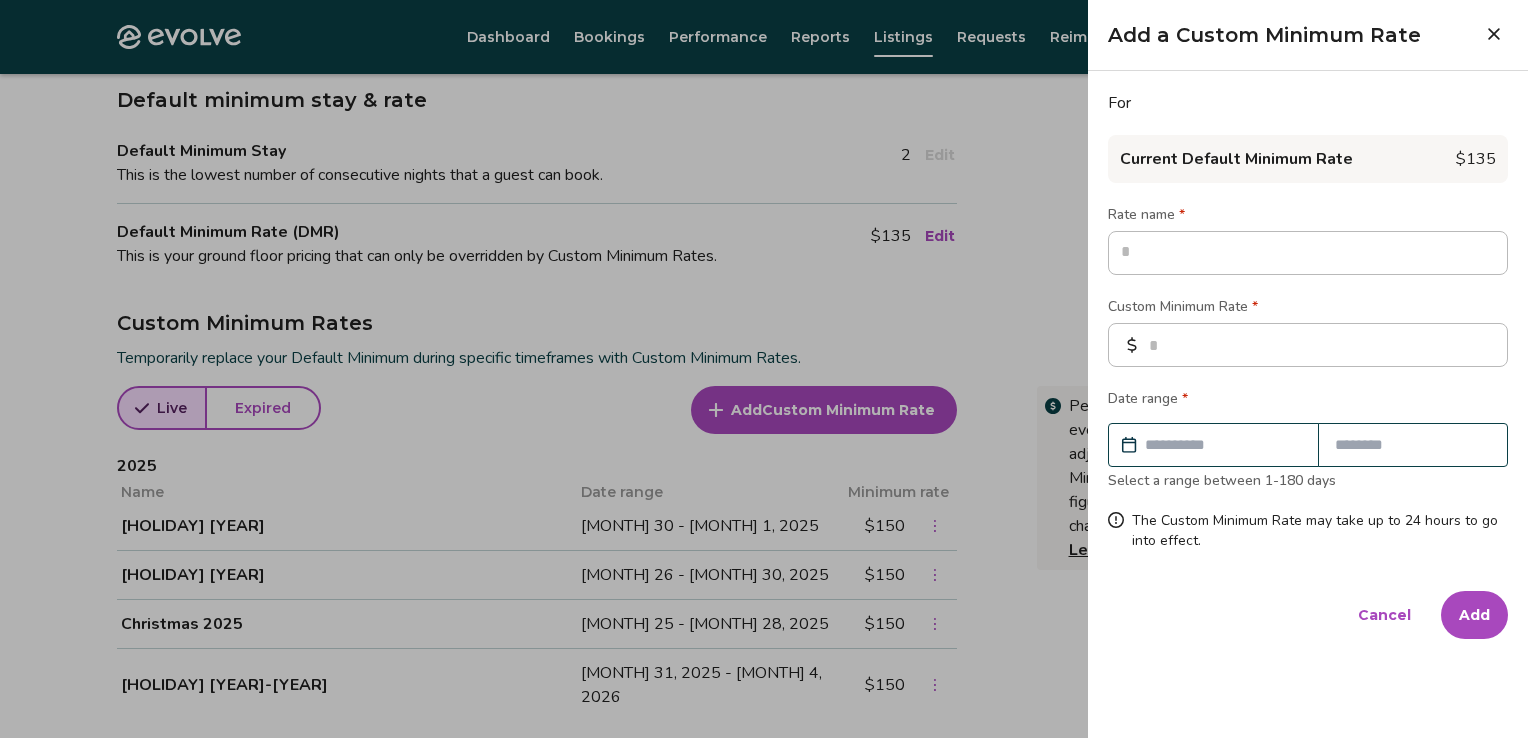 type on "*" 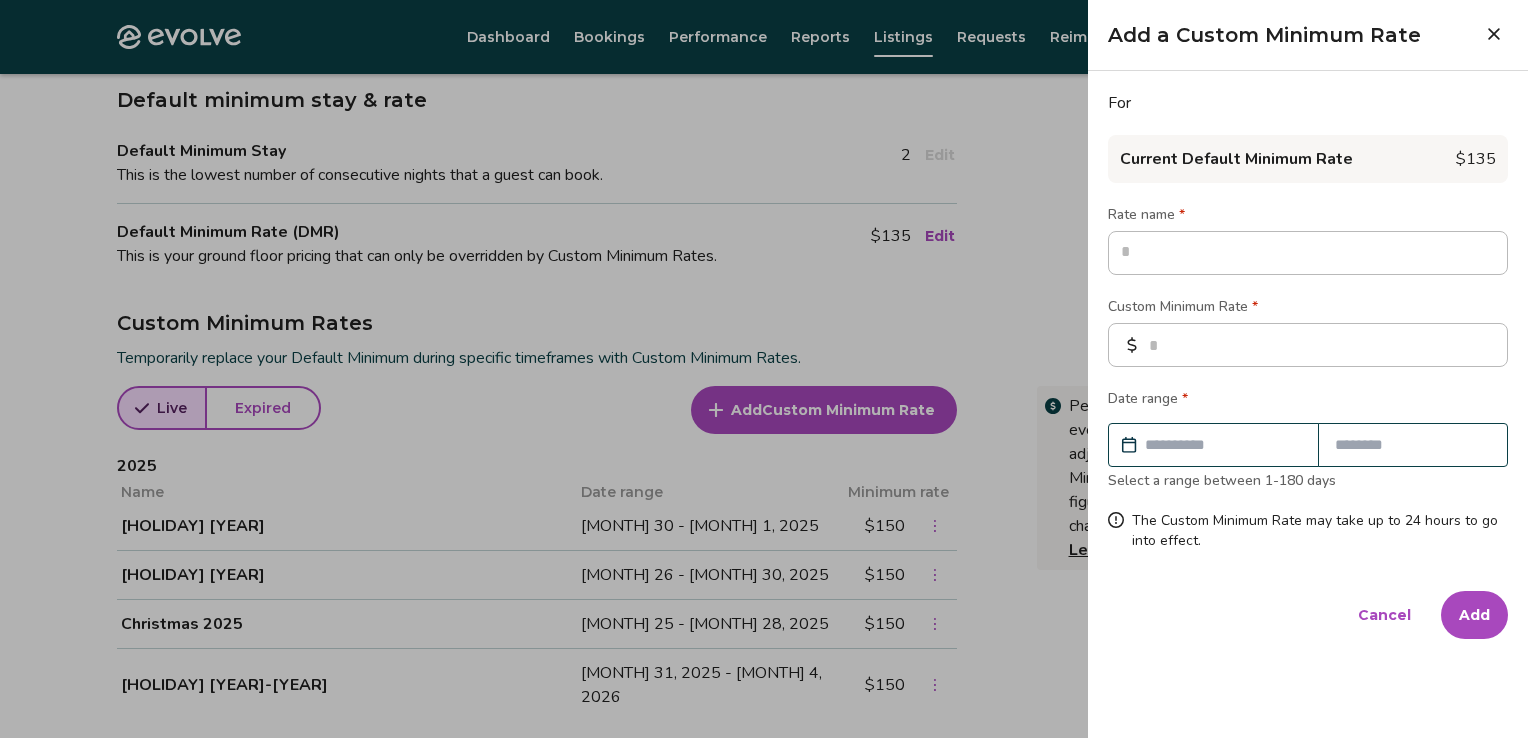 type on "*" 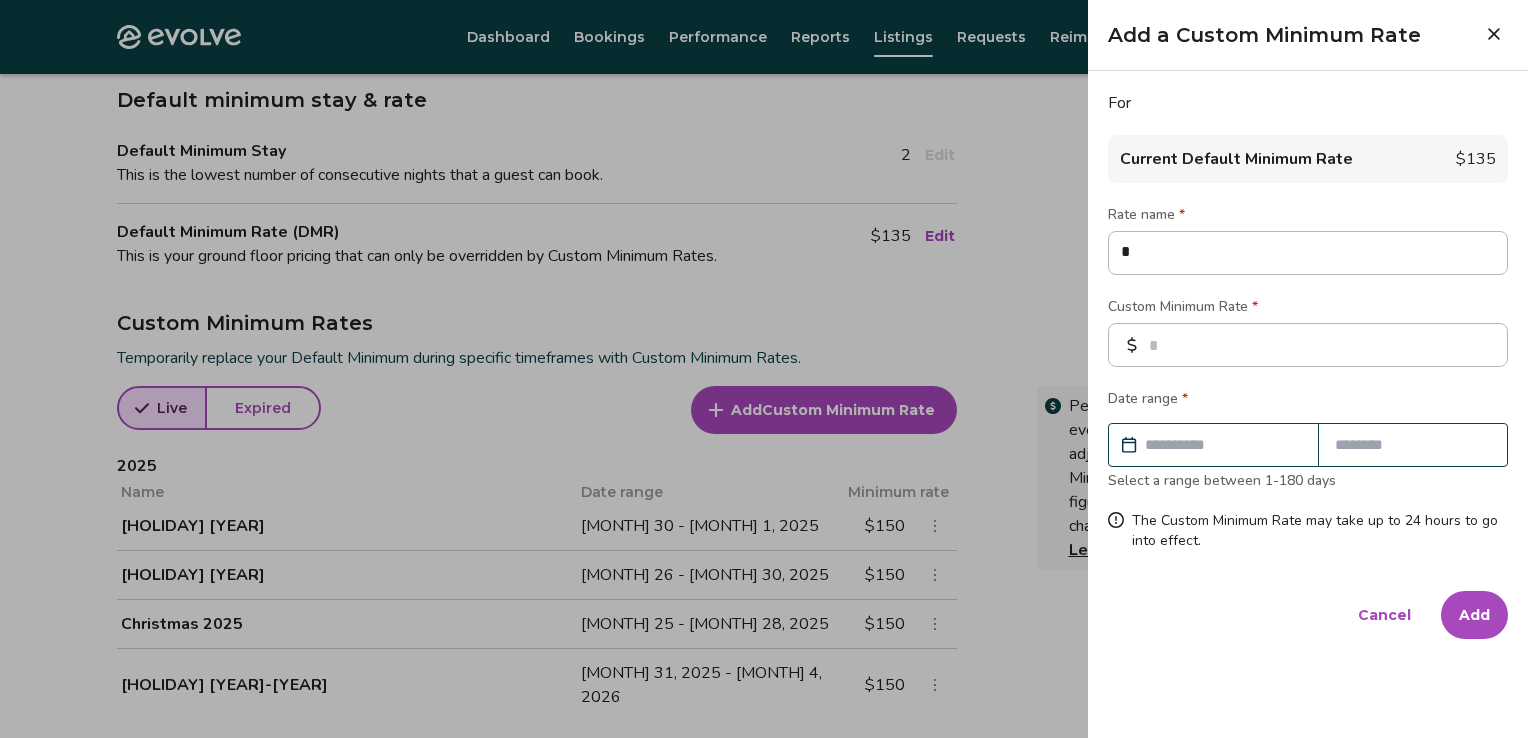 type on "**" 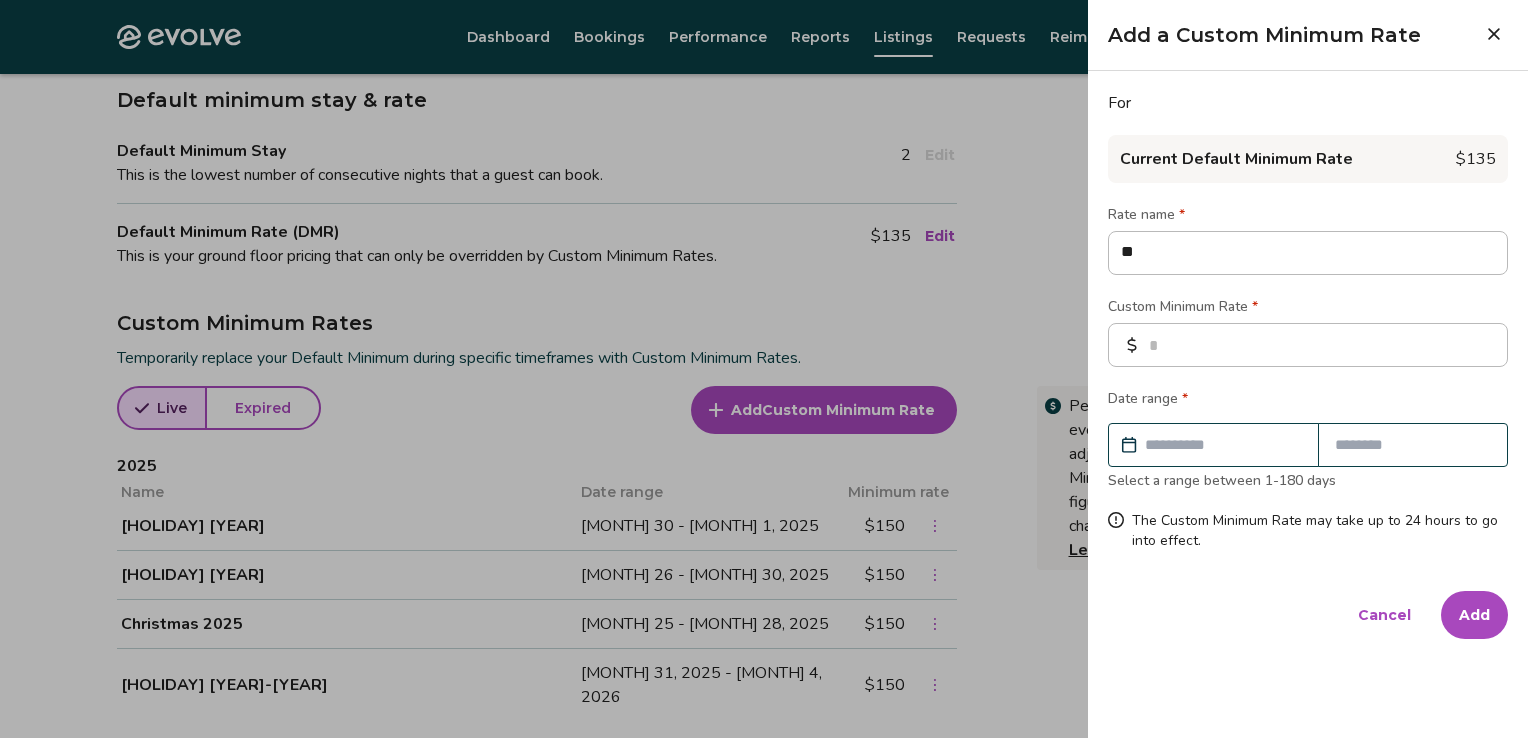 type on "***" 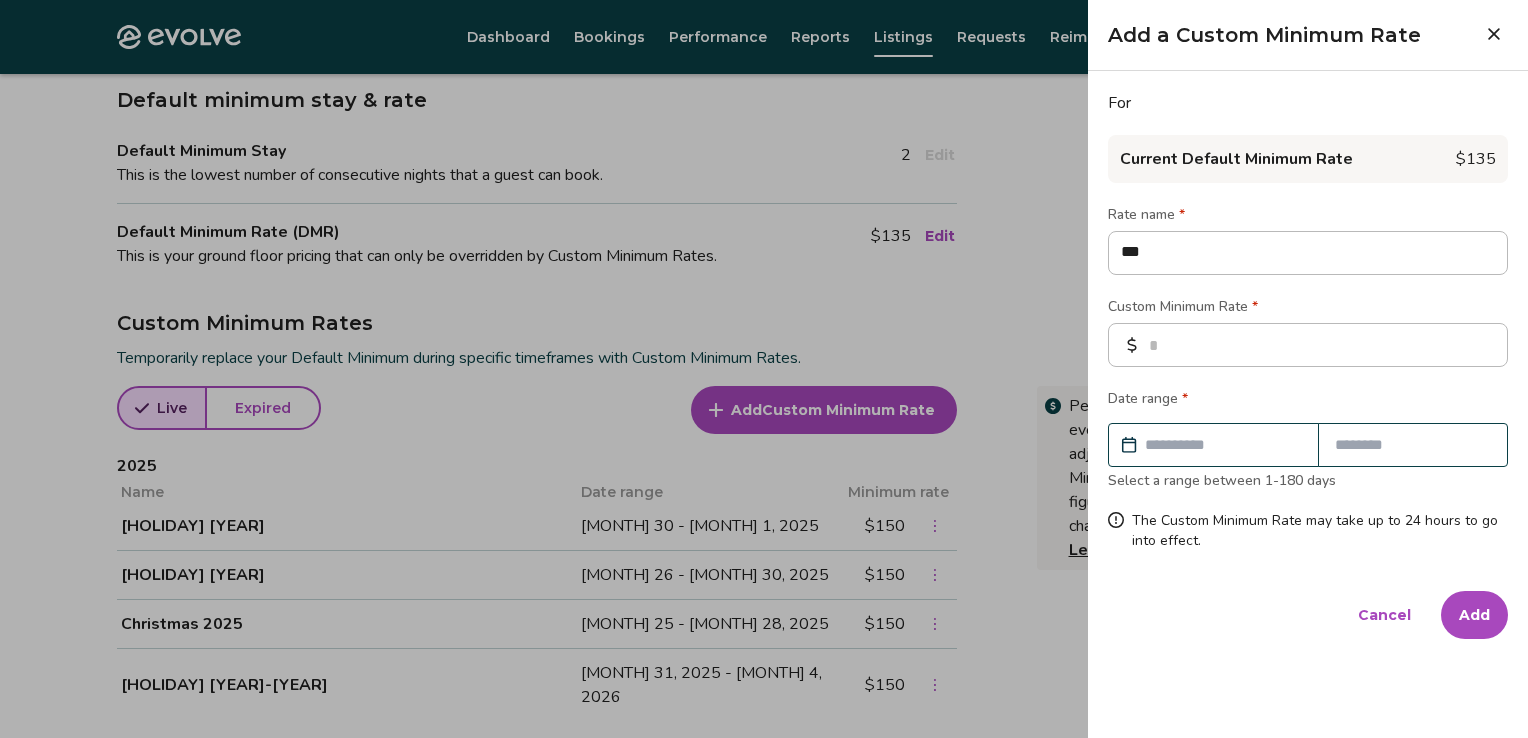 type on "****" 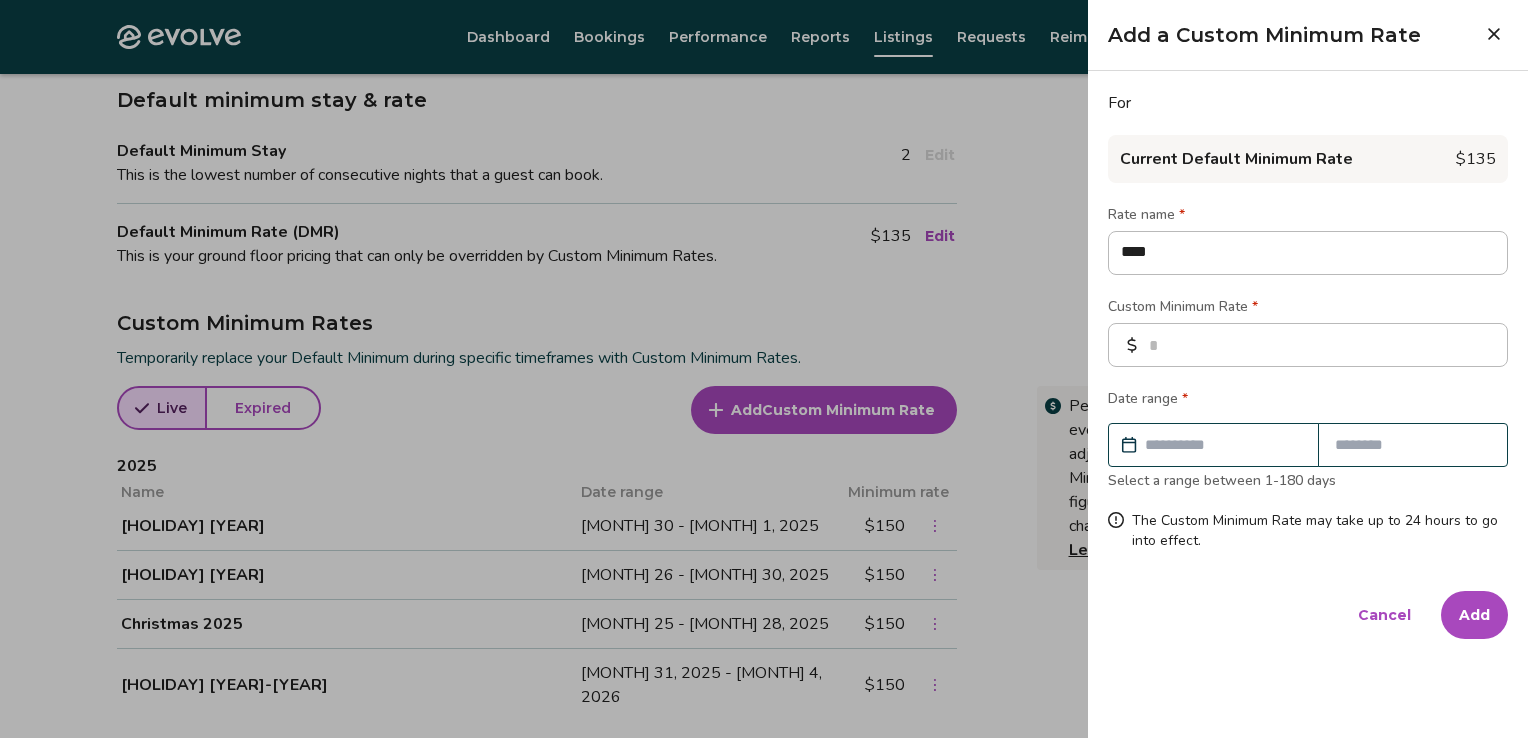 type on "*****" 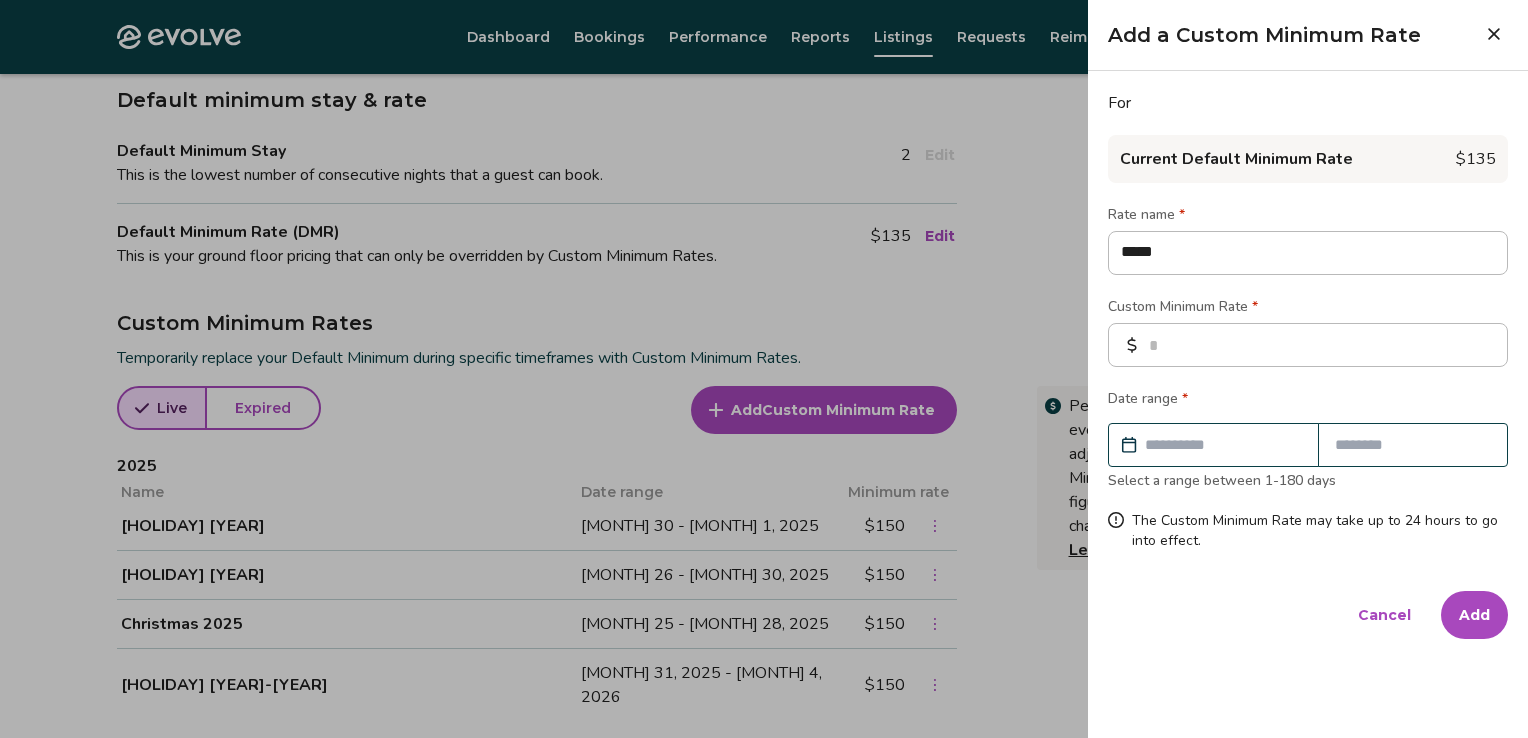 type on "******" 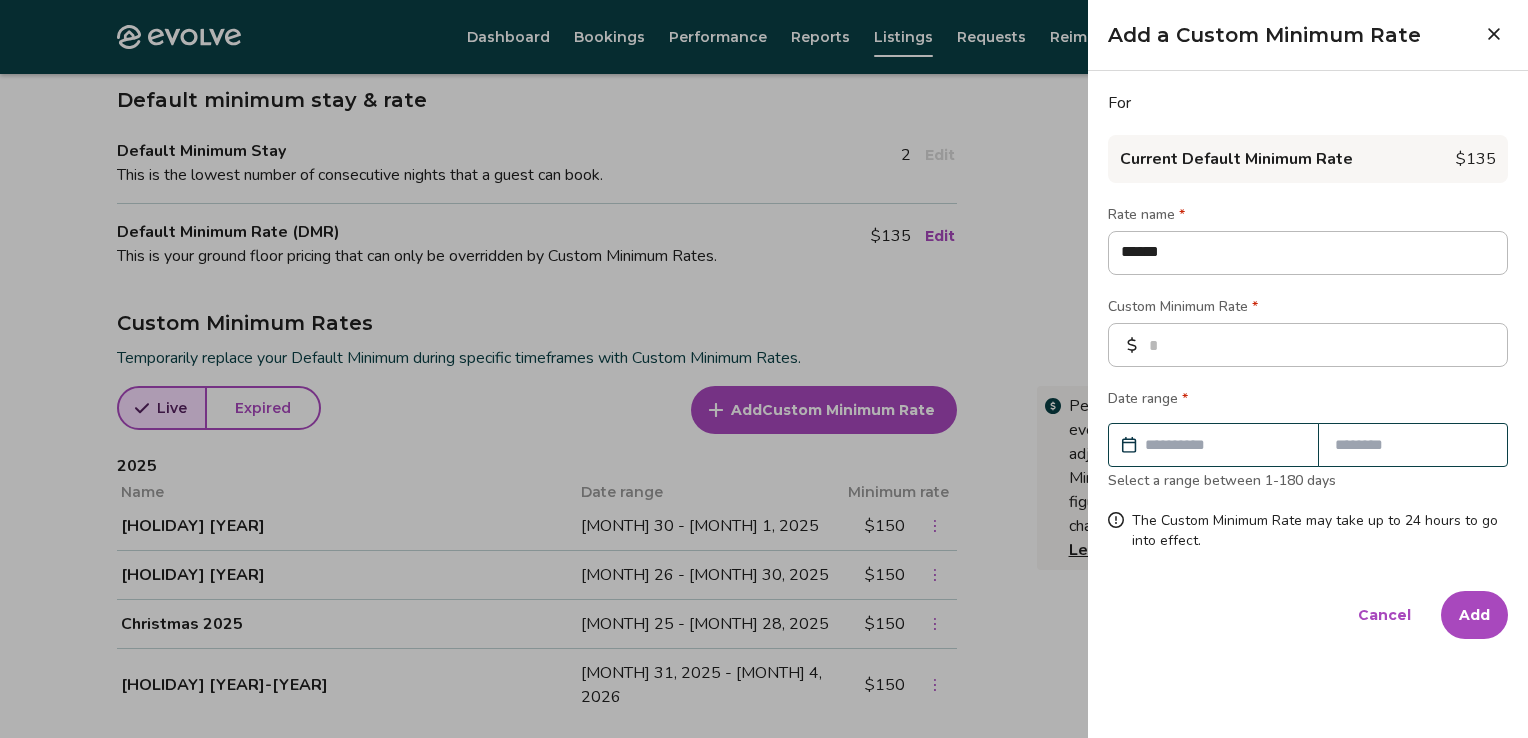 type on "******" 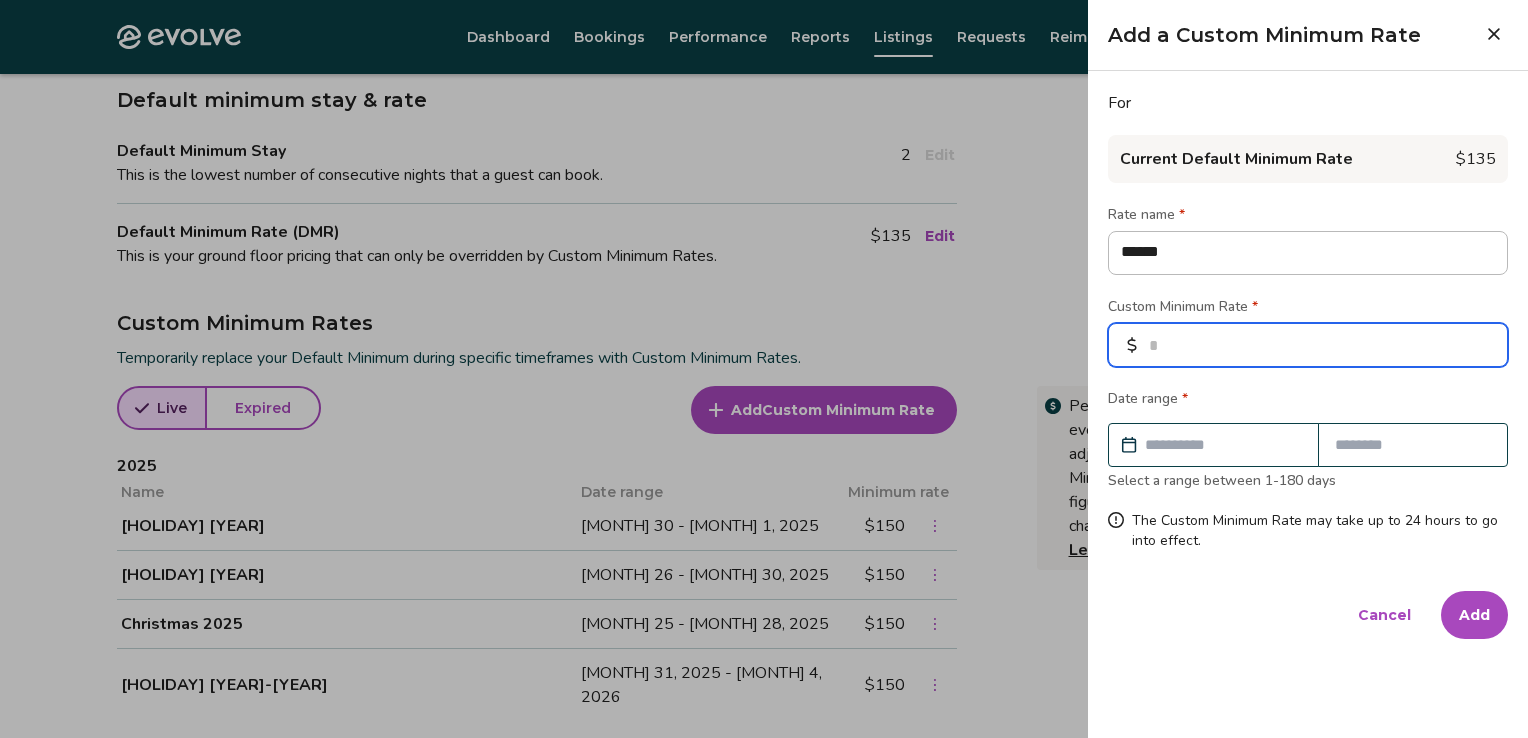click at bounding box center [1308, 345] 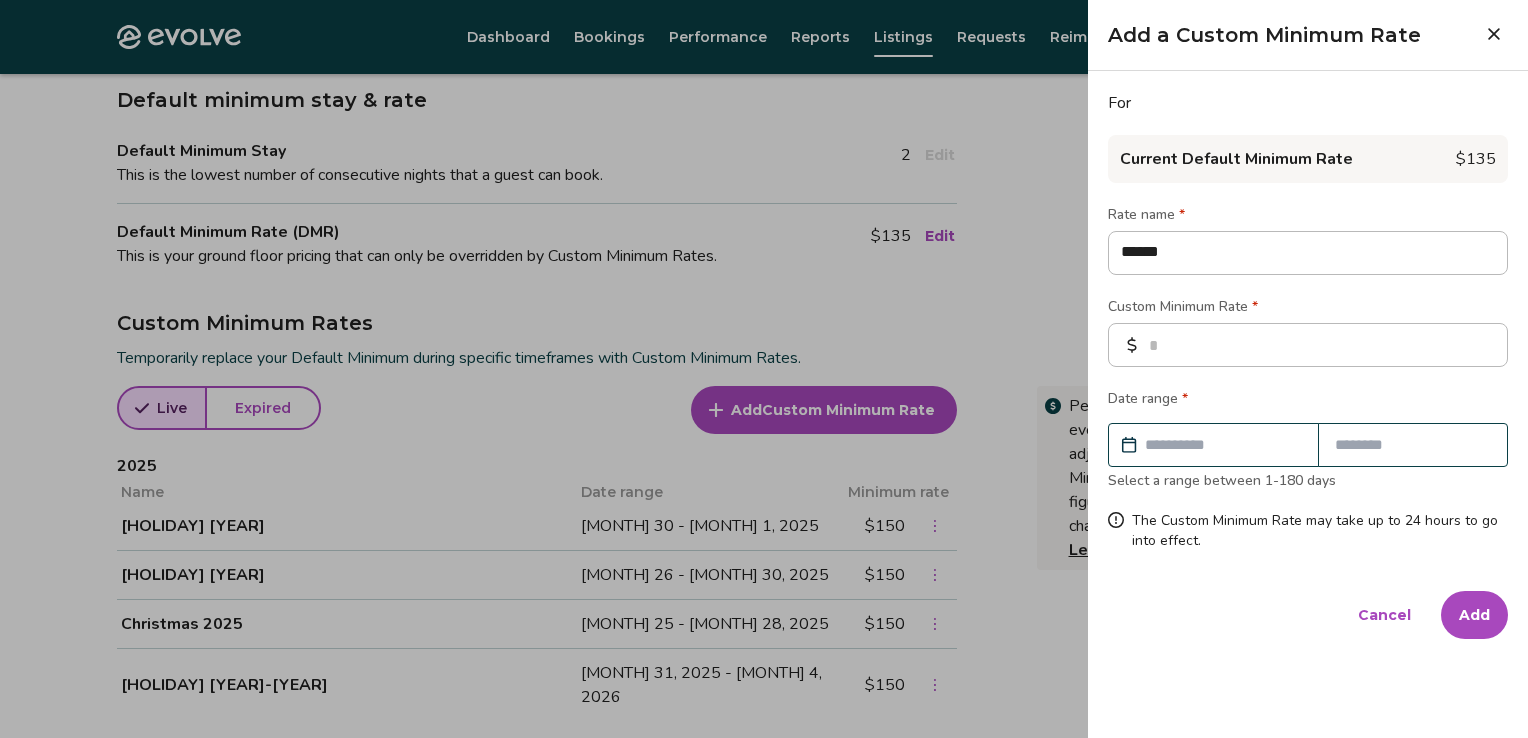 click at bounding box center [1223, 445] 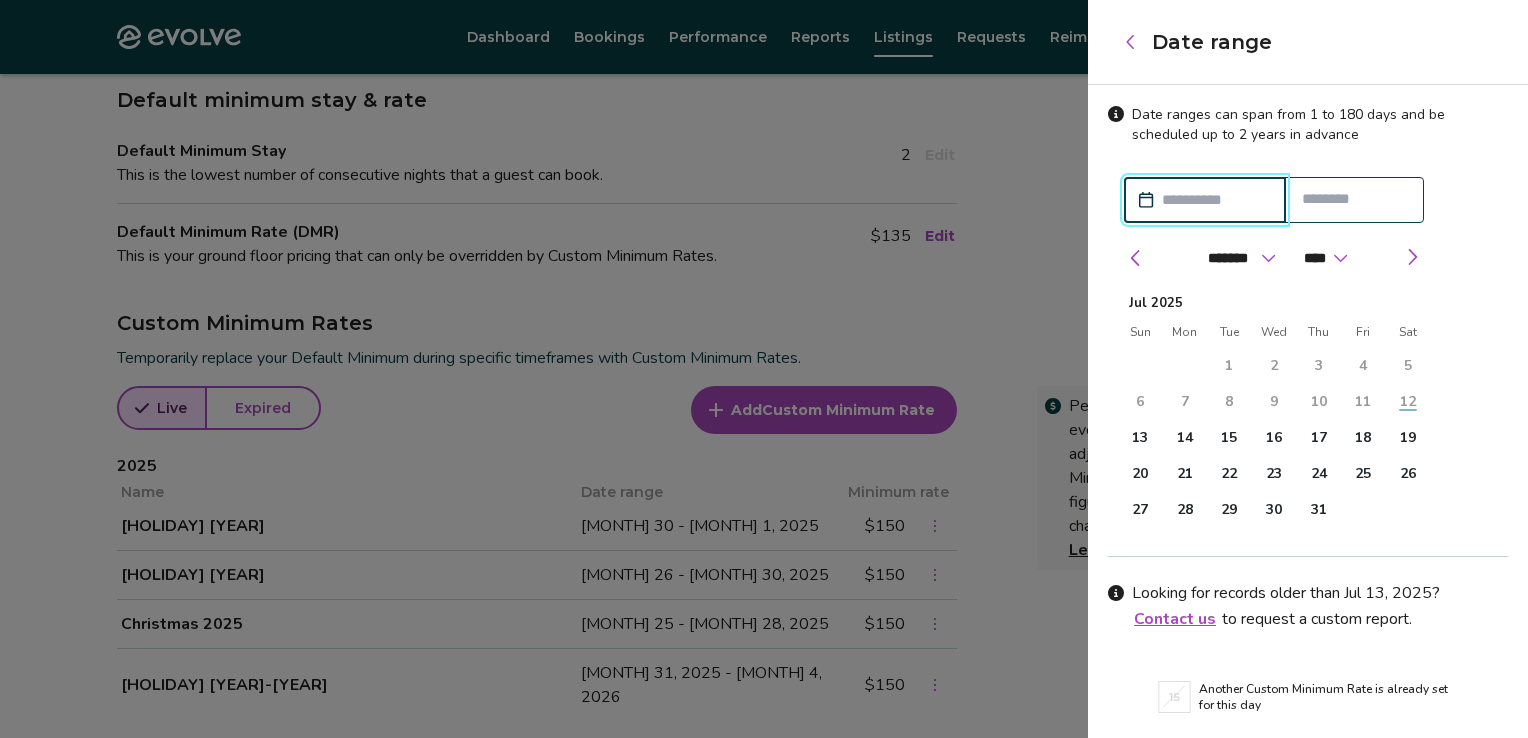 click at bounding box center (1215, 200) 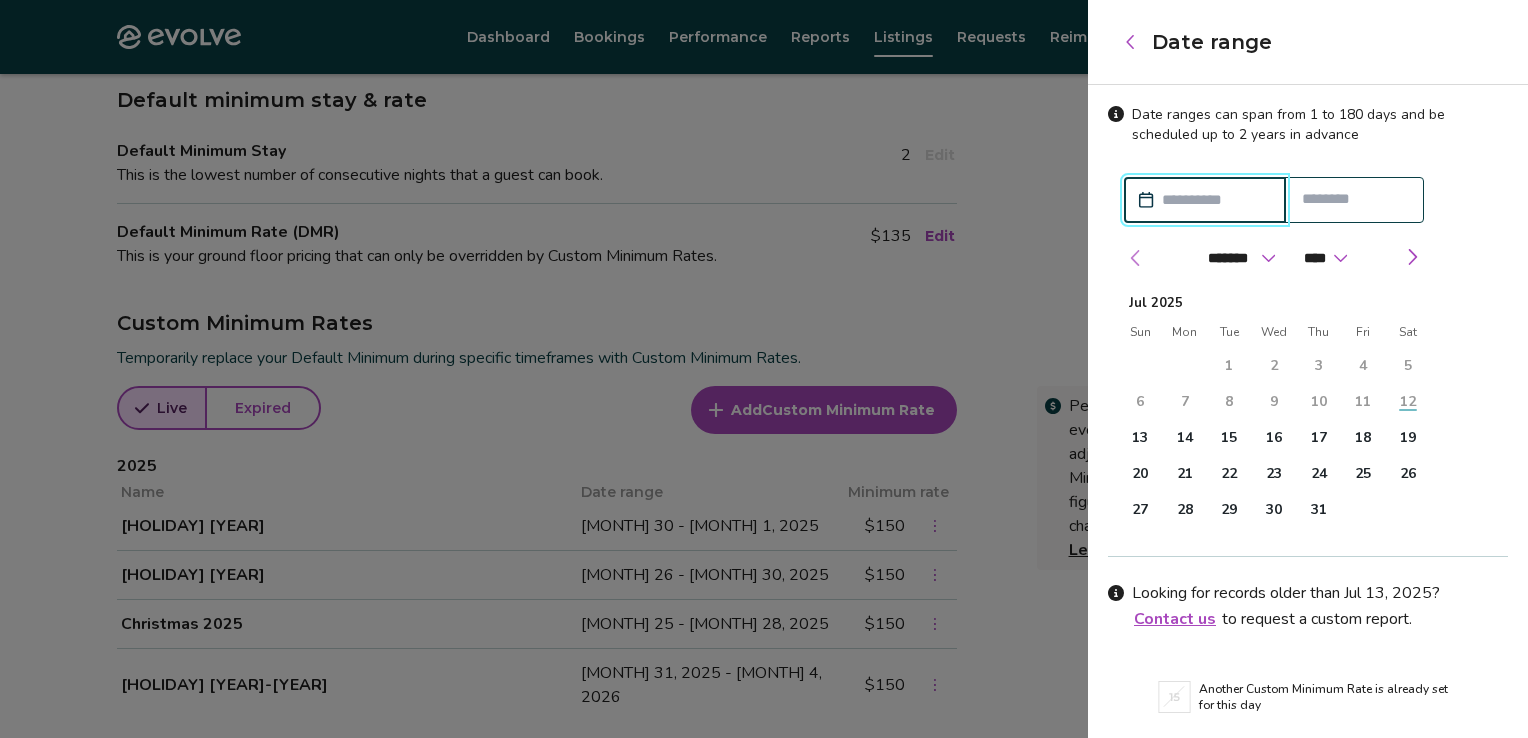 click at bounding box center [1136, 258] 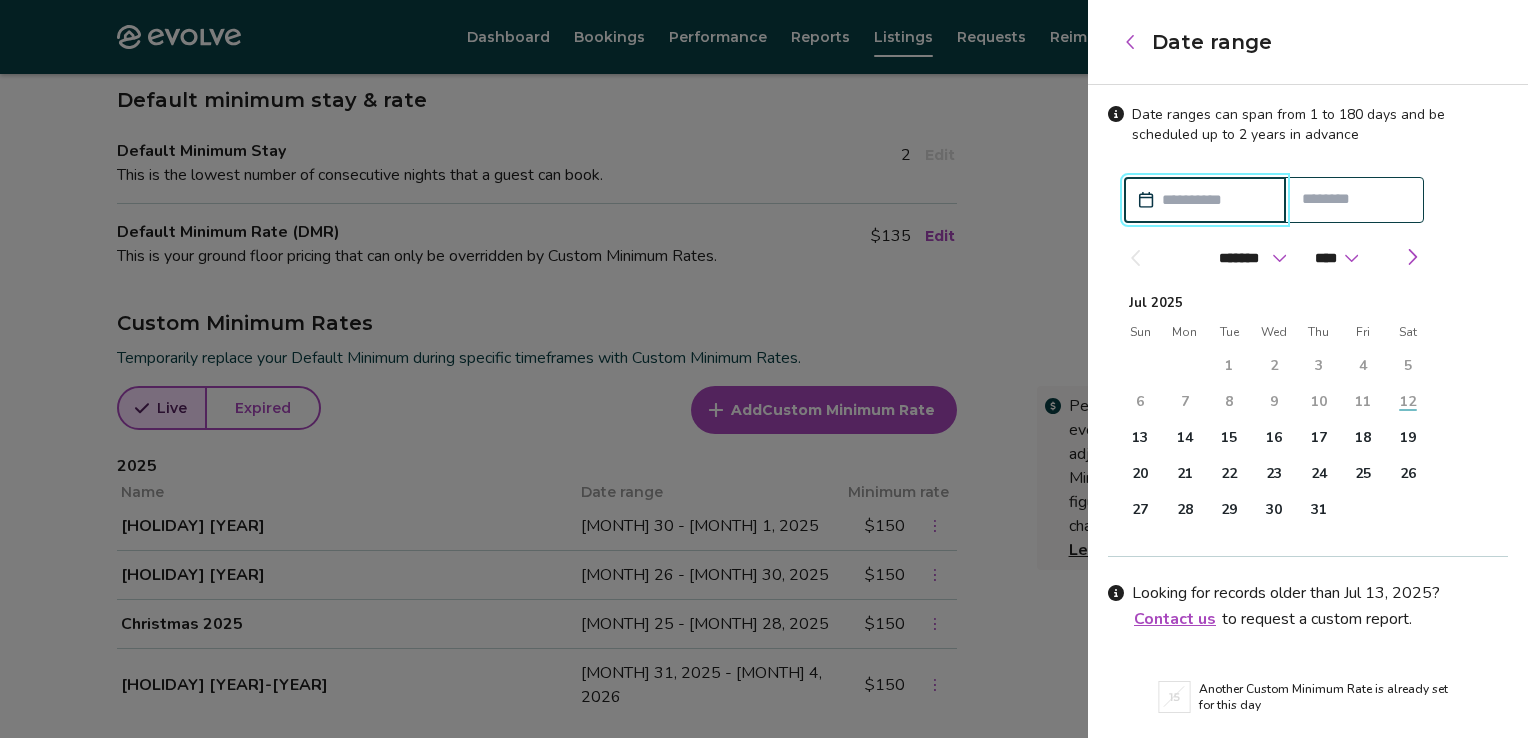 click at bounding box center [1135, 258] 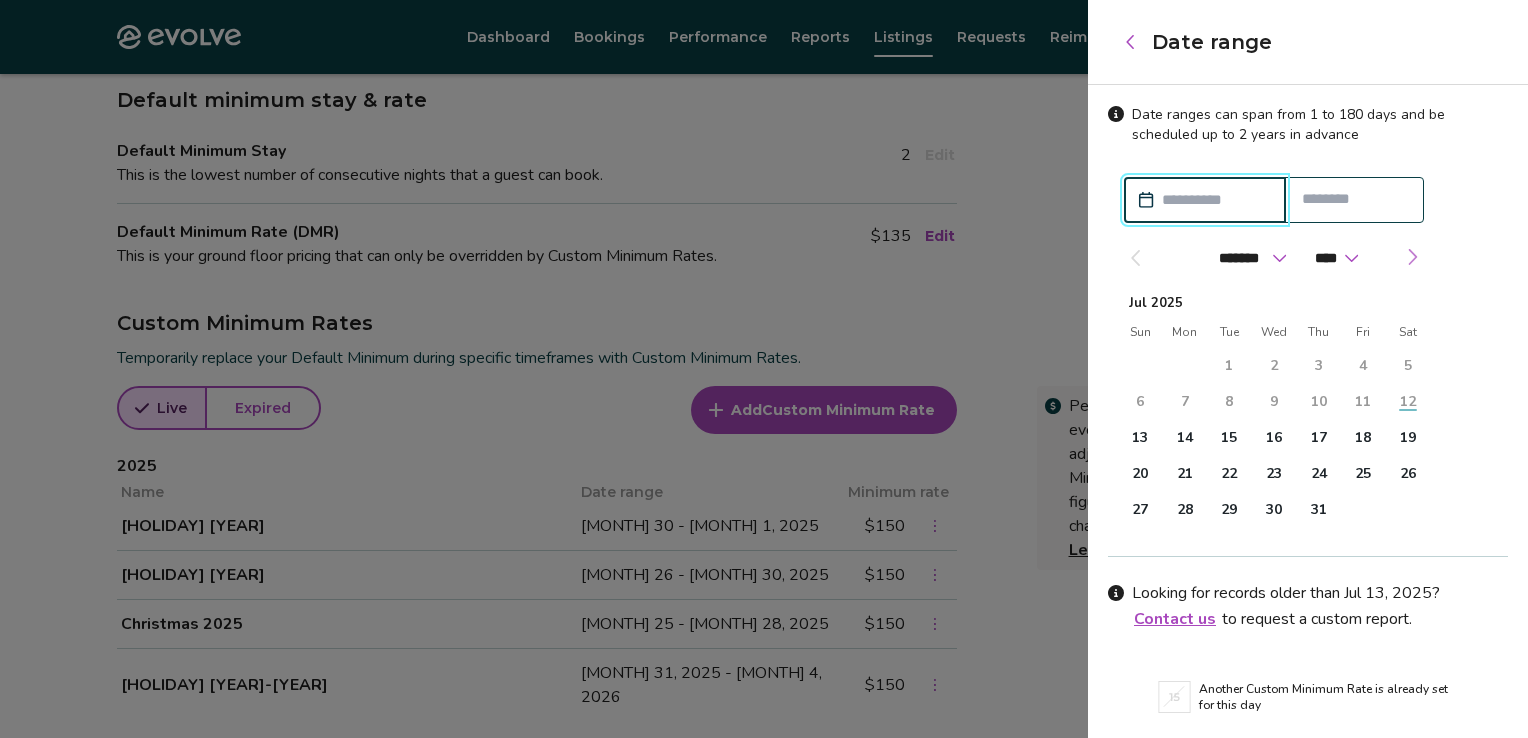 click at bounding box center (1412, 257) 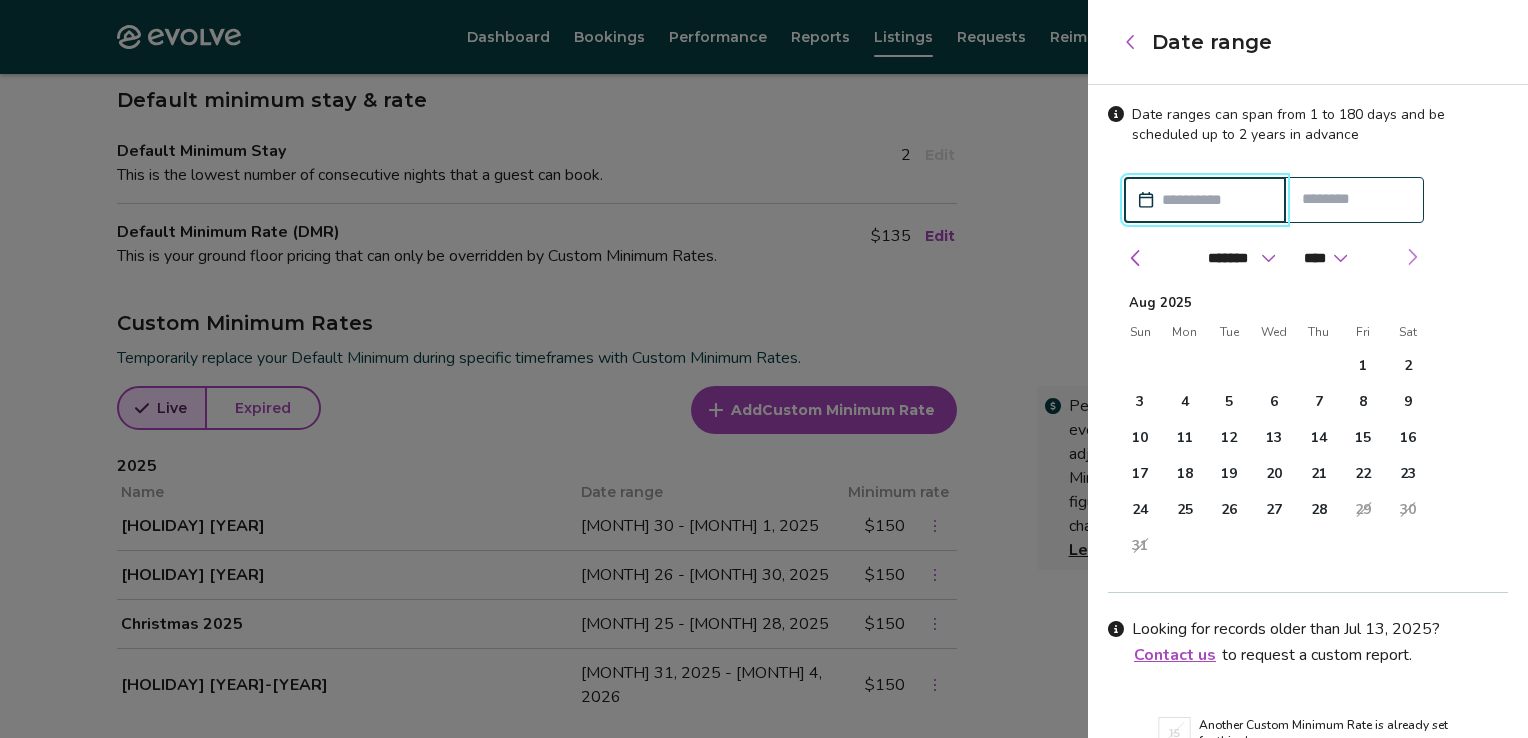 click at bounding box center (1412, 257) 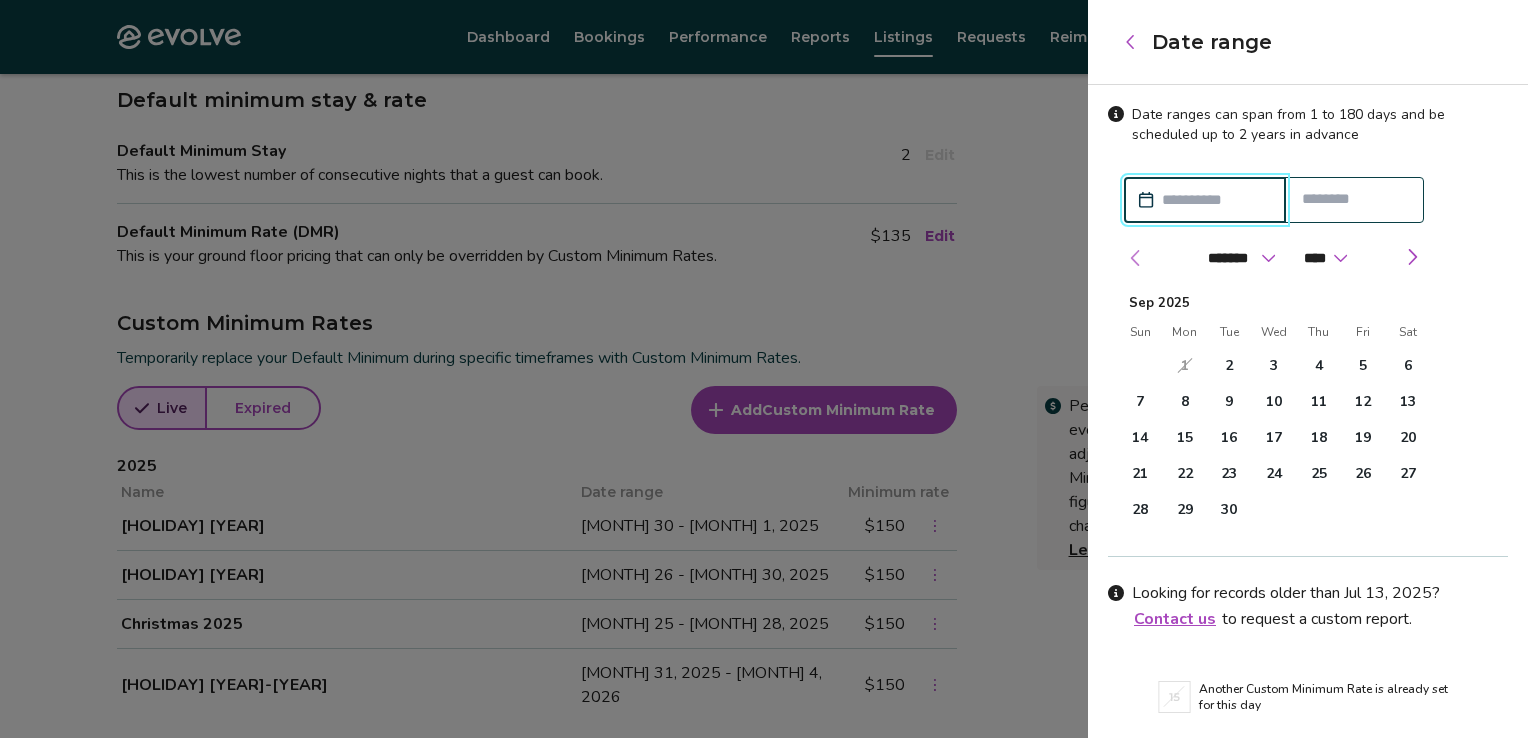 click at bounding box center [1136, 258] 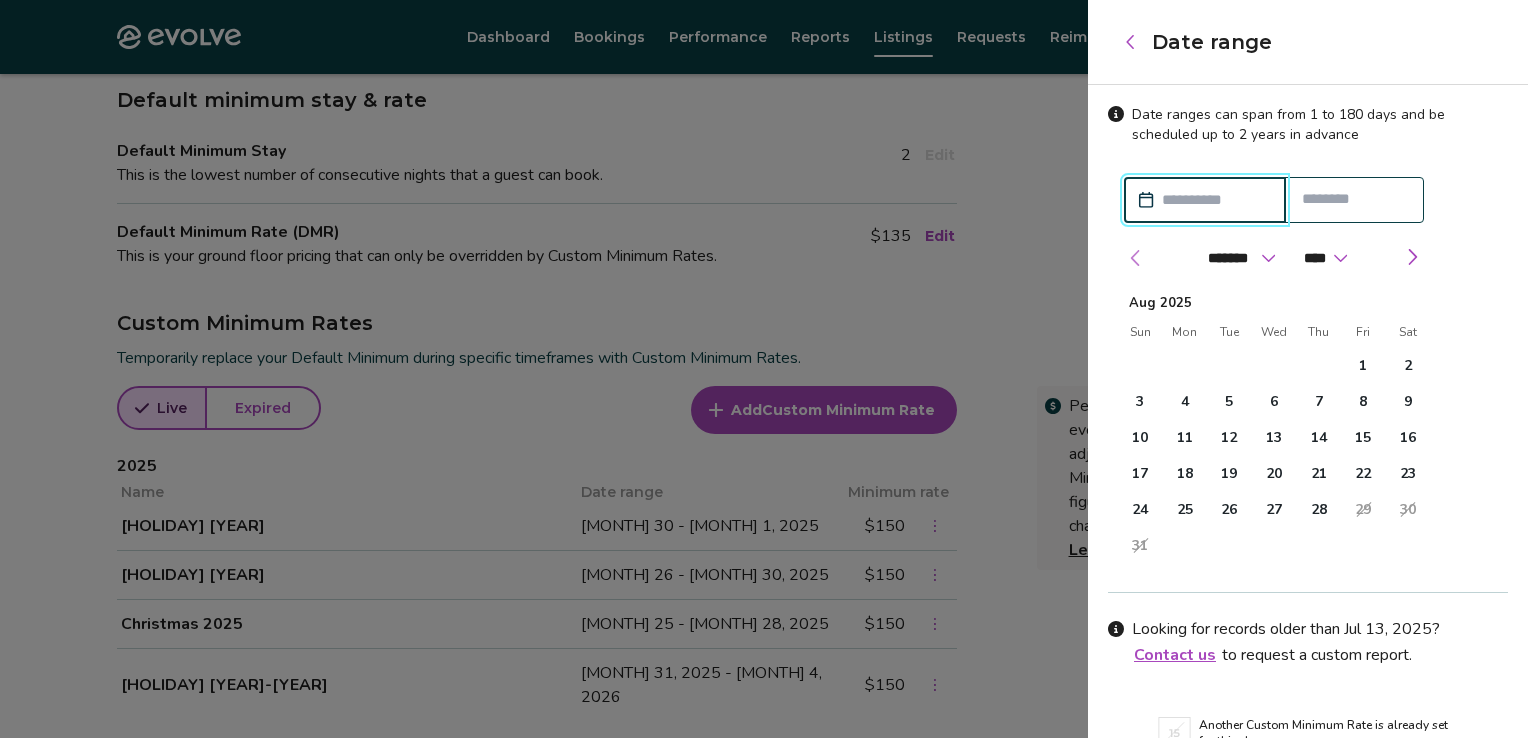 click at bounding box center [1136, 258] 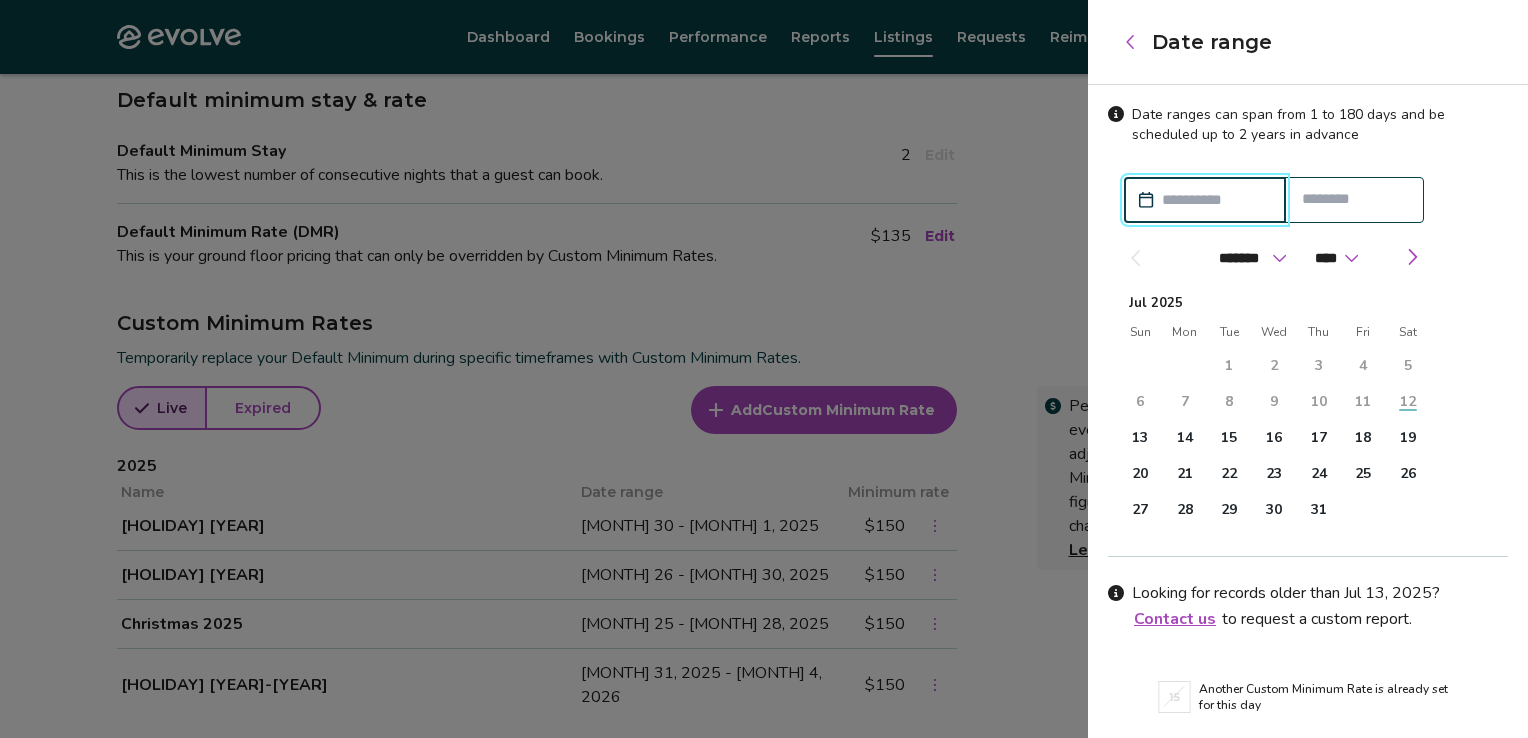click at bounding box center [1135, 258] 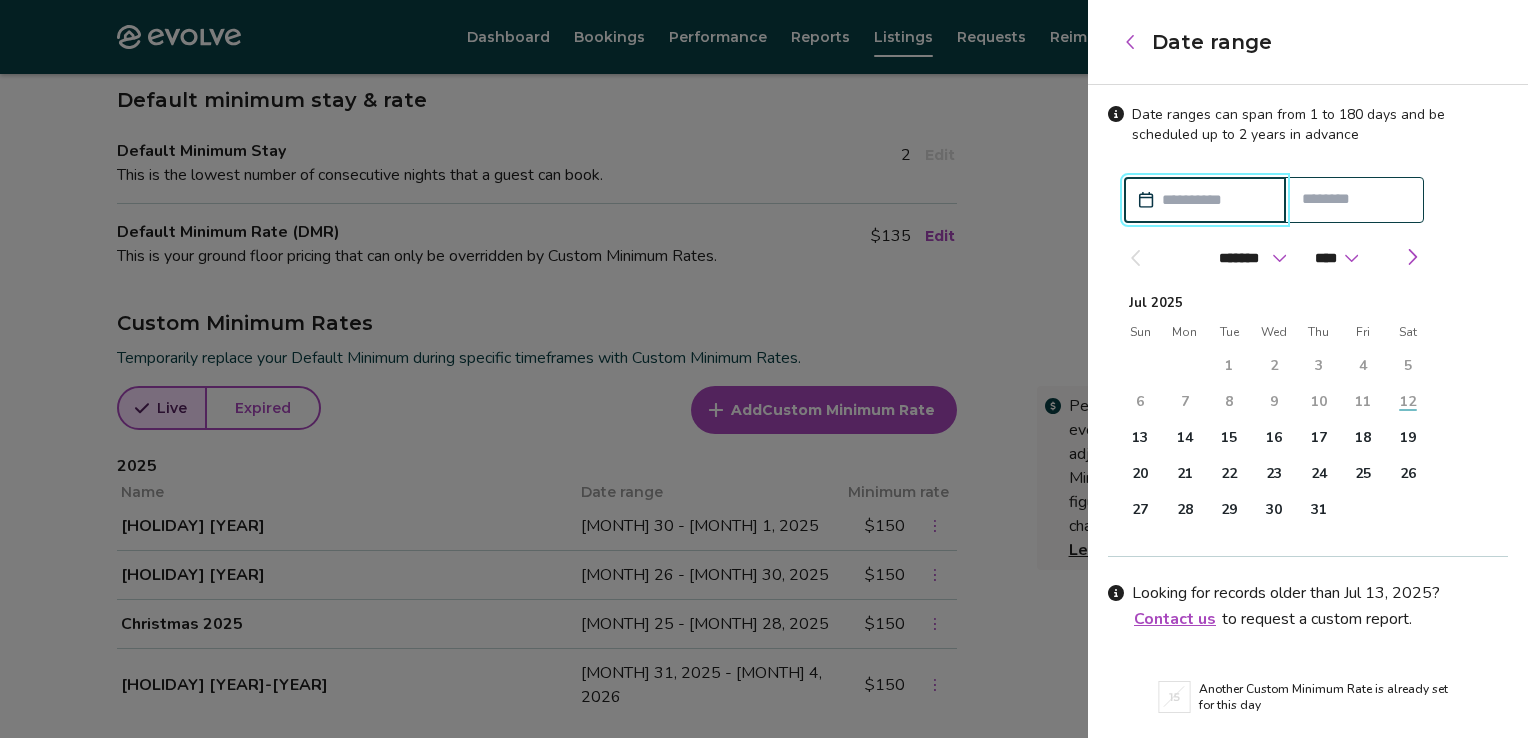click at bounding box center [1215, 200] 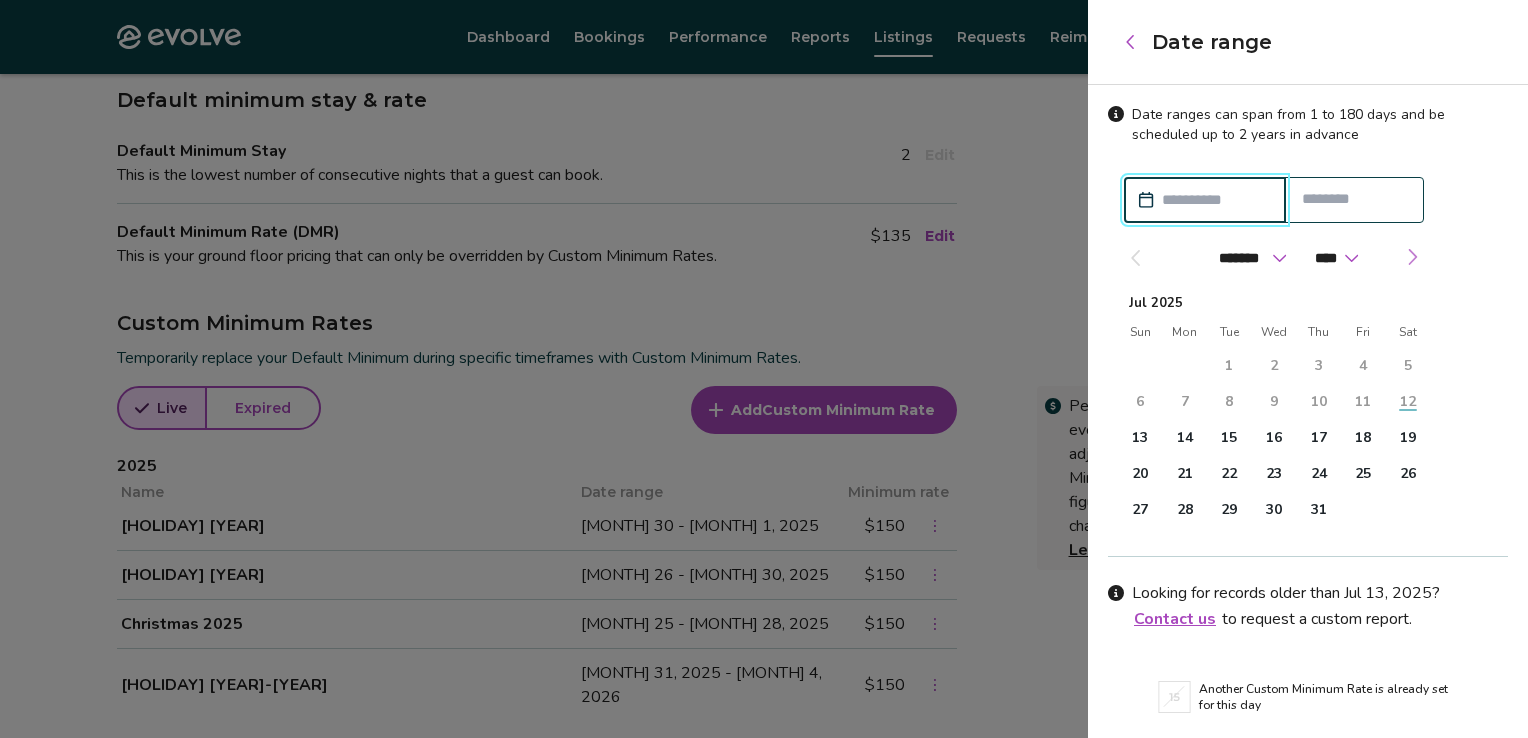 click at bounding box center (1412, 257) 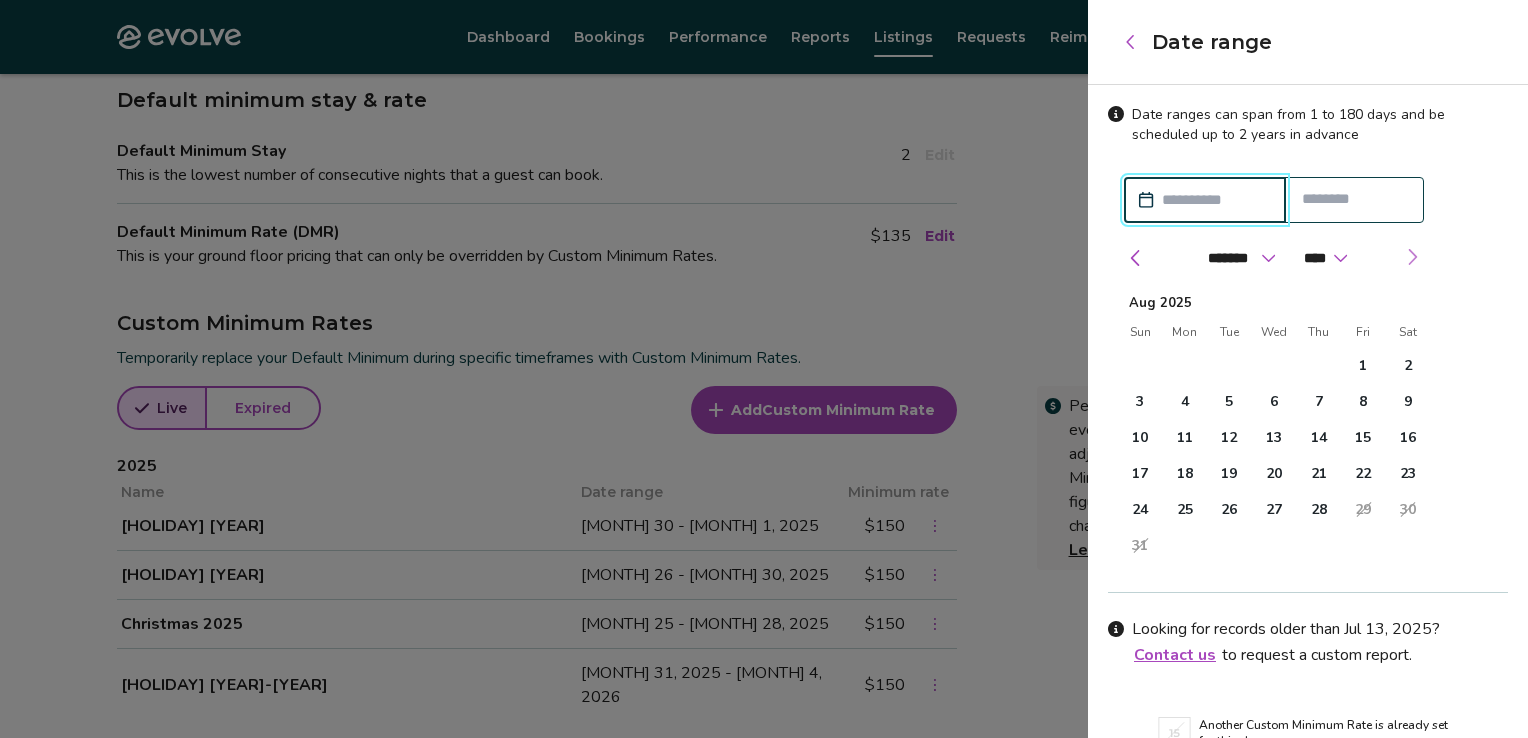 click at bounding box center (1412, 257) 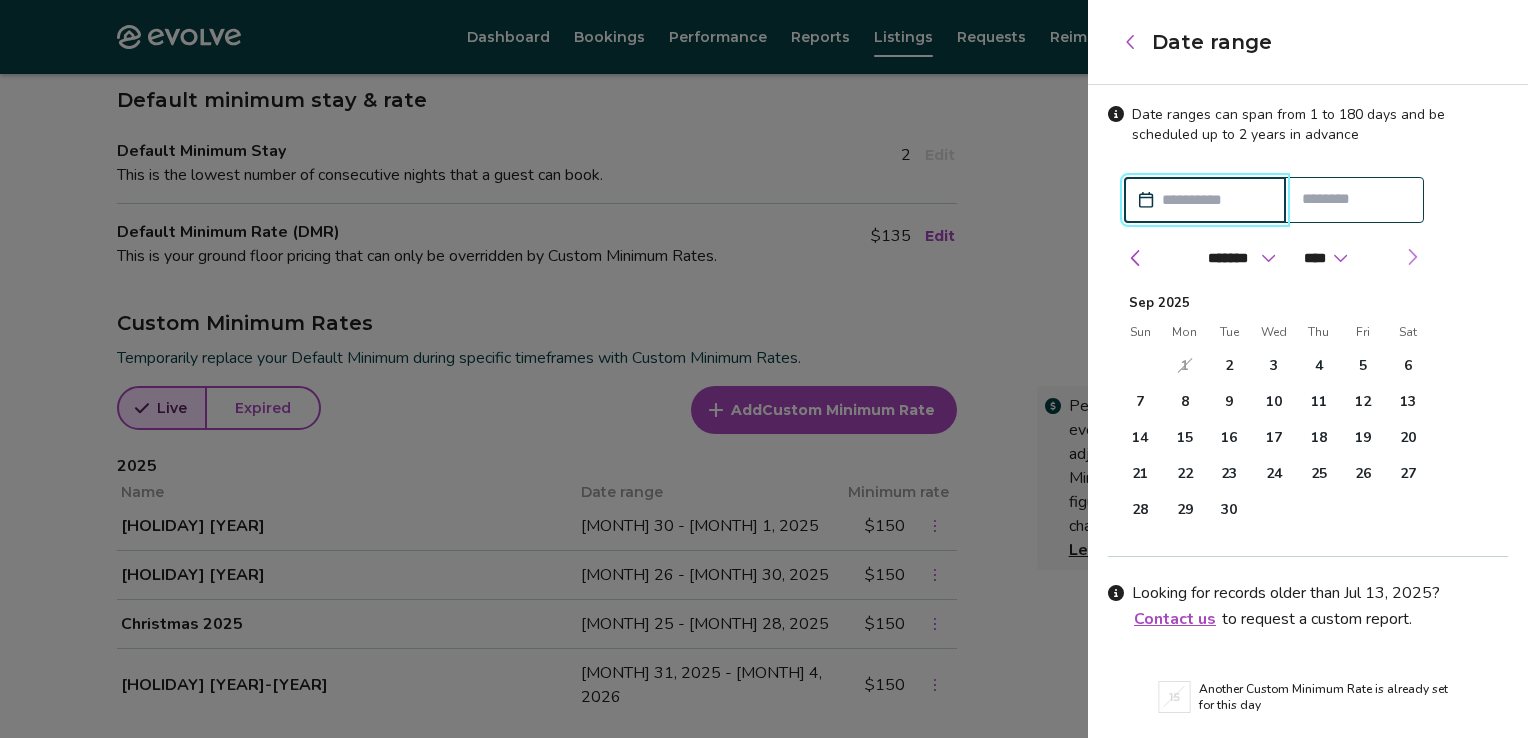 click at bounding box center (1412, 257) 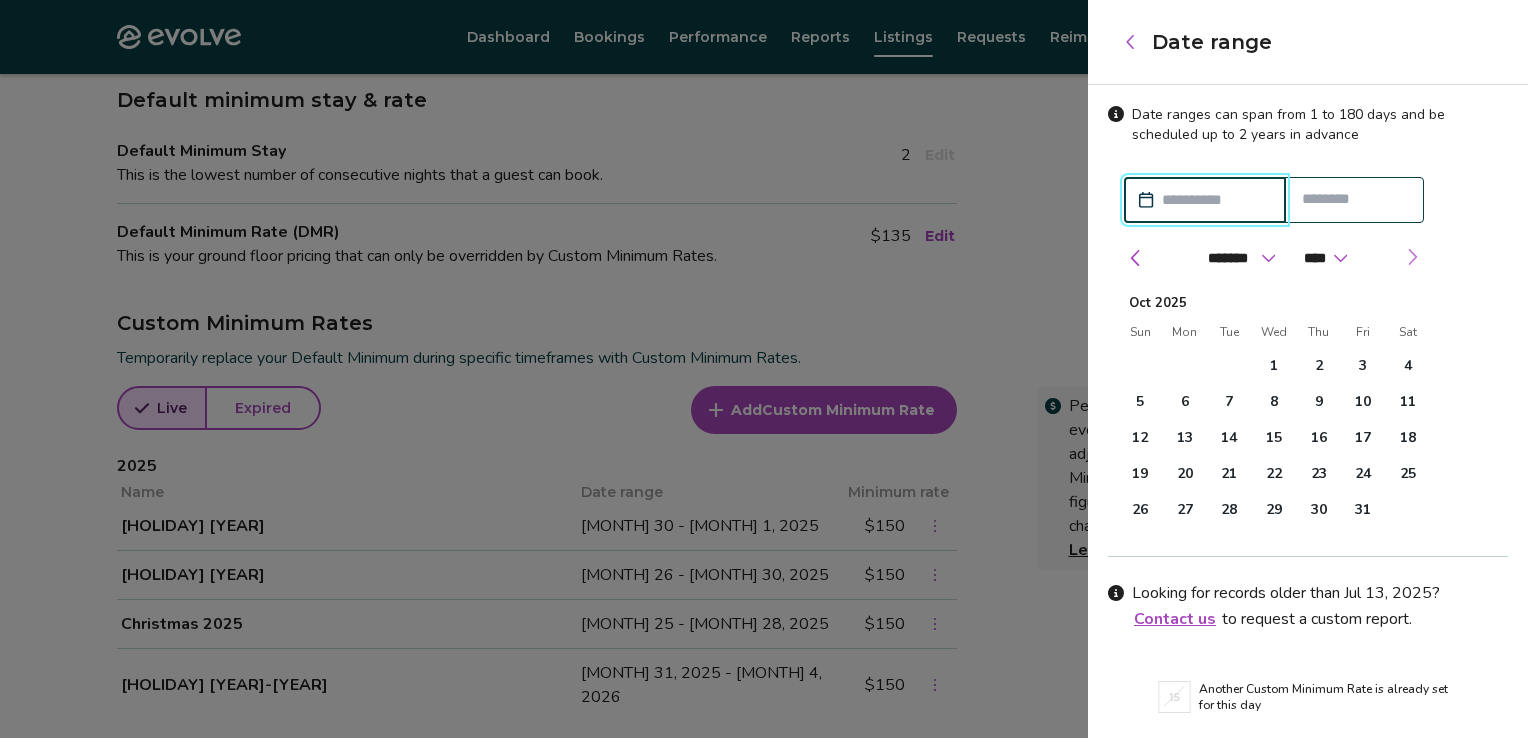 click at bounding box center (1412, 257) 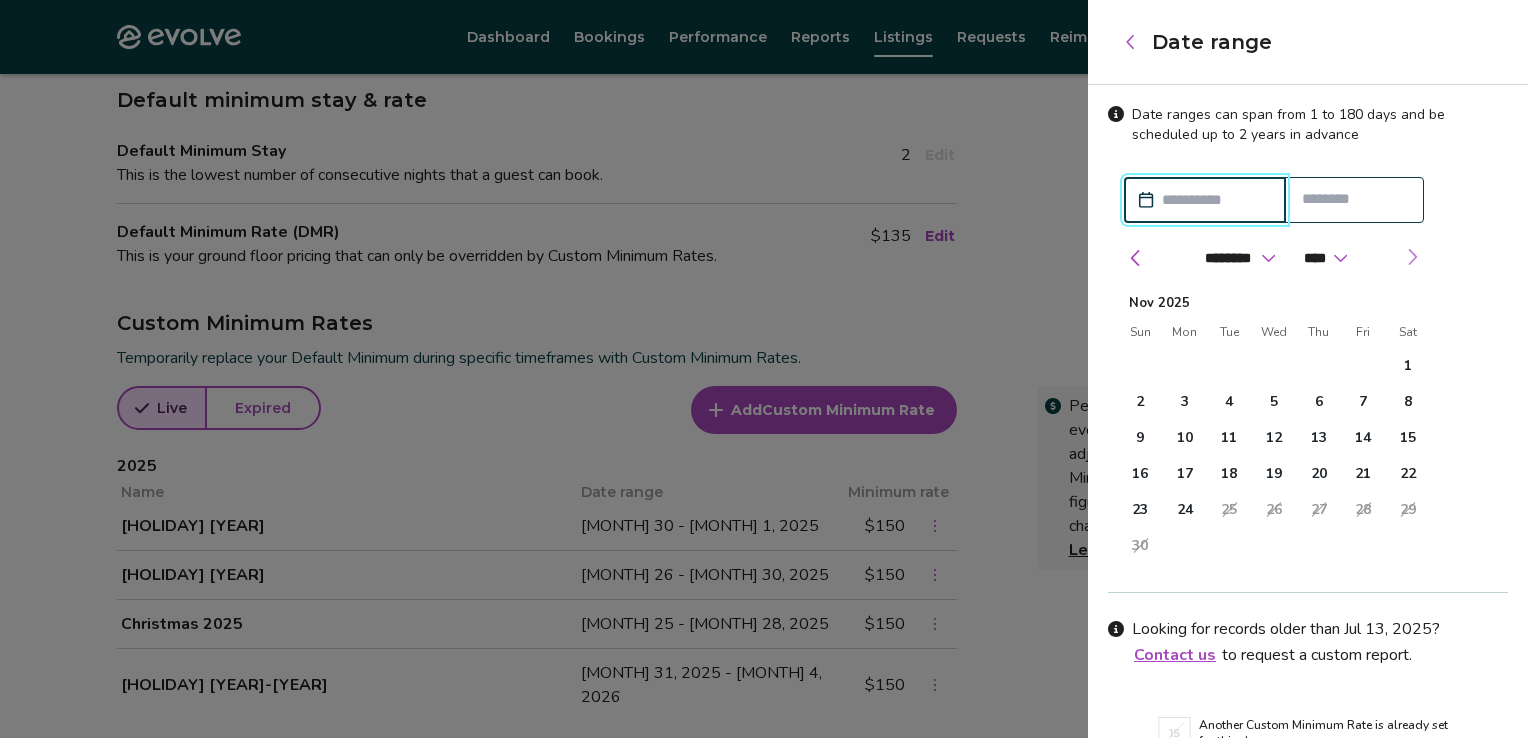 click at bounding box center (1412, 257) 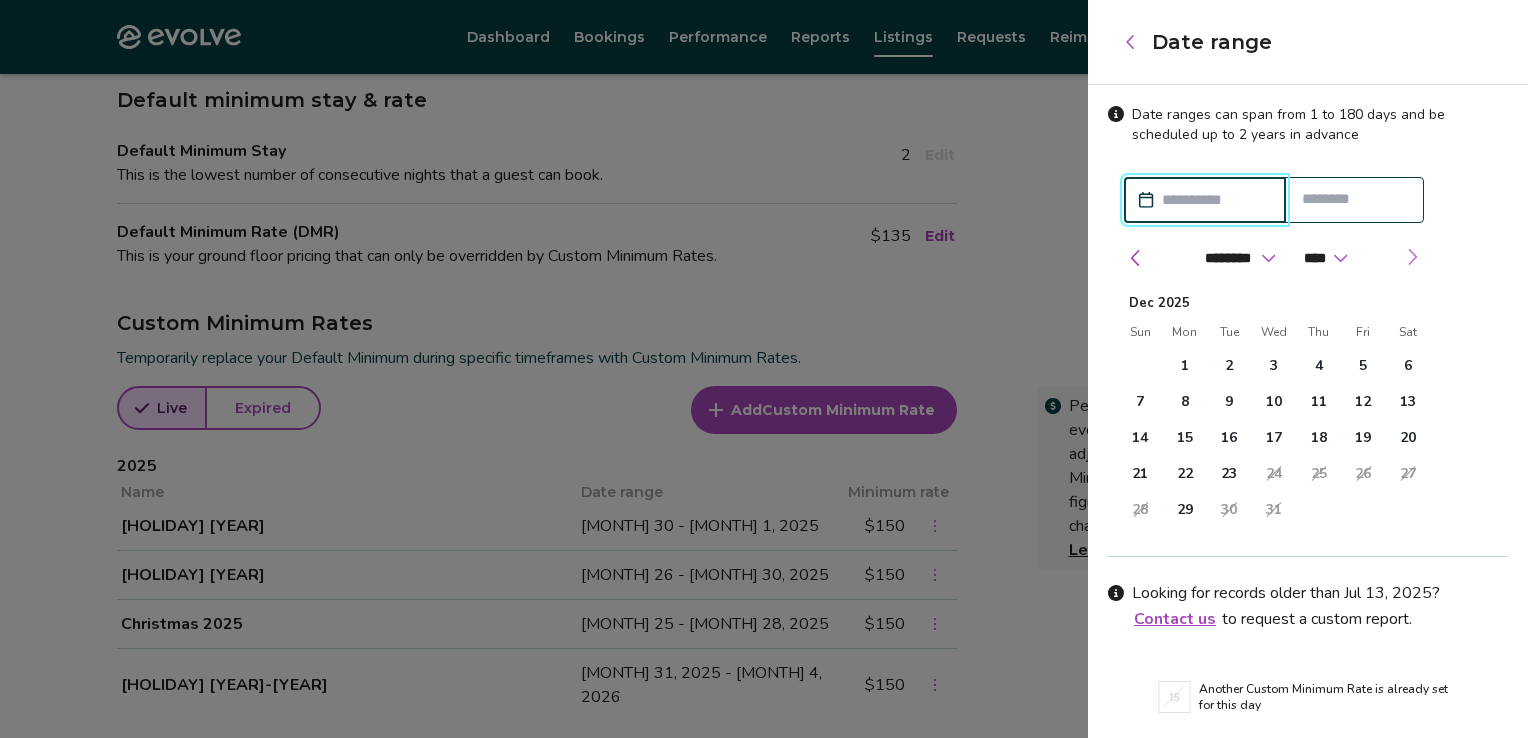 click at bounding box center [1412, 257] 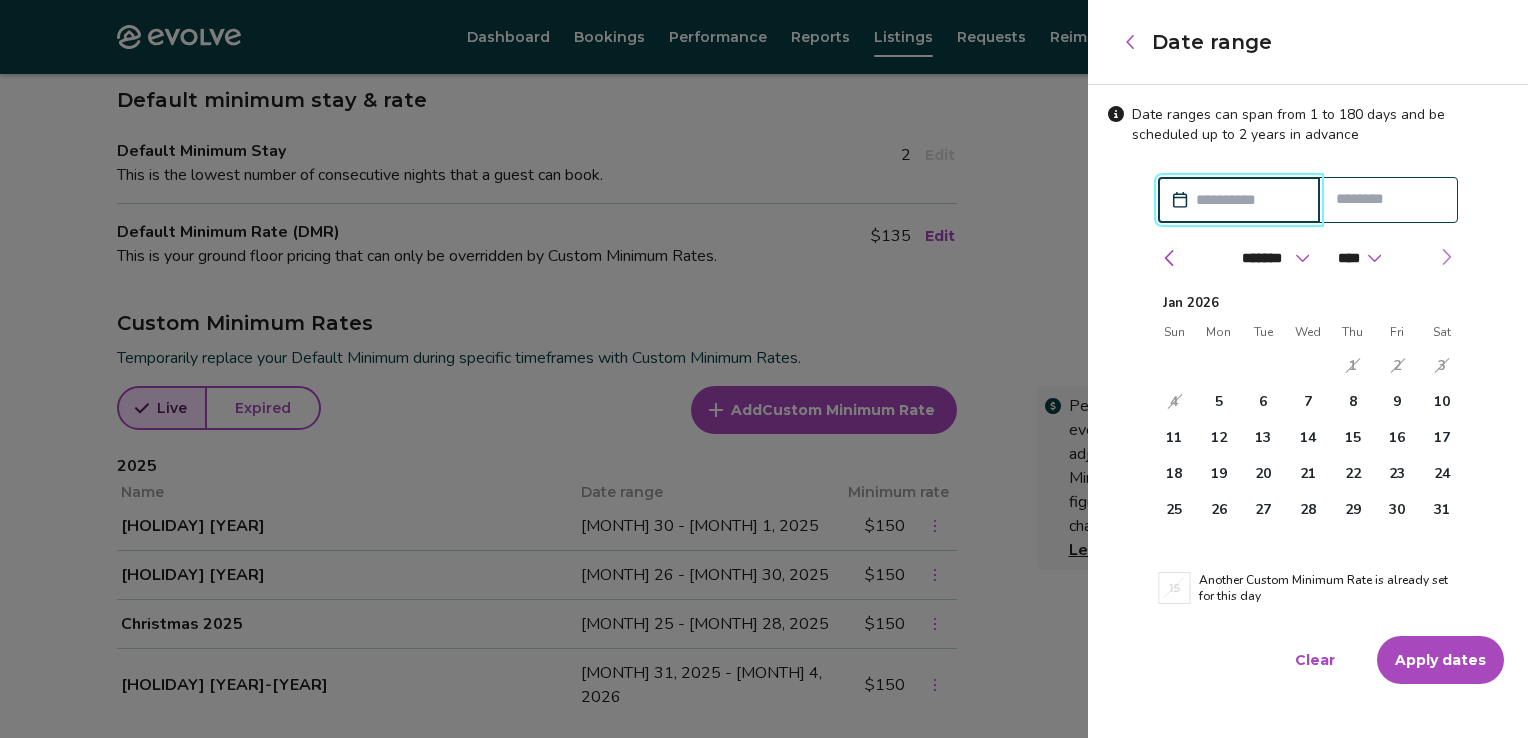 click at bounding box center (1446, 257) 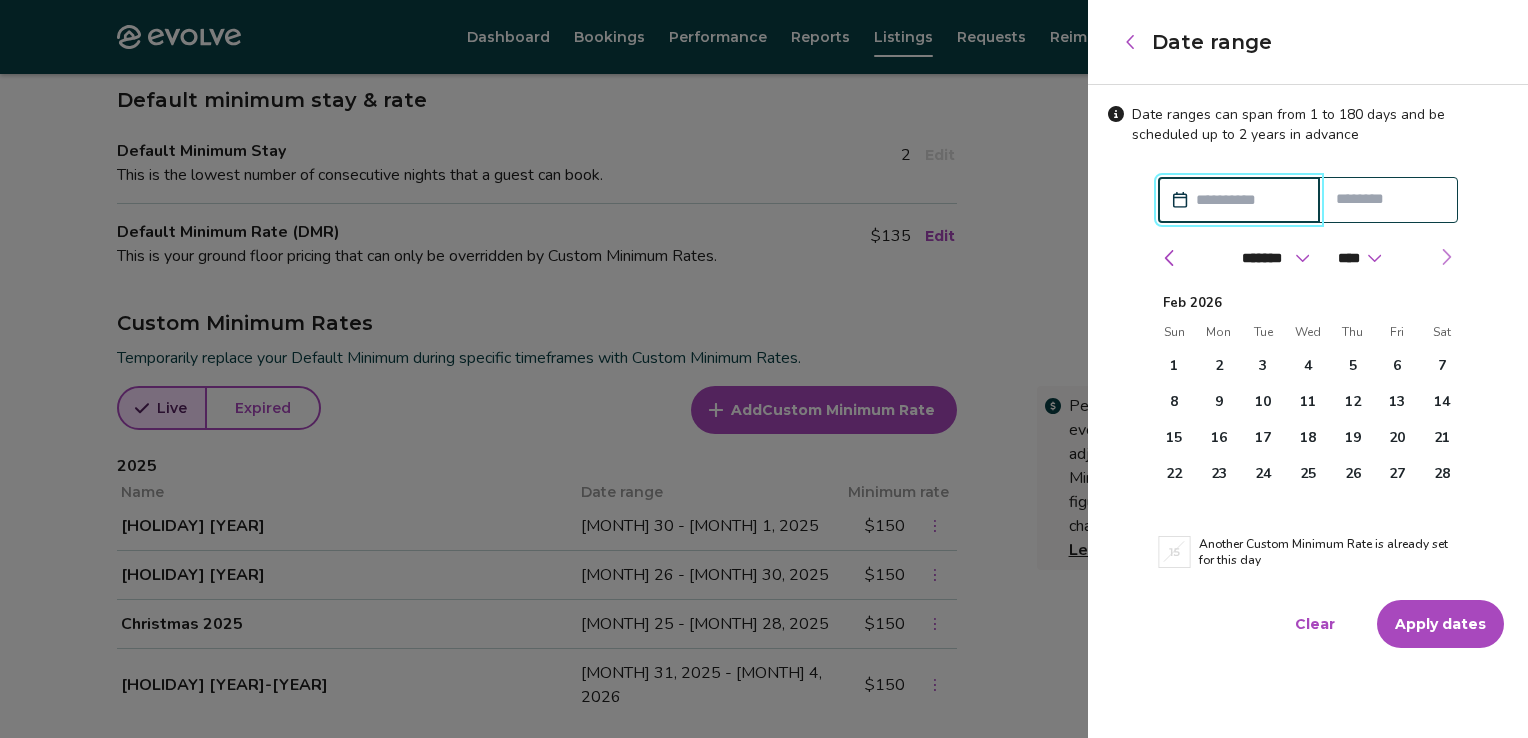 click at bounding box center [1446, 257] 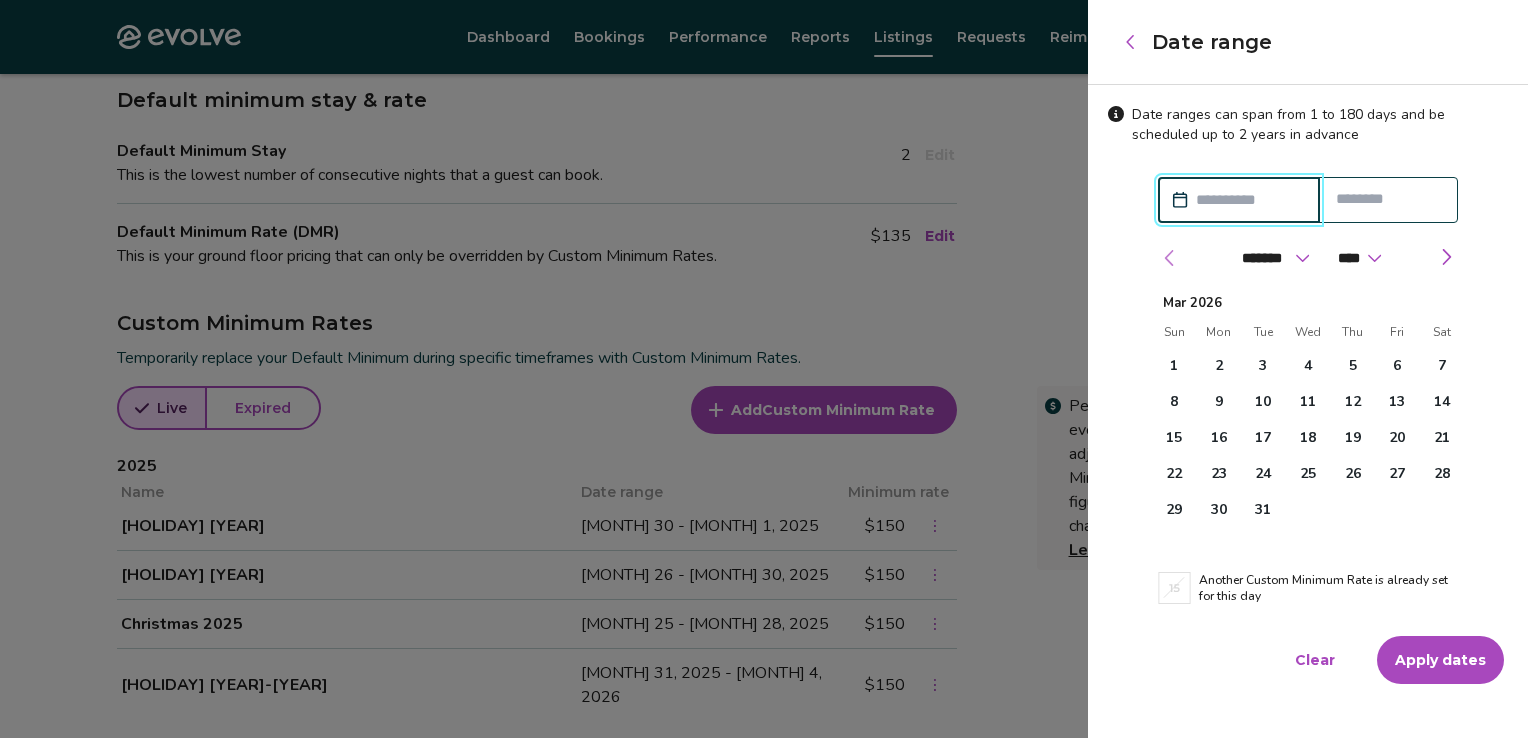 click at bounding box center (1170, 258) 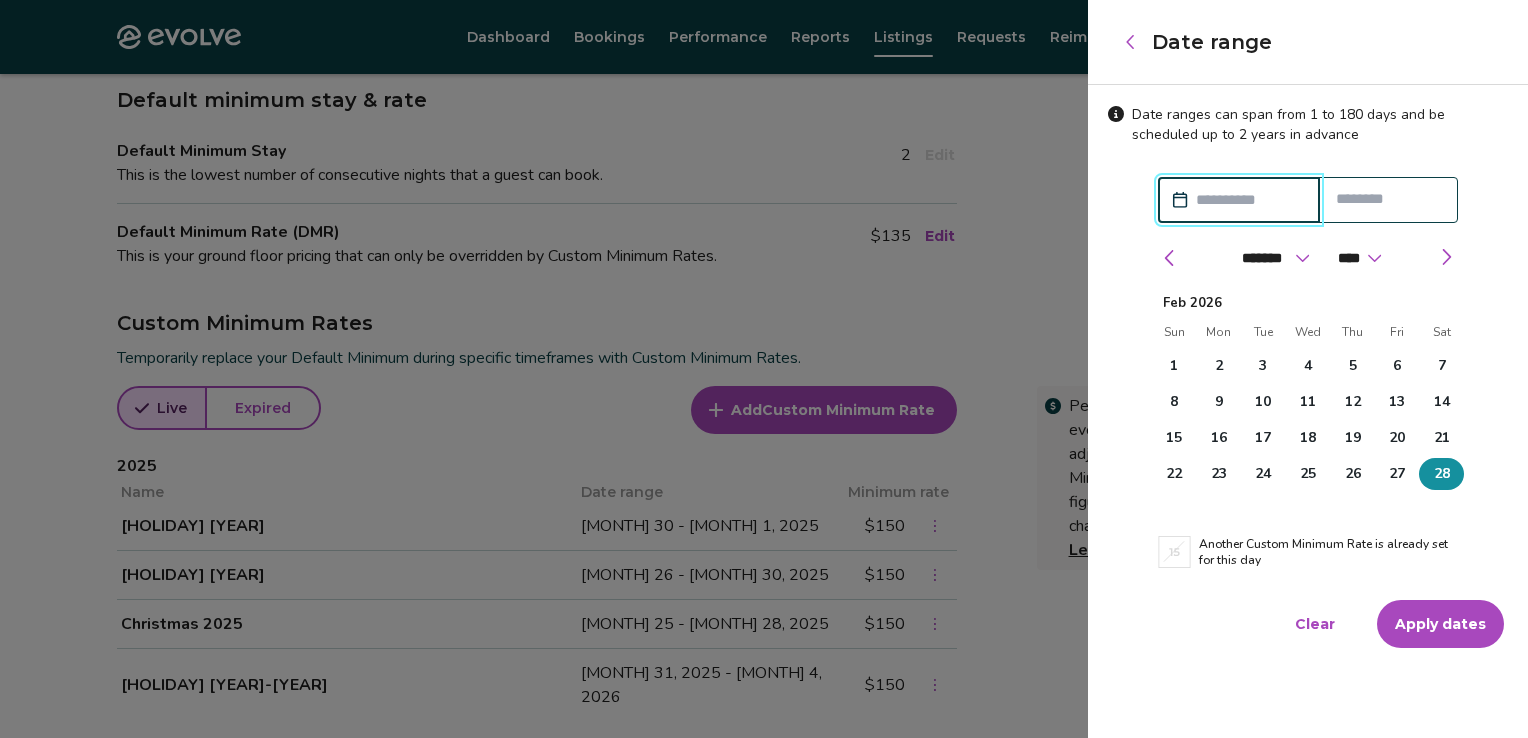 click on "28" at bounding box center [1442, 474] 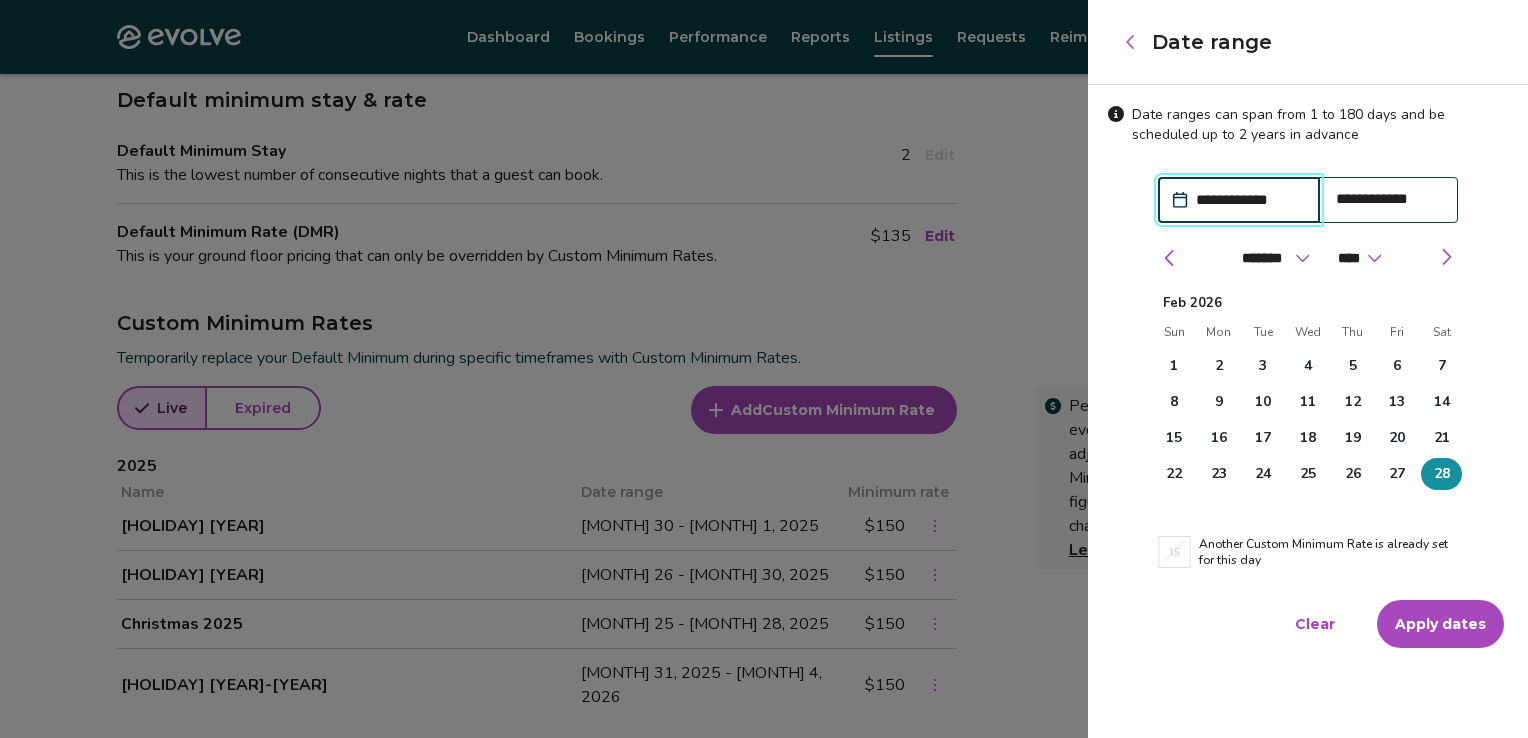 click on "**********" at bounding box center [1249, 200] 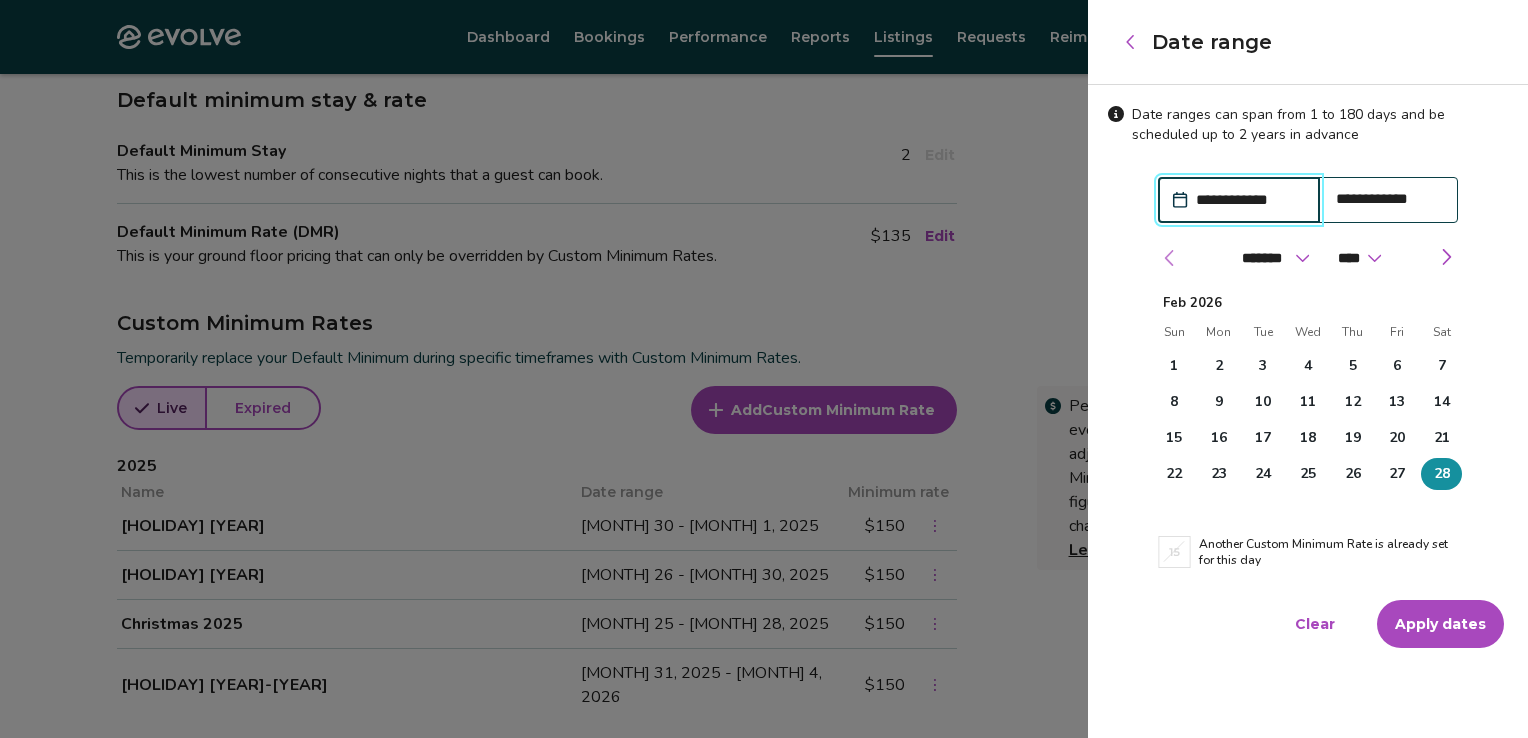 click at bounding box center [1170, 258] 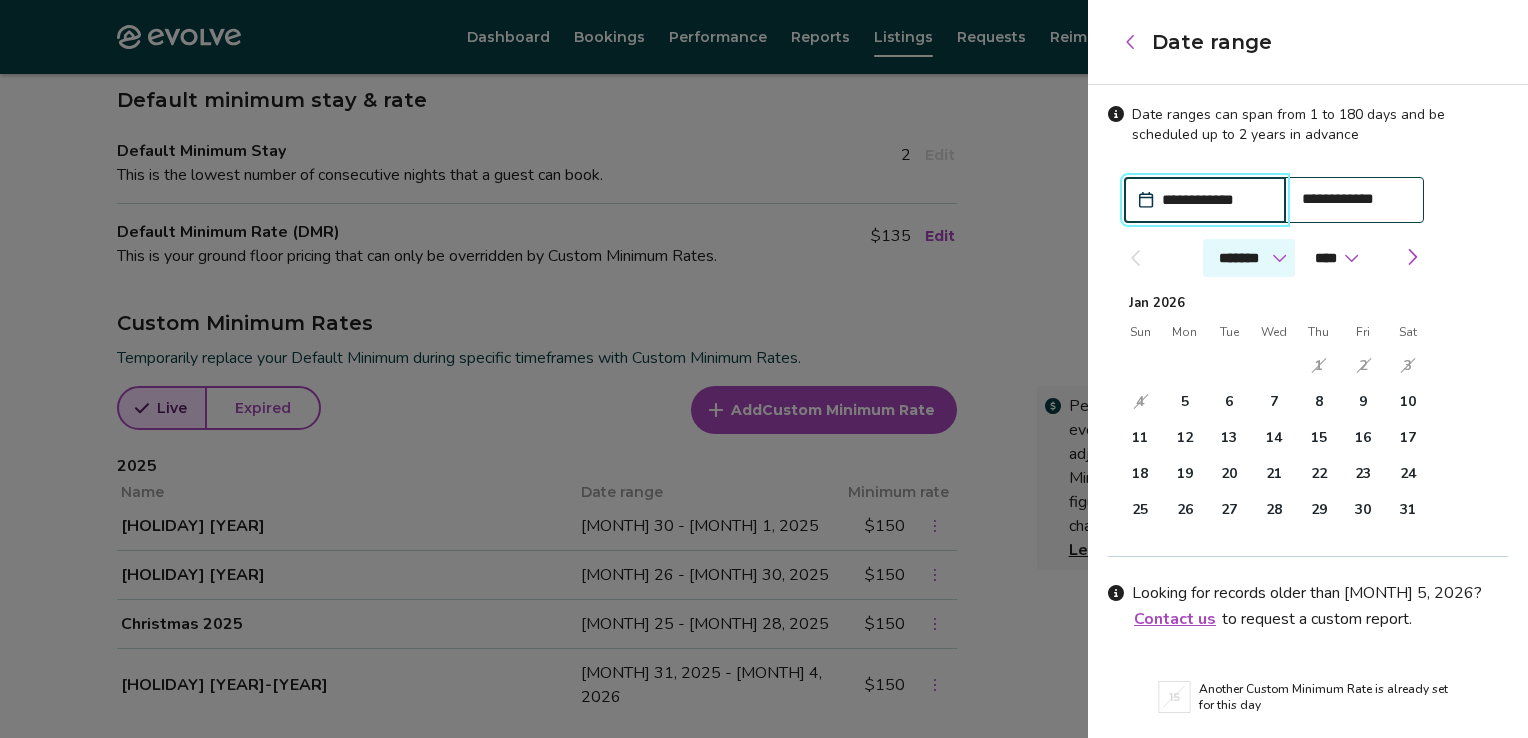 click on "******* ******** ***** ***** *** **** **** ****** ********* ******* ******** ********" at bounding box center (1249, 258) 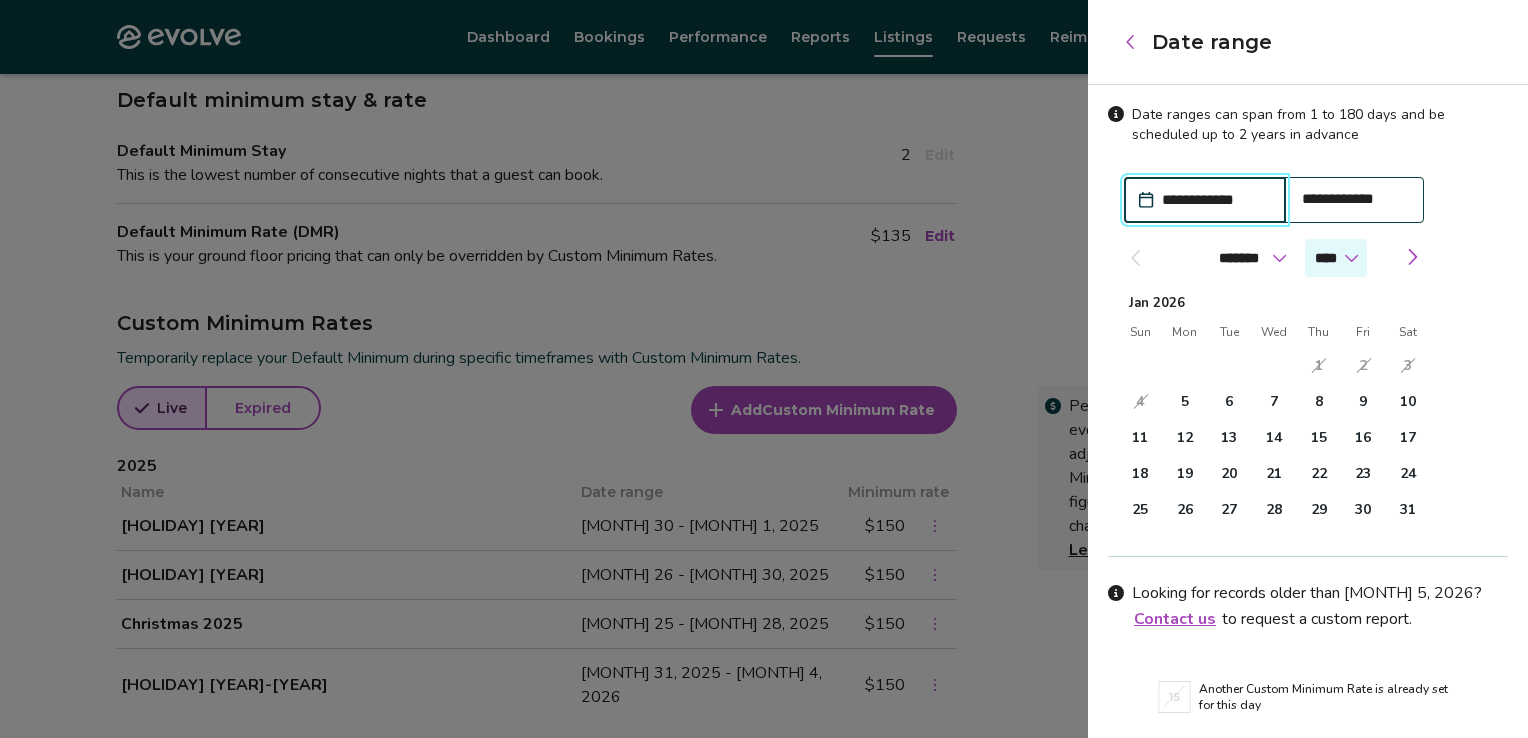 click on "**** **** **** **** **** **** **** **** **** **** **** **** **** **** **** **** **** **** **** ****" at bounding box center [1336, 258] 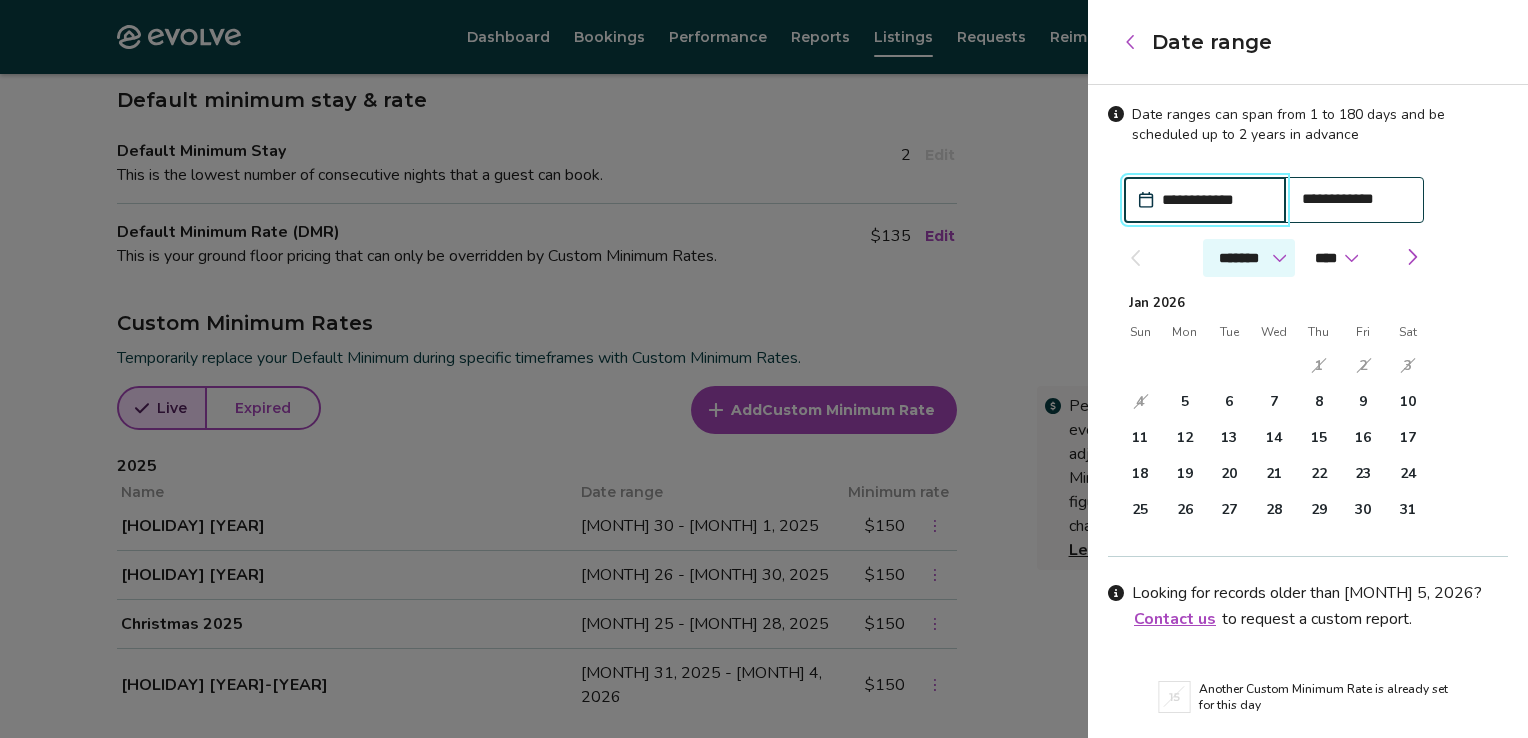 click on "******* ******** ***** ***** *** **** **** ****** ********* ******* ******** ********" at bounding box center [1249, 258] 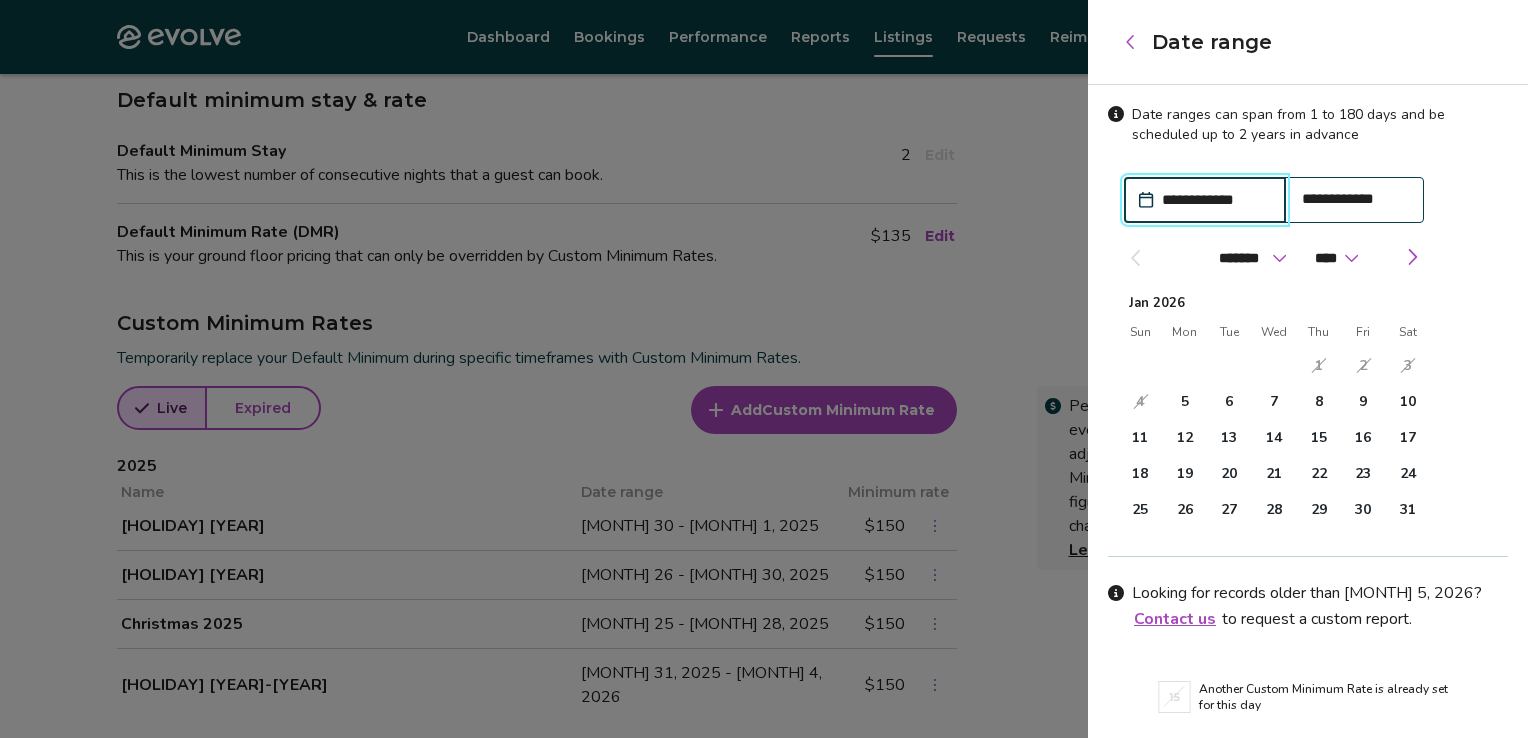click on "******* ******** ***** ***** *** **** **** ****** ********* ******* ******** ********" at bounding box center [1249, 258] 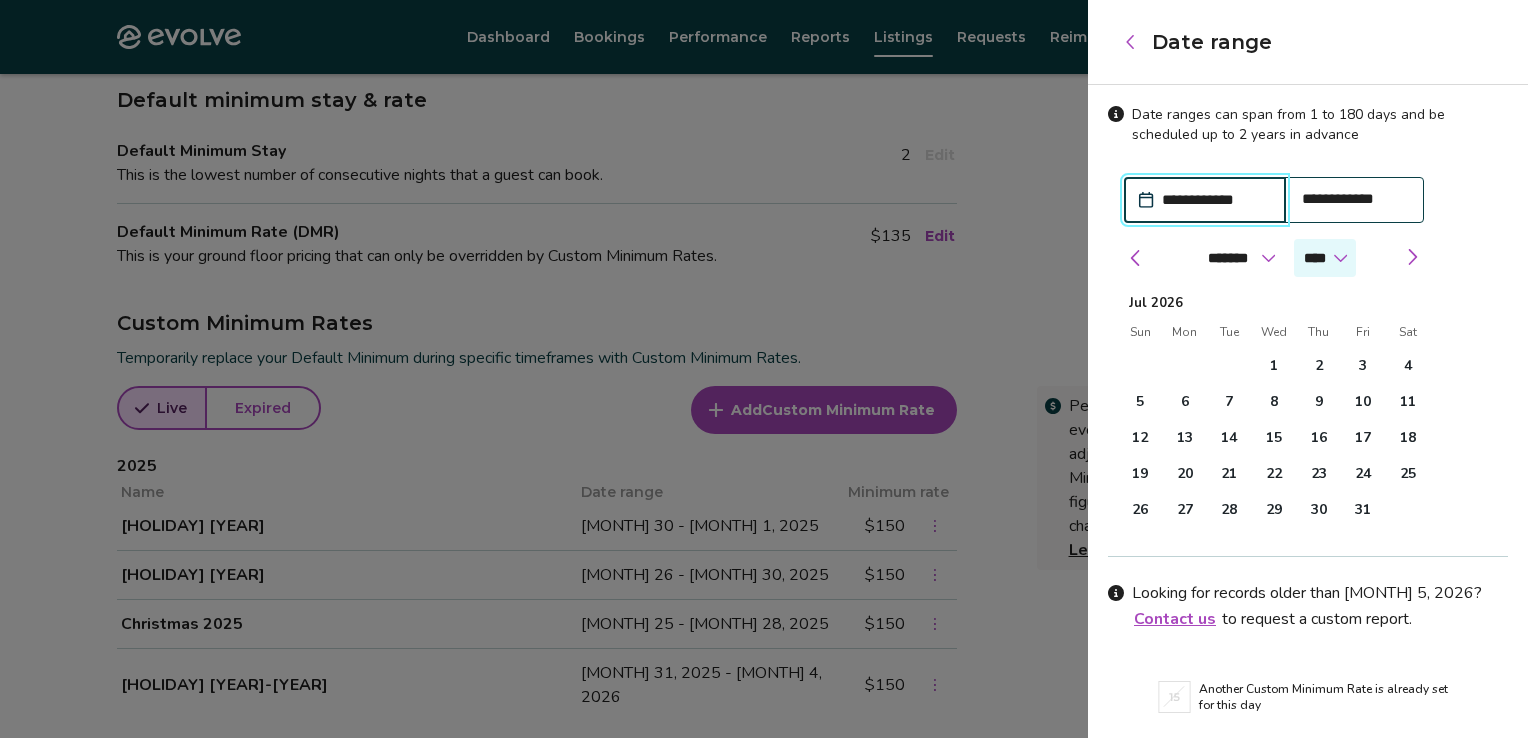 click on "**** **** **** **** **** **** **** **** **** **** **** **** **** **** **** **** **** **** **** ****" at bounding box center (1325, 258) 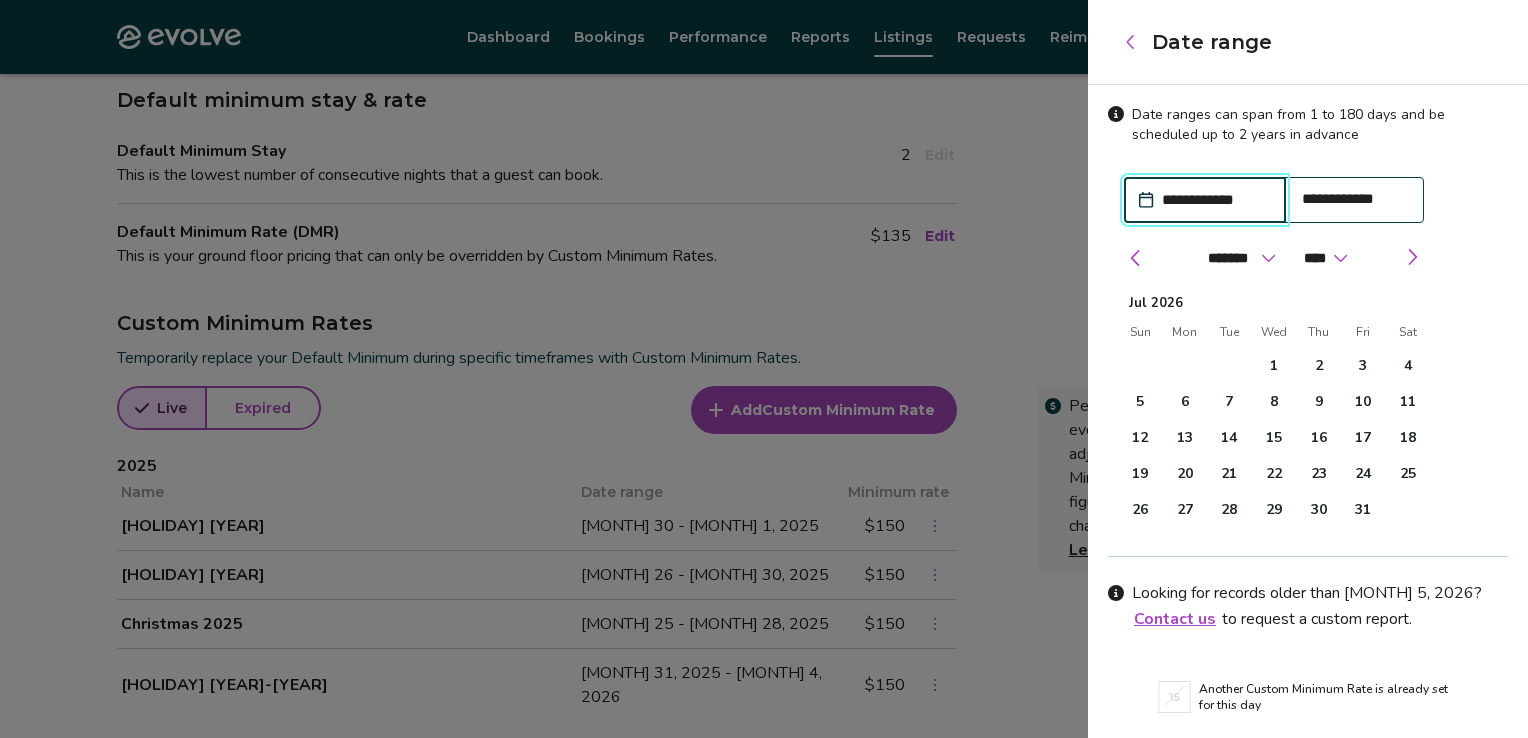 click on "**********" at bounding box center (1308, 413) 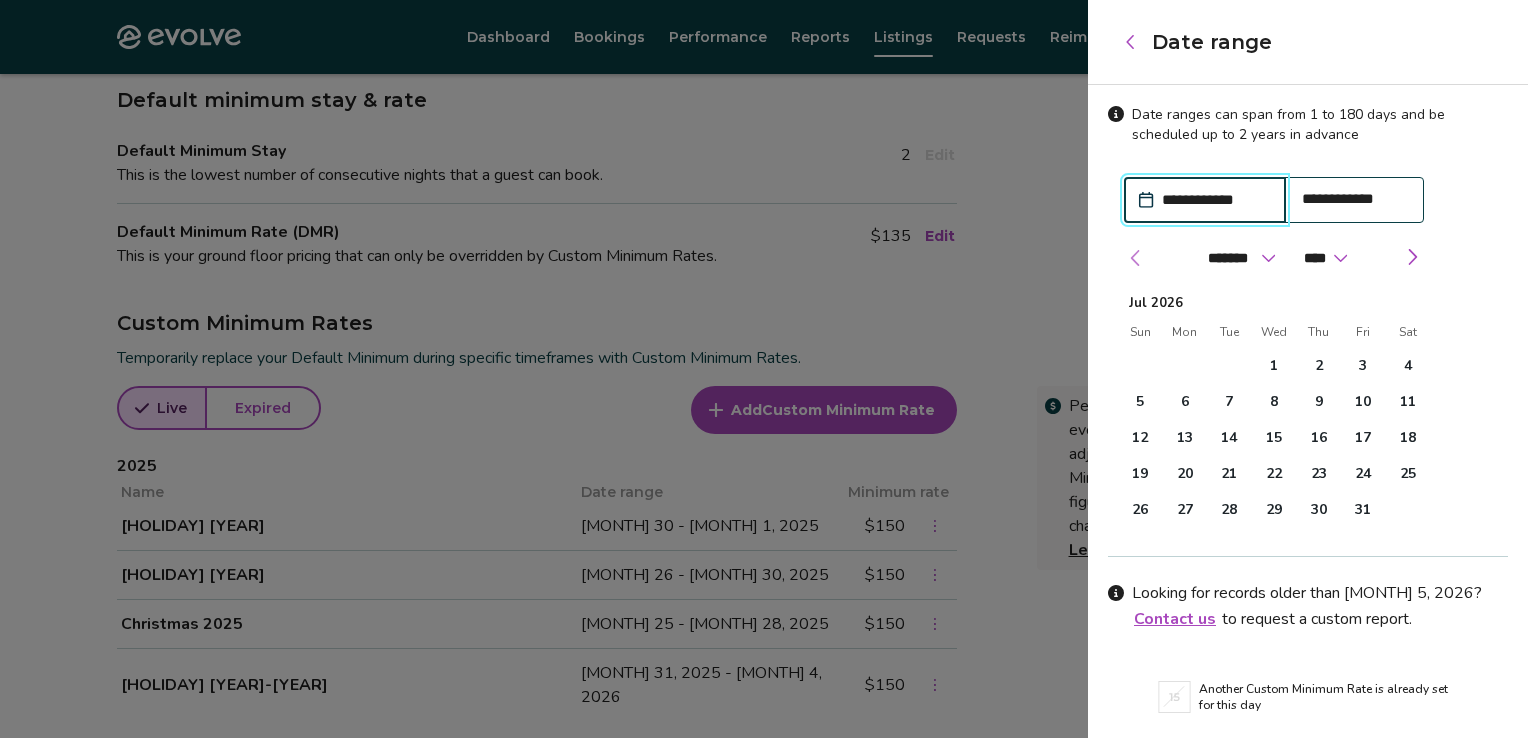 drag, startPoint x: 1250, startPoint y: 195, endPoint x: 1134, endPoint y: 258, distance: 132.00378 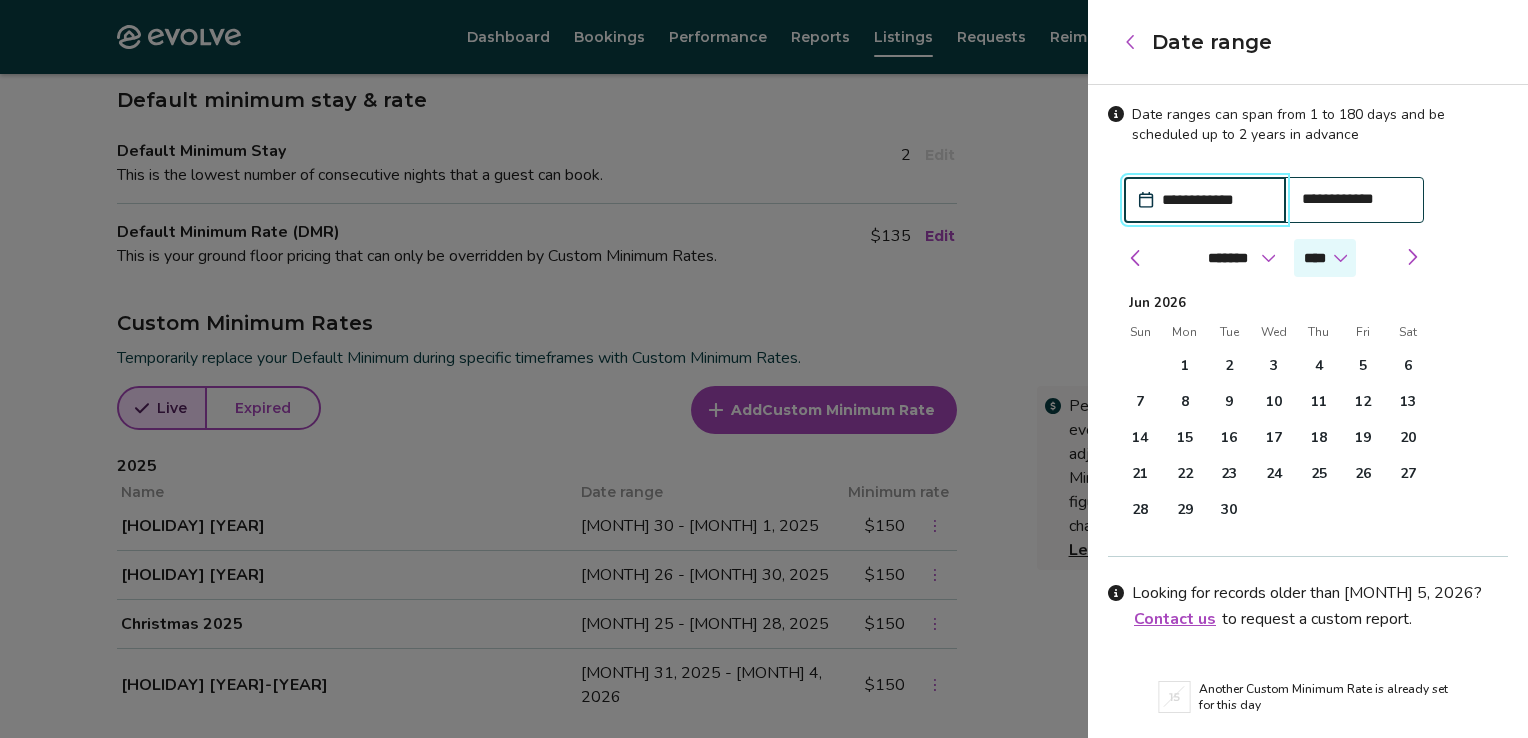 click on "**** **** **** **** **** **** **** **** **** **** **** **** **** **** **** **** **** **** **** ****" at bounding box center [1325, 258] 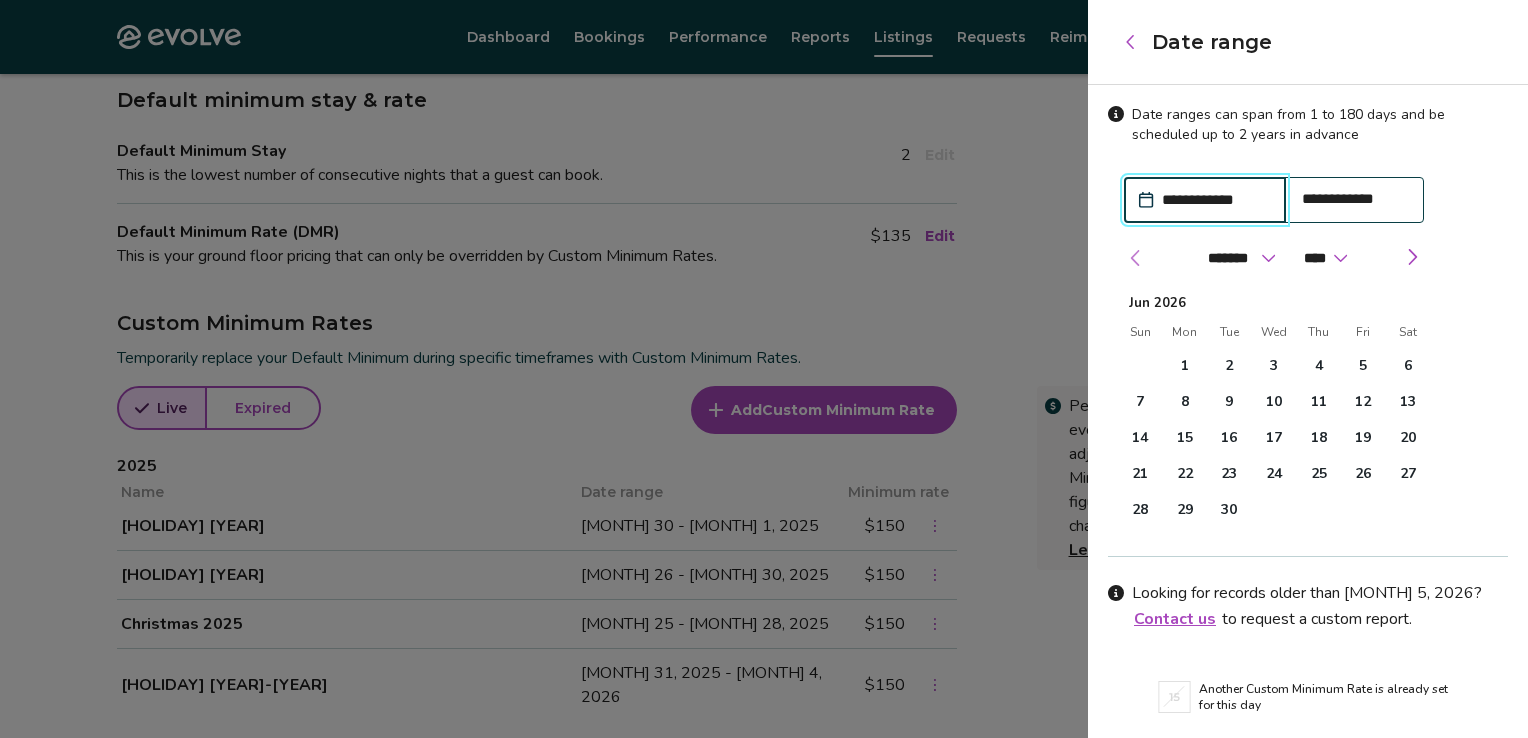 click at bounding box center [1136, 258] 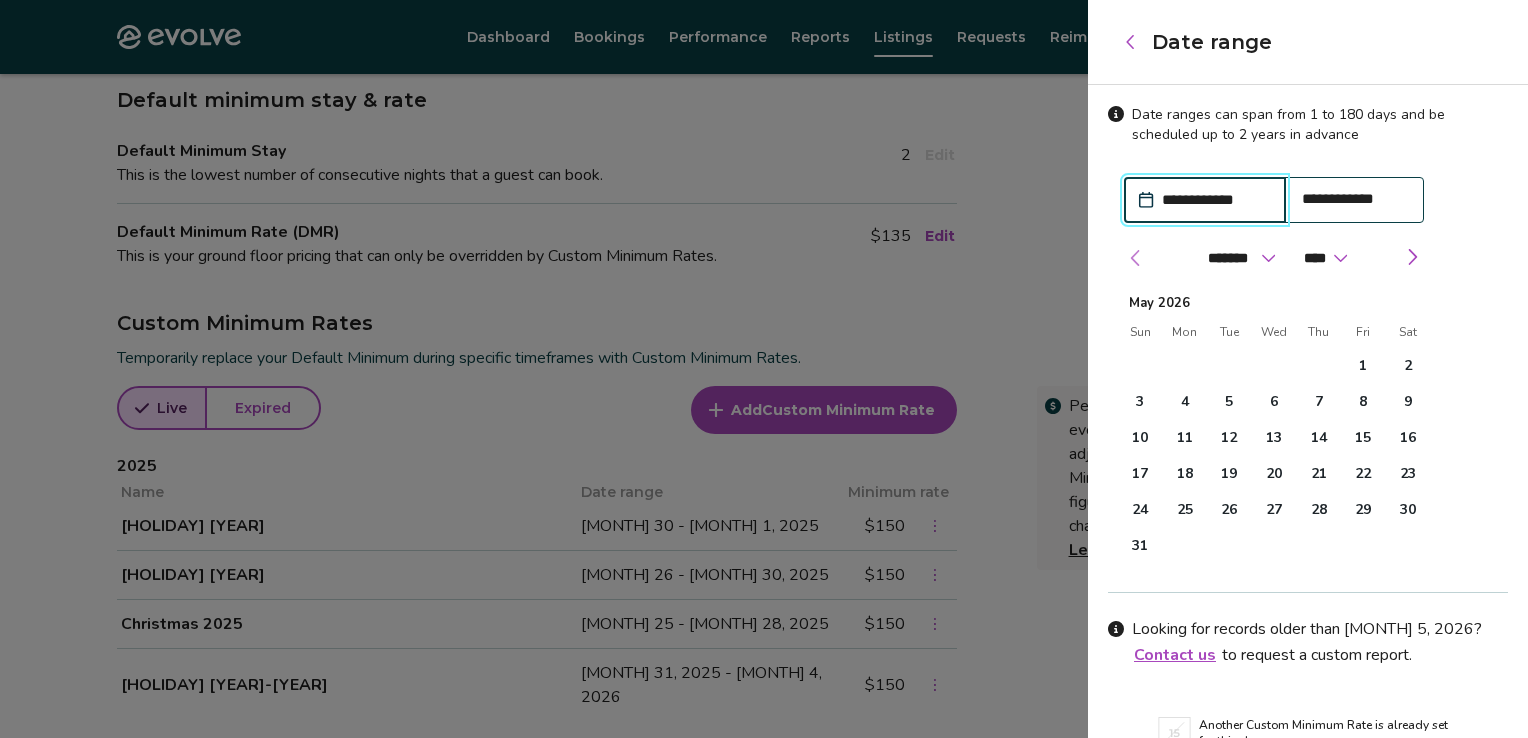 click at bounding box center (1136, 258) 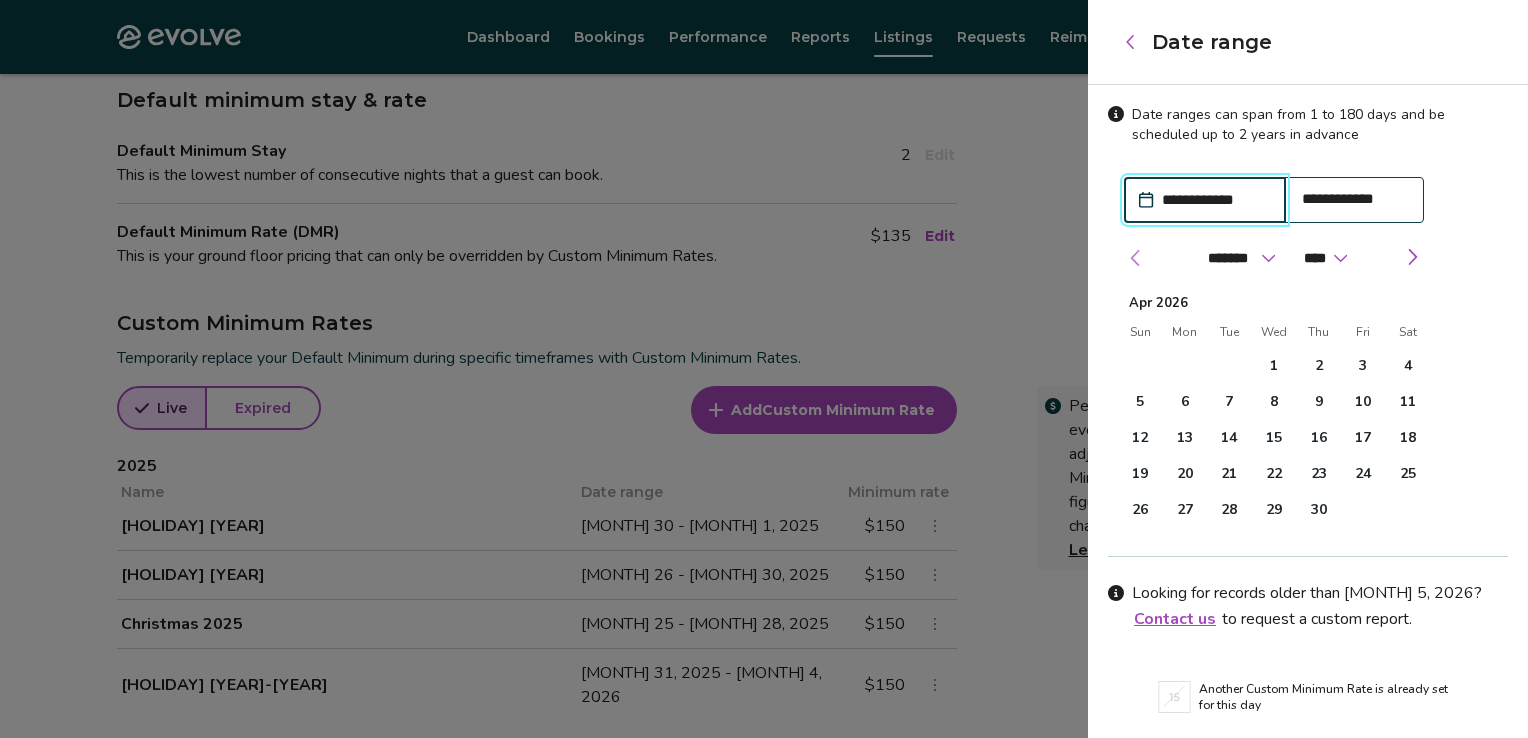click at bounding box center [1136, 258] 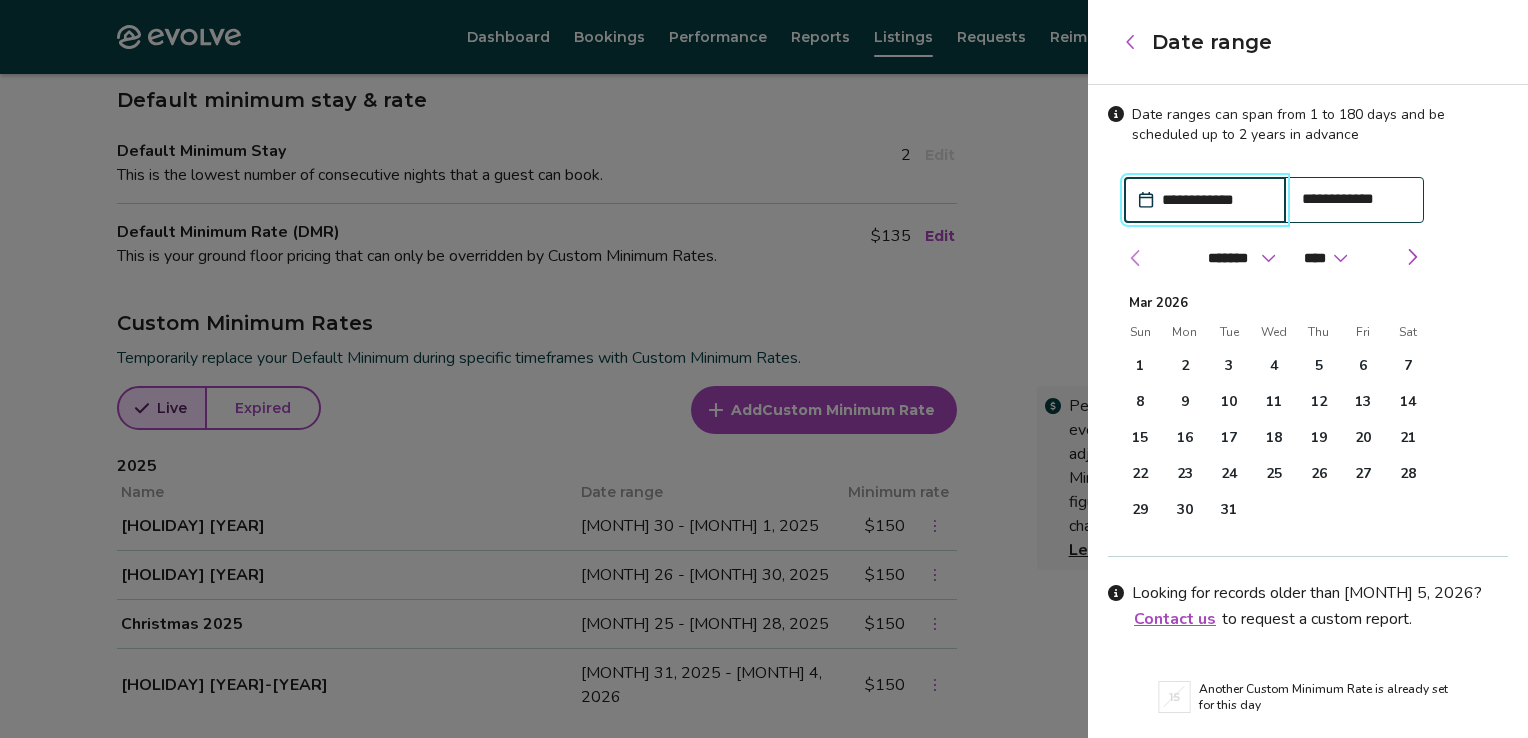 click at bounding box center [1136, 258] 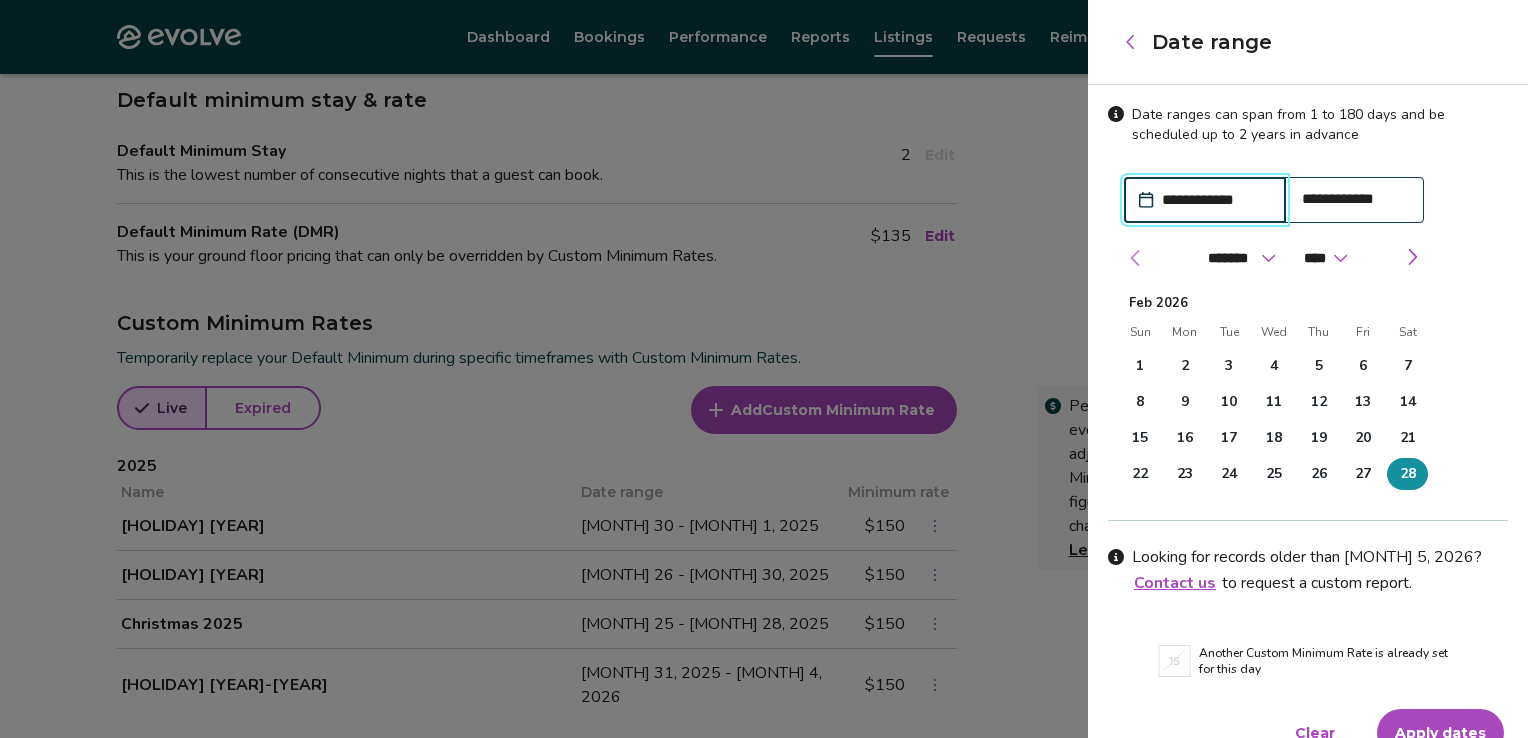 click at bounding box center [1136, 258] 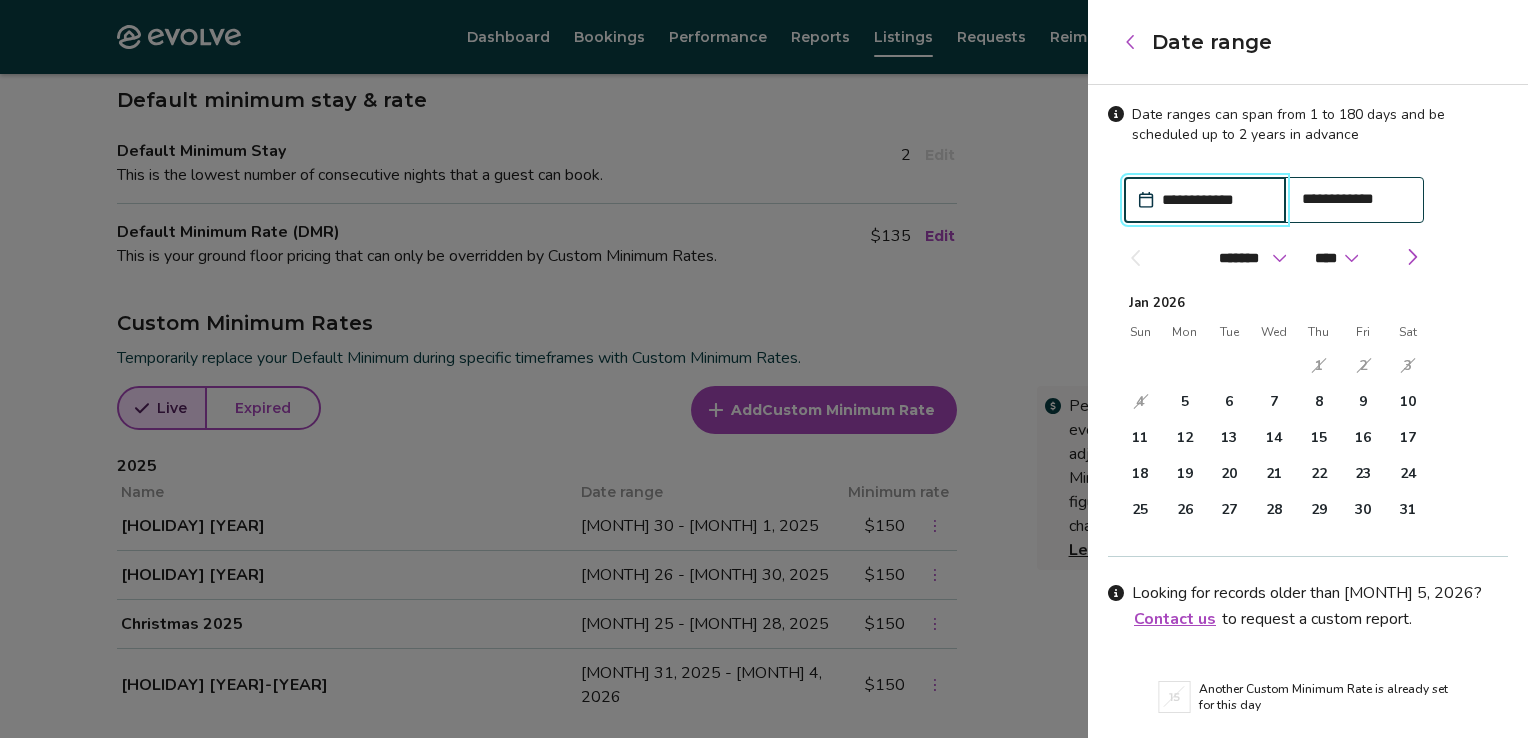 click at bounding box center [1135, 258] 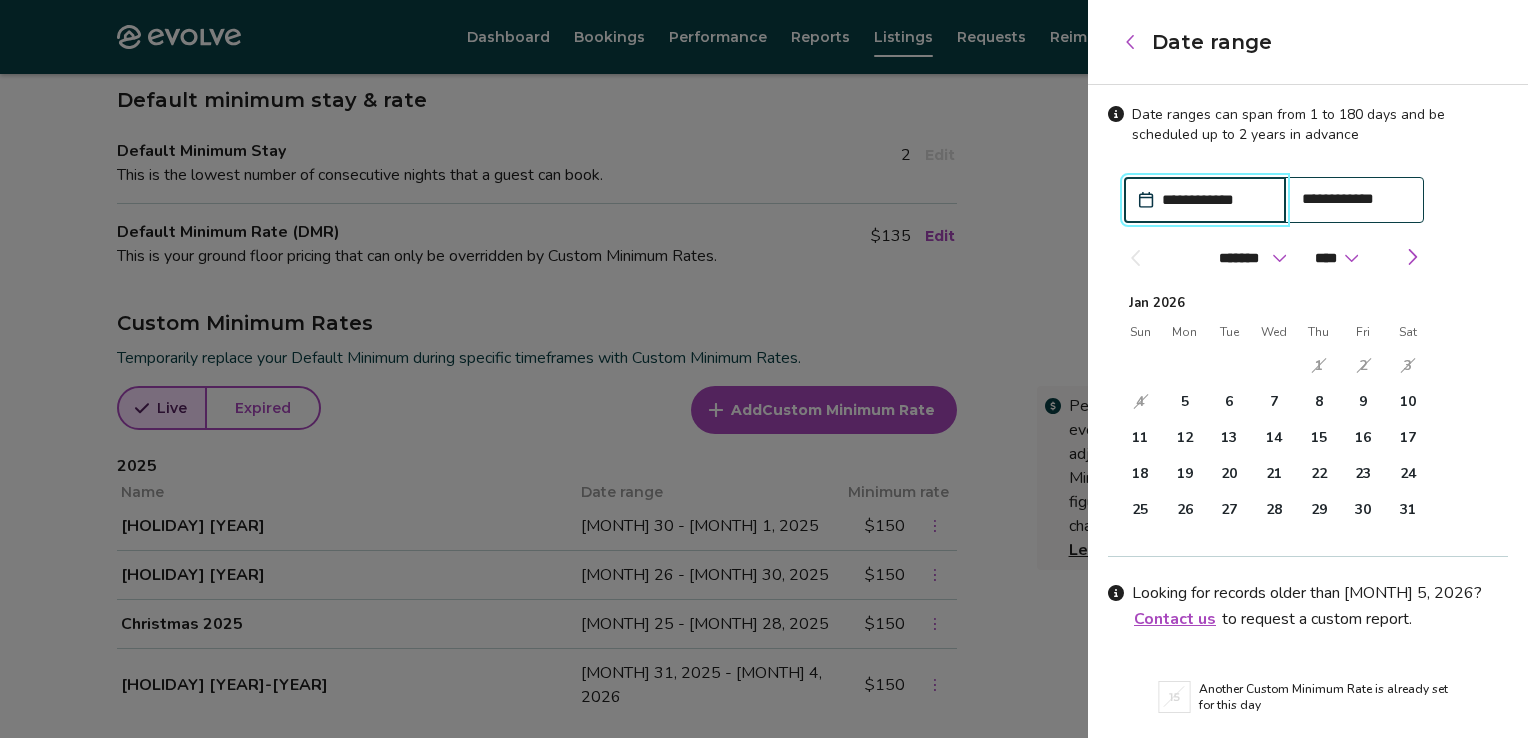 click at bounding box center (1135, 258) 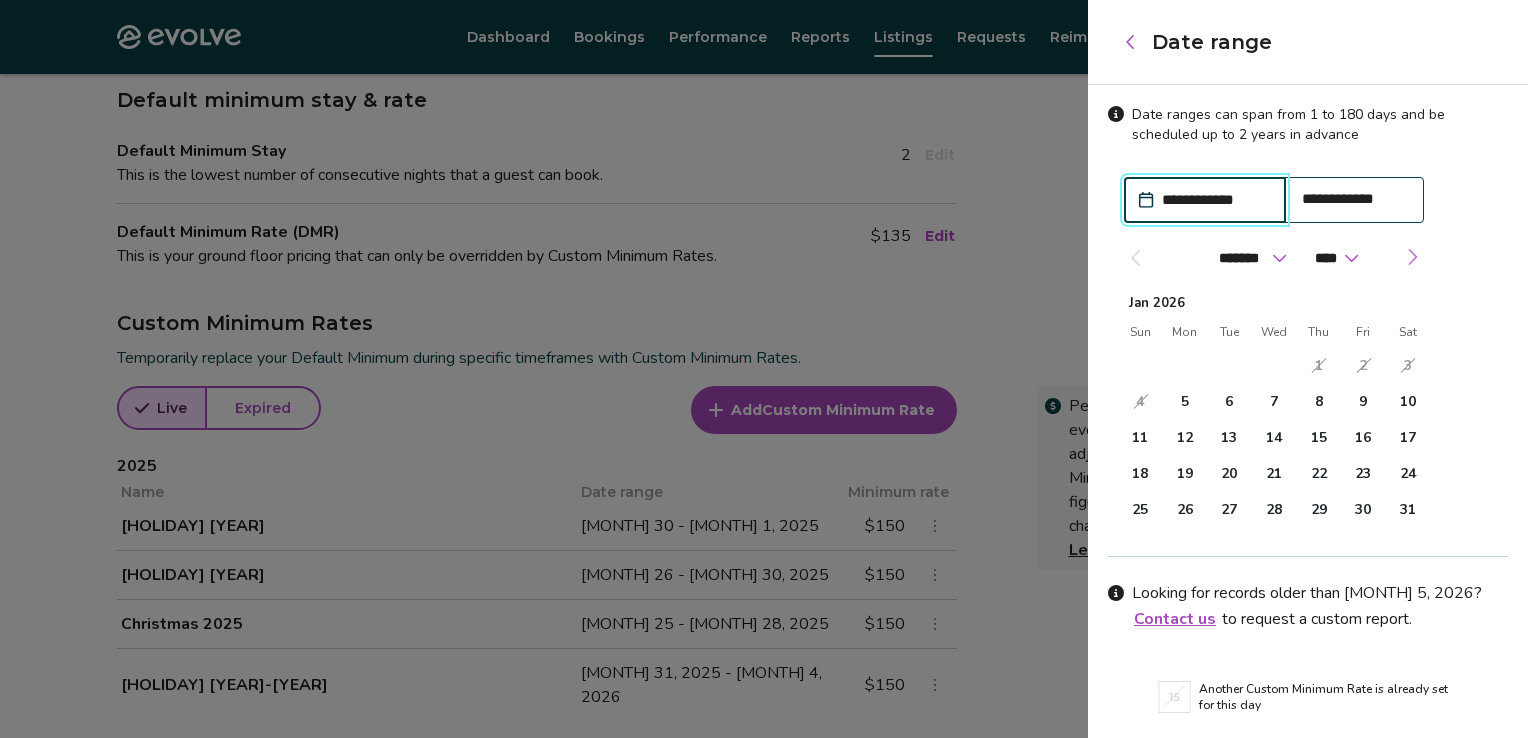 click at bounding box center (1412, 257) 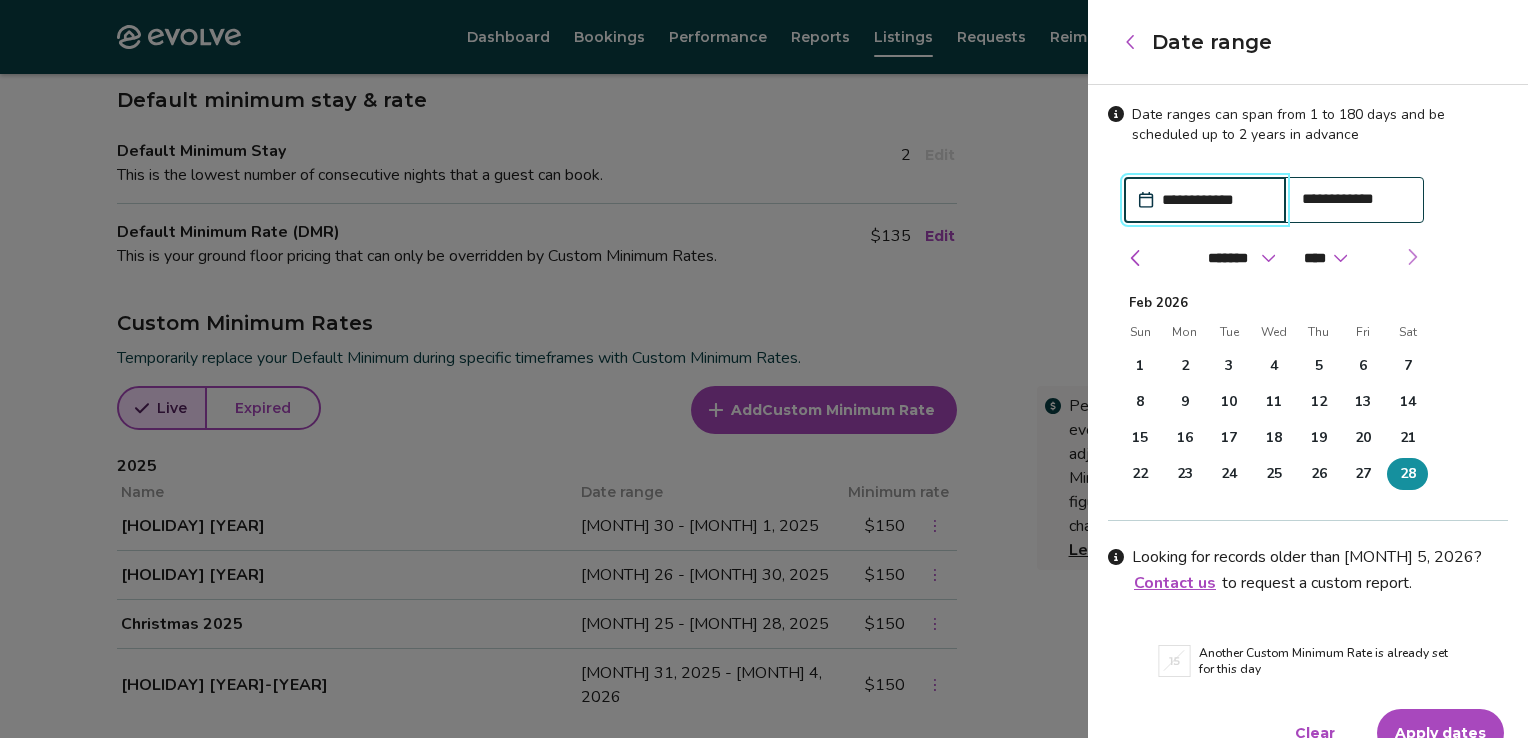 click at bounding box center [1412, 257] 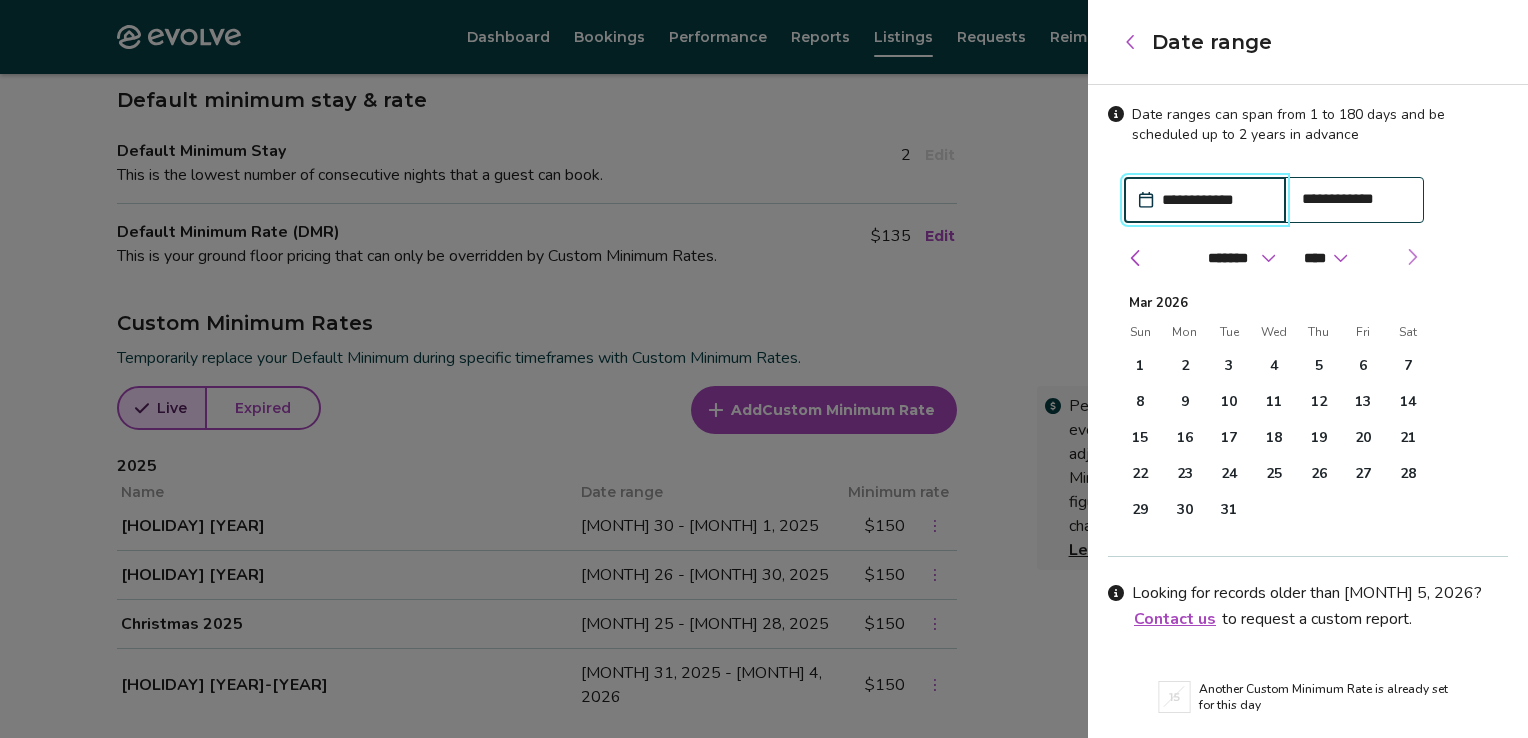 click at bounding box center (1412, 257) 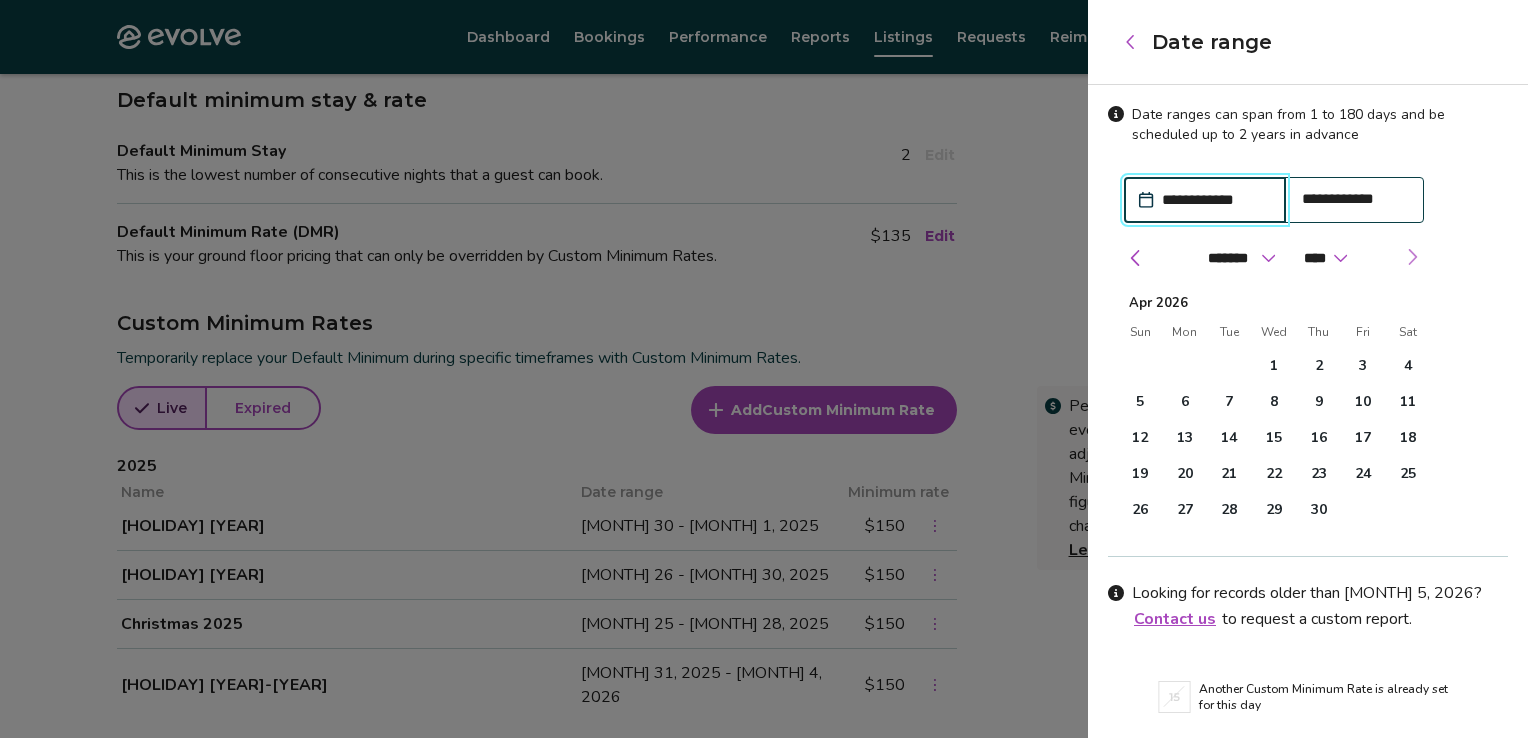 click at bounding box center (1412, 257) 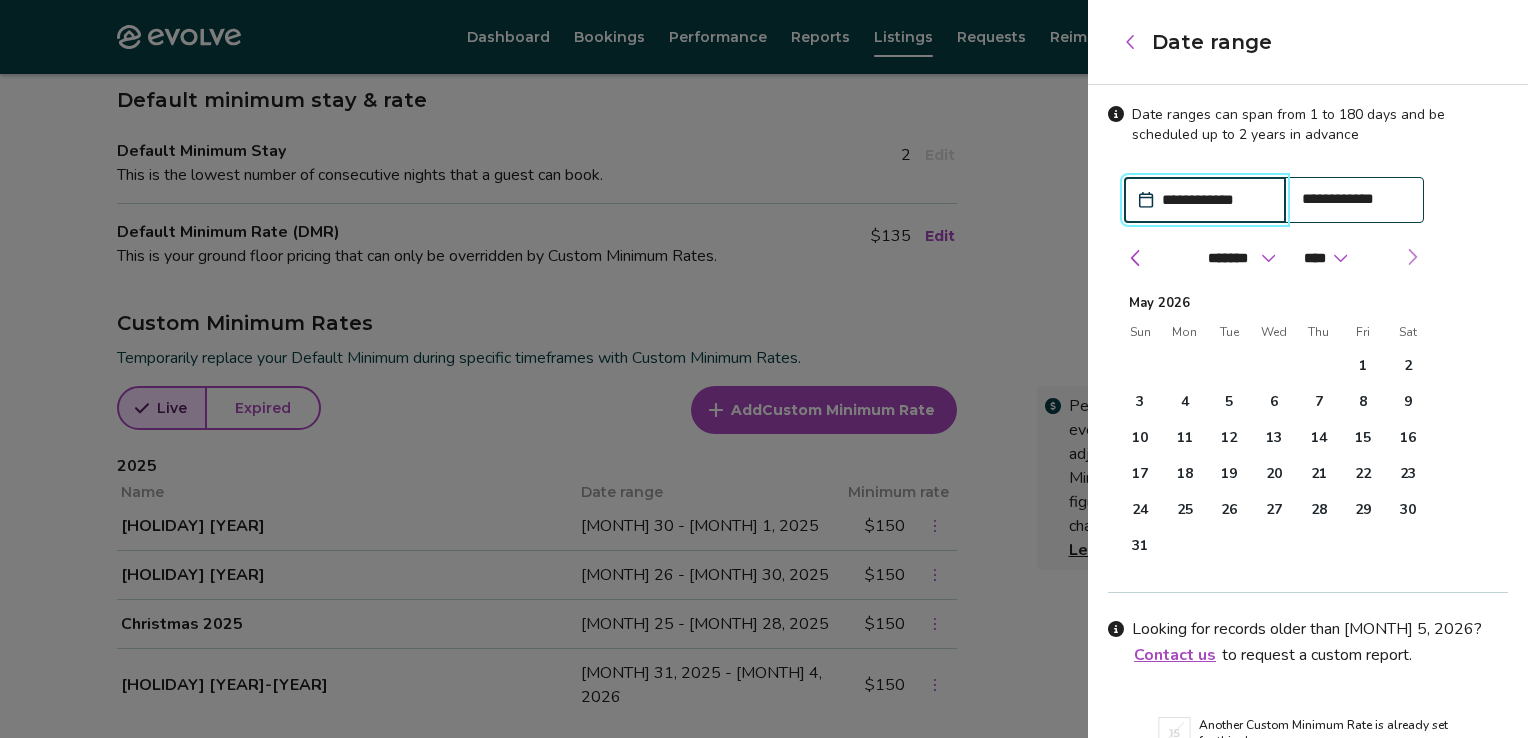 click at bounding box center (1412, 257) 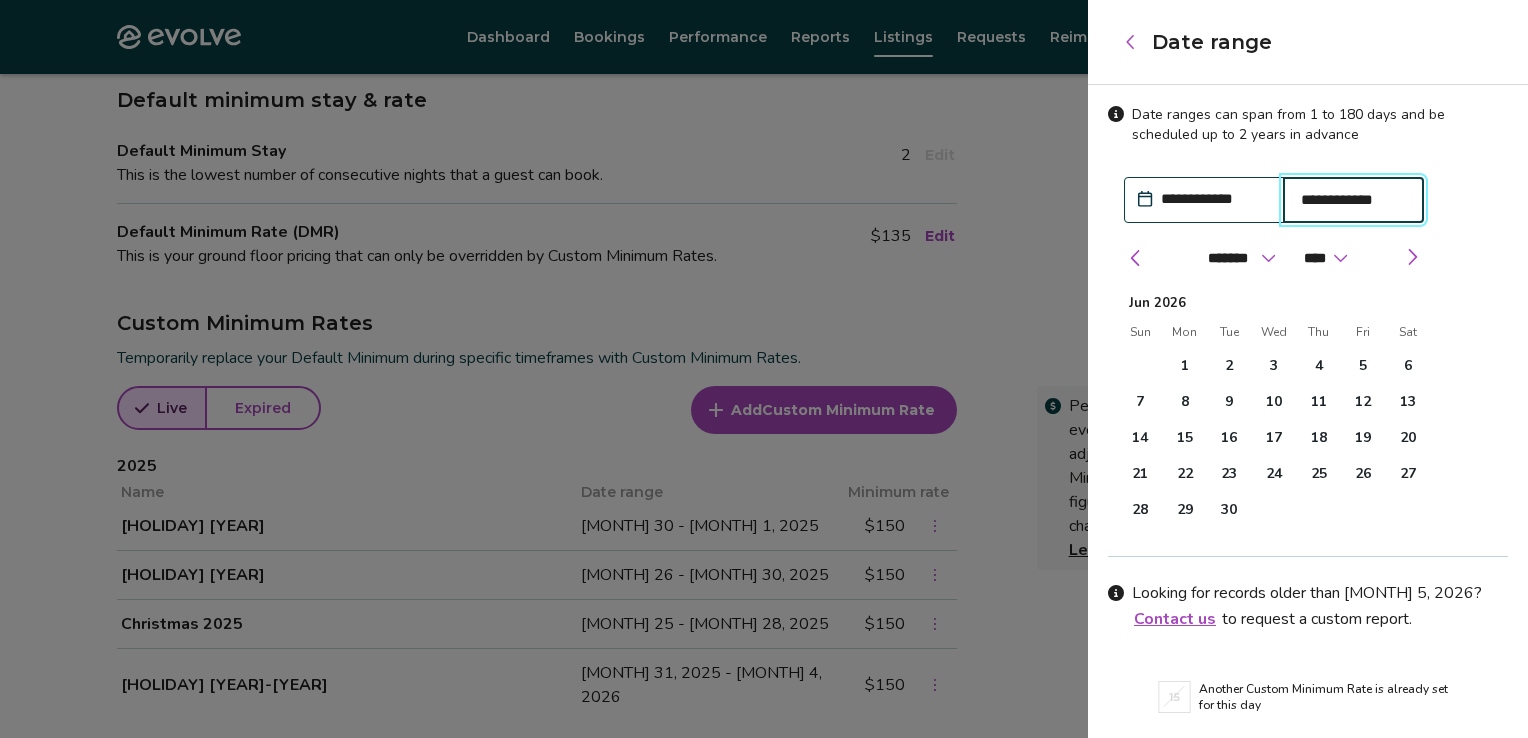 drag, startPoint x: 1417, startPoint y: 250, endPoint x: 1377, endPoint y: 201, distance: 63.25346 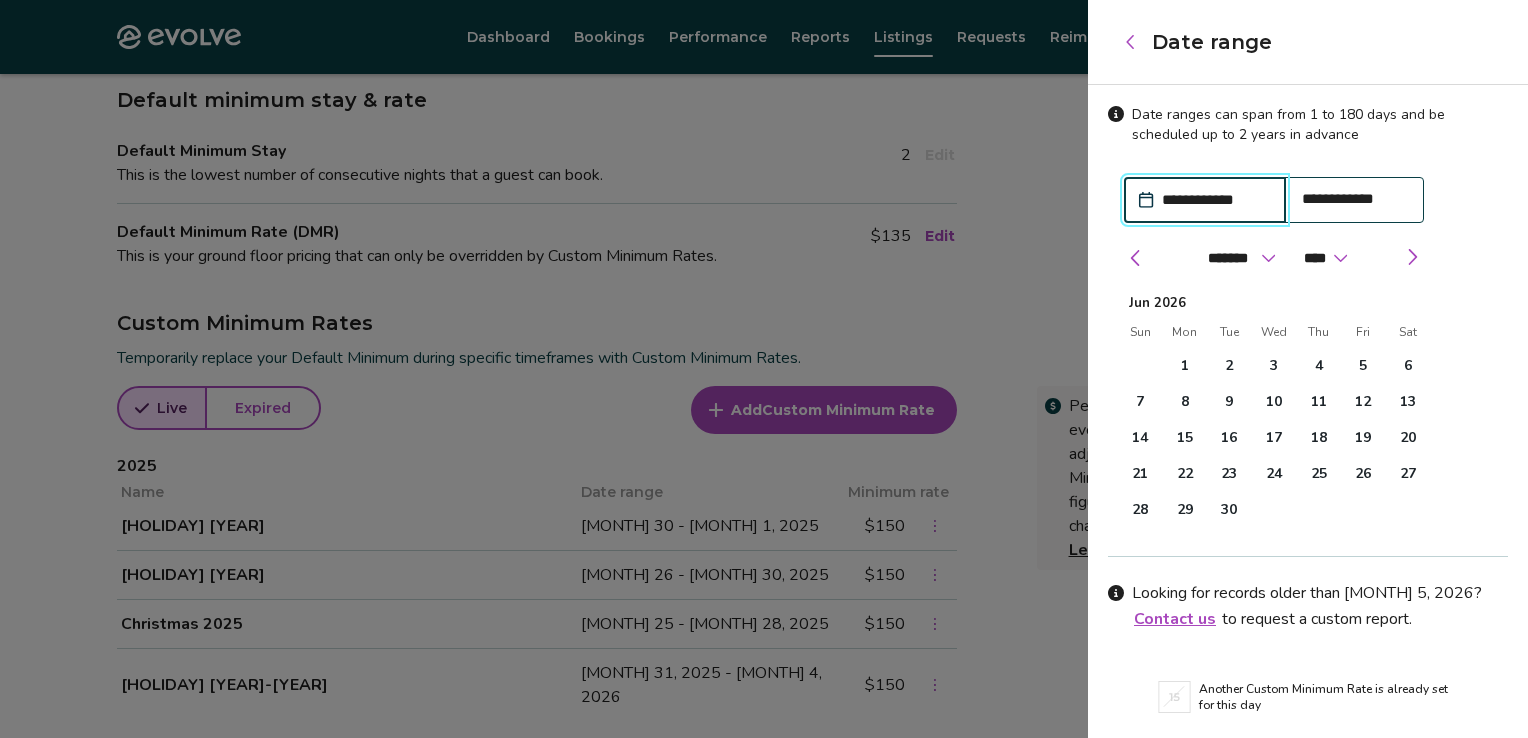 click on "**********" at bounding box center [1215, 200] 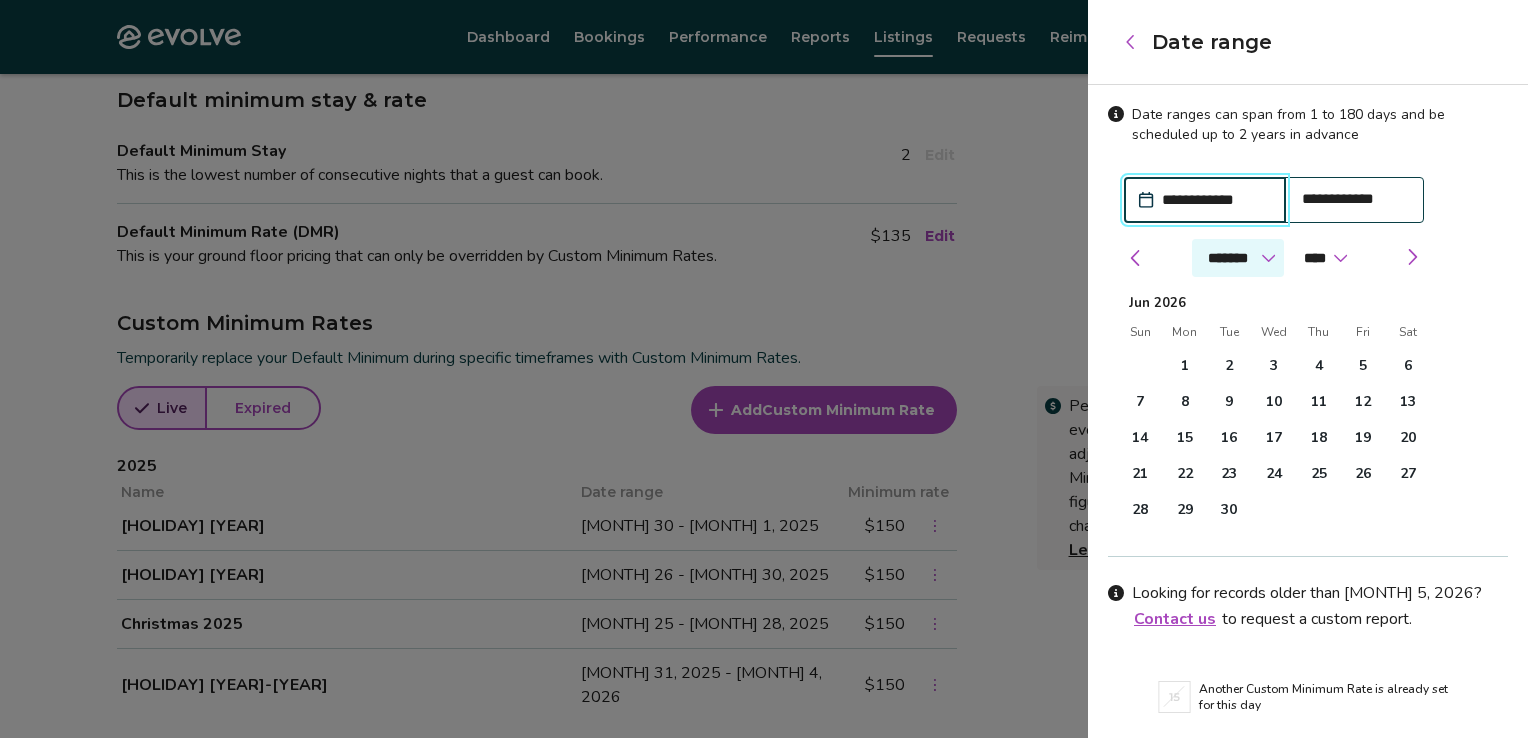 click on "******* ******** ***** ***** *** **** **** ****** ********* ******* ******** ********" at bounding box center [1238, 258] 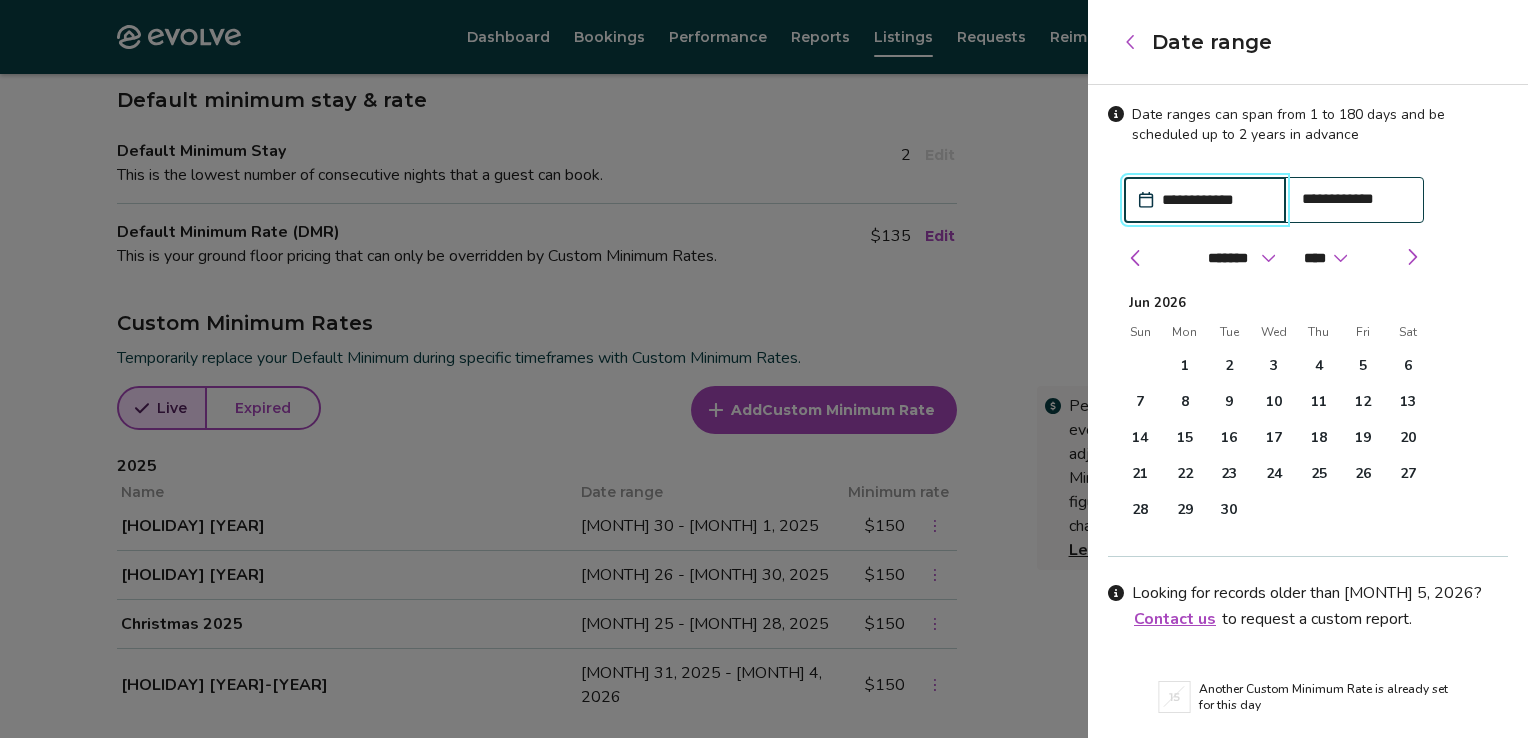 select on "*" 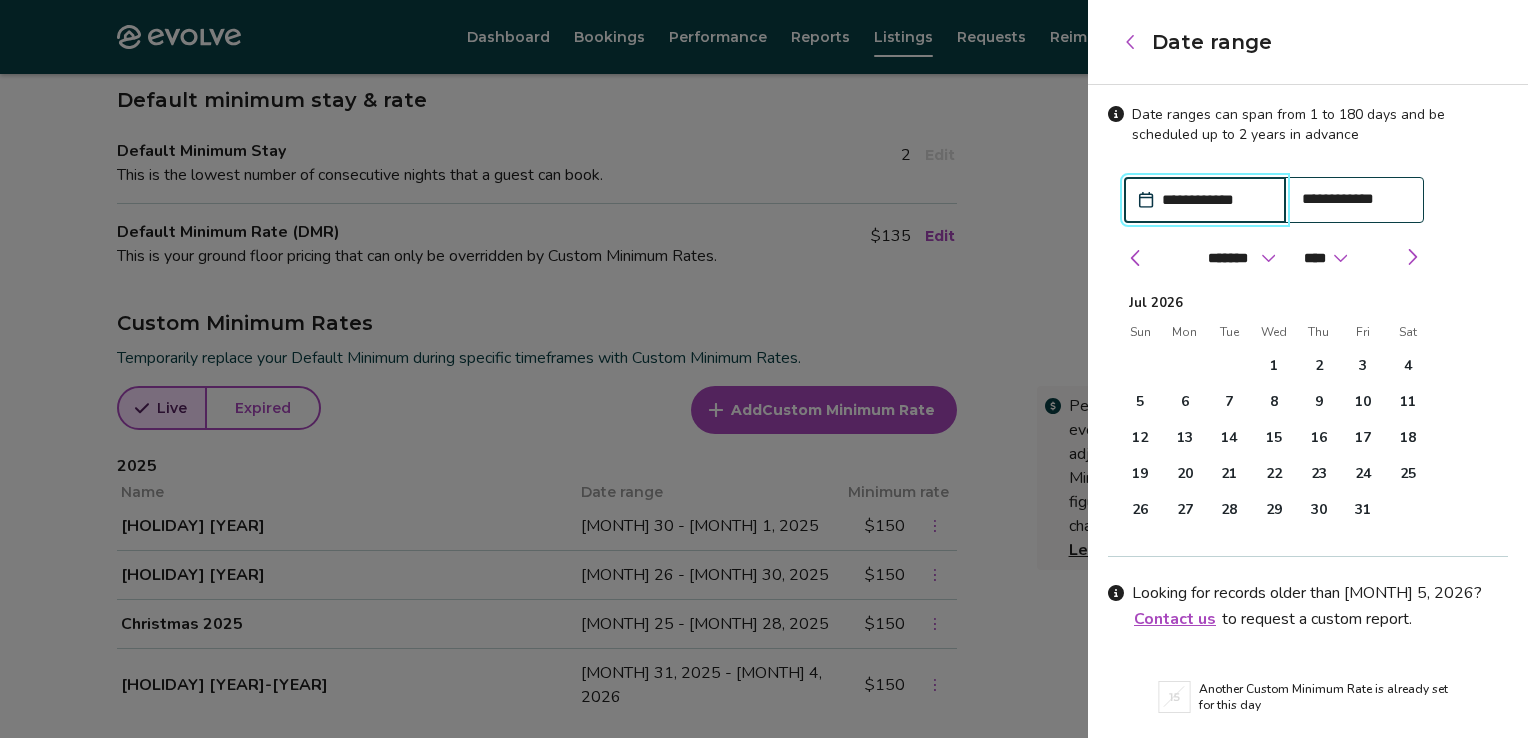 click at bounding box center [764, 369] 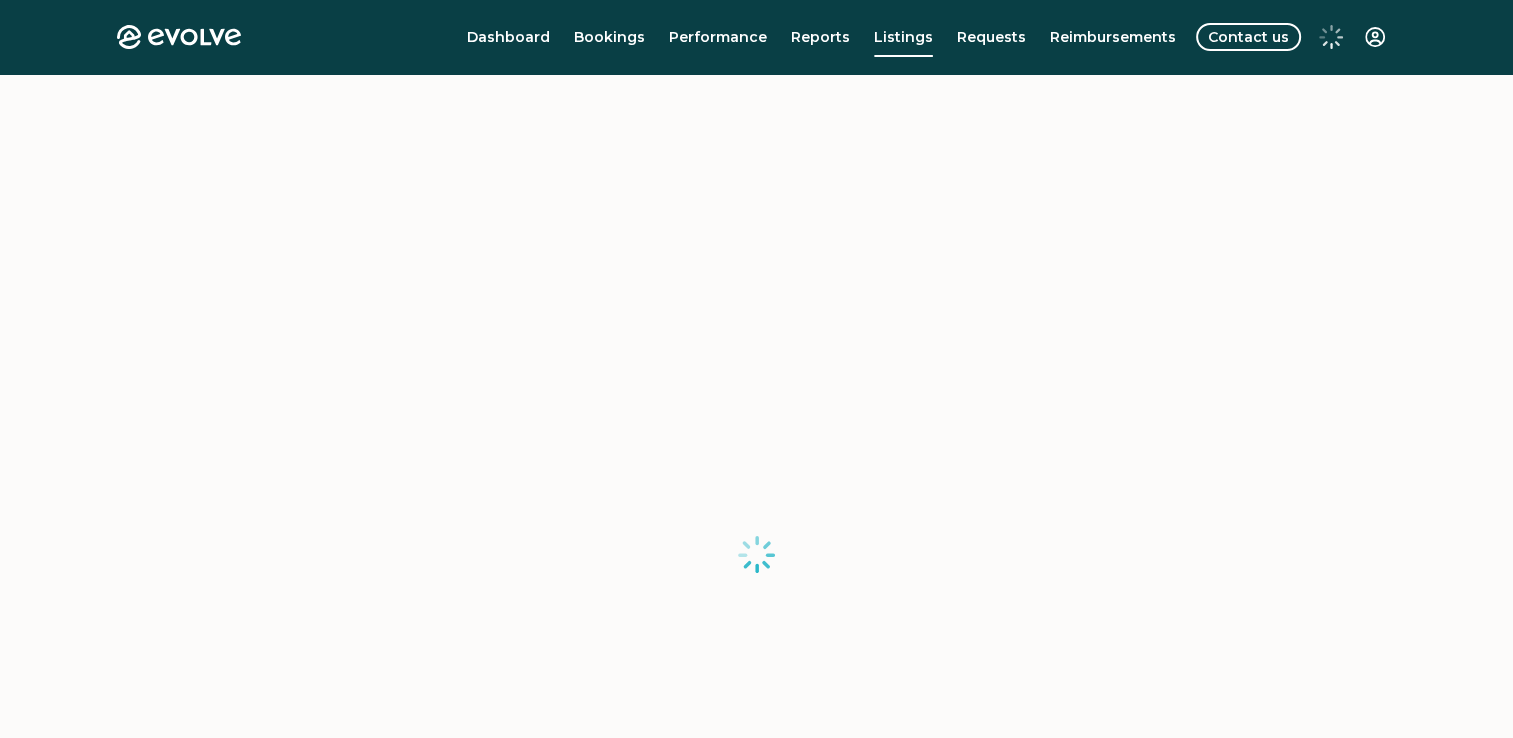 scroll, scrollTop: 296, scrollLeft: 0, axis: vertical 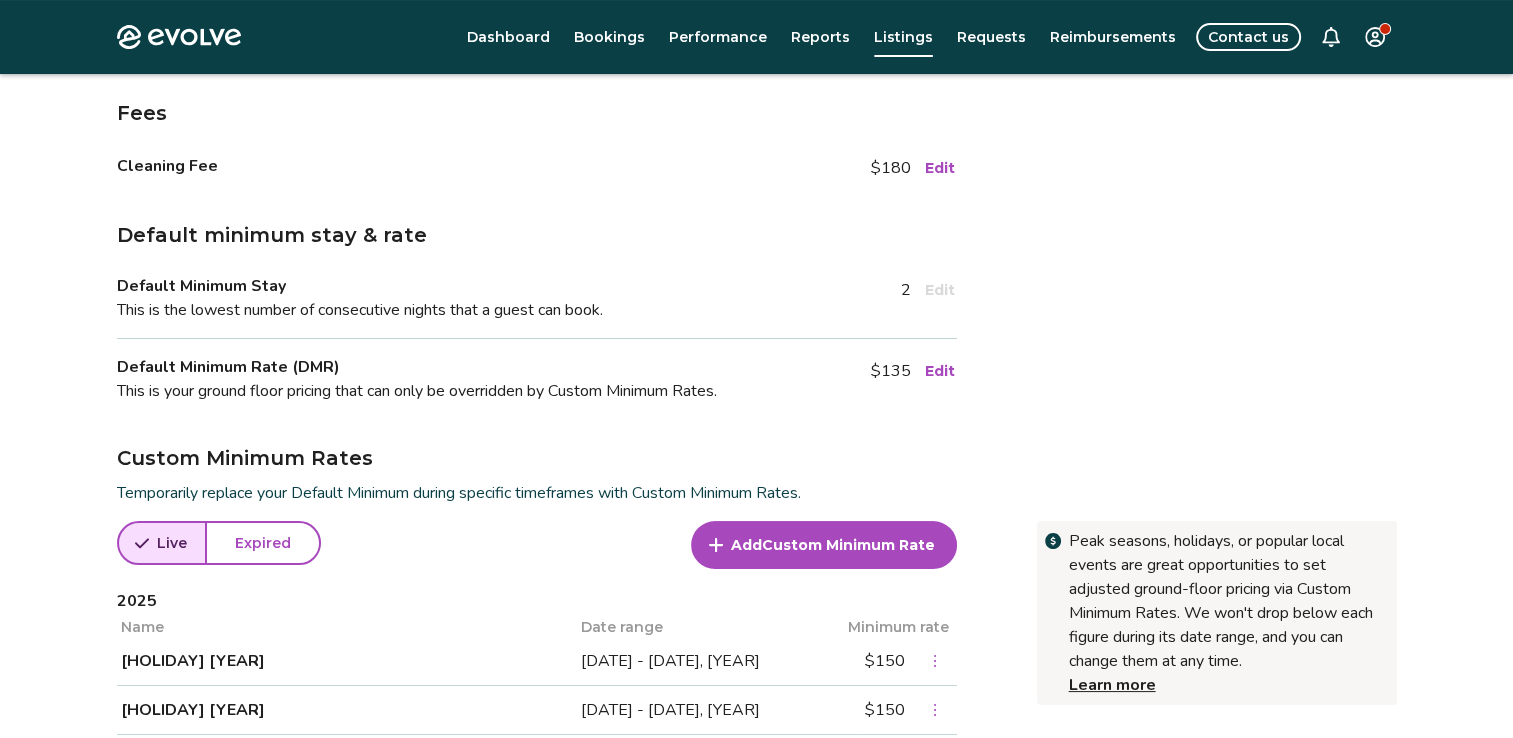 click on "[HOLIDAY] [YEAR]" at bounding box center (349, 661) 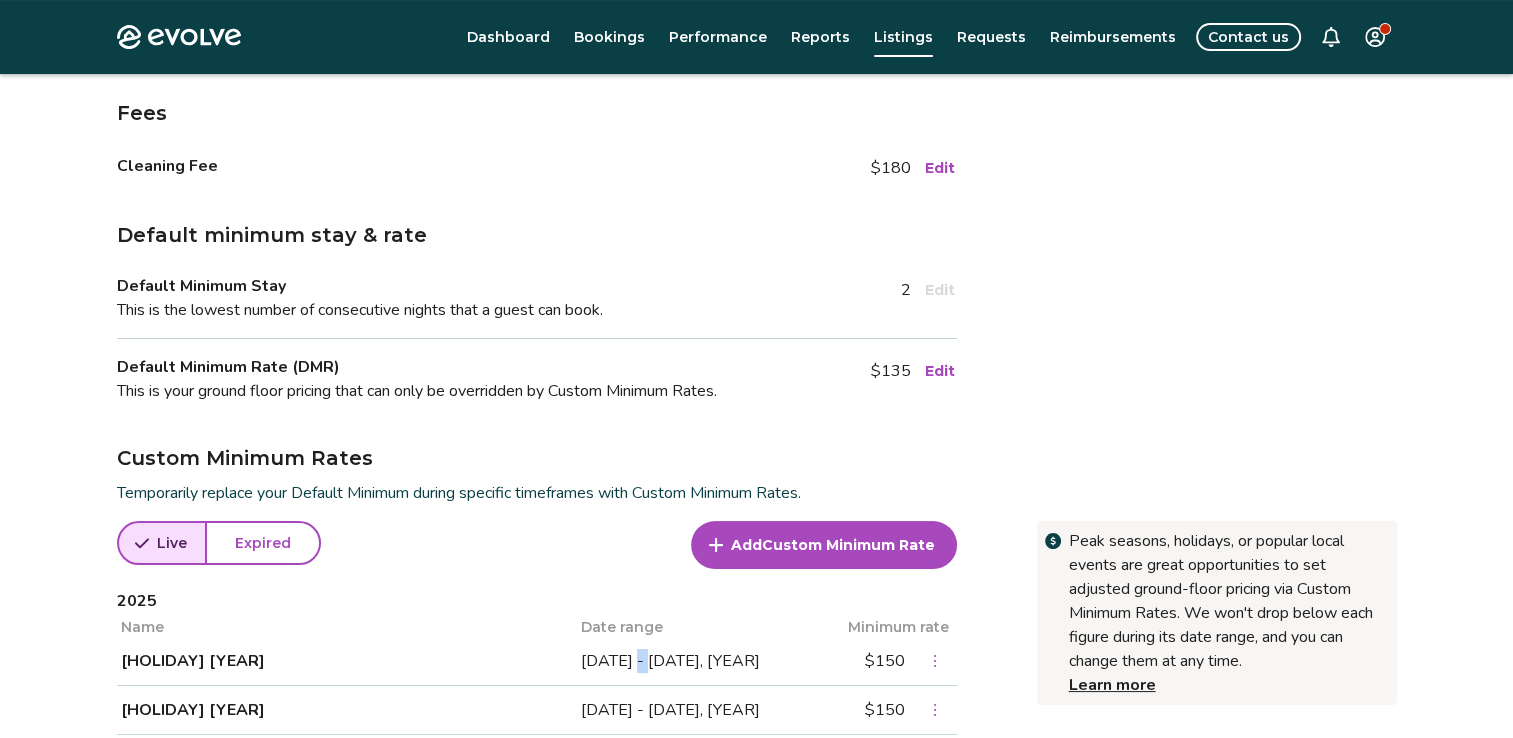 click on "[DATE] - [DATE], [YEAR]" at bounding box center (721, 661) 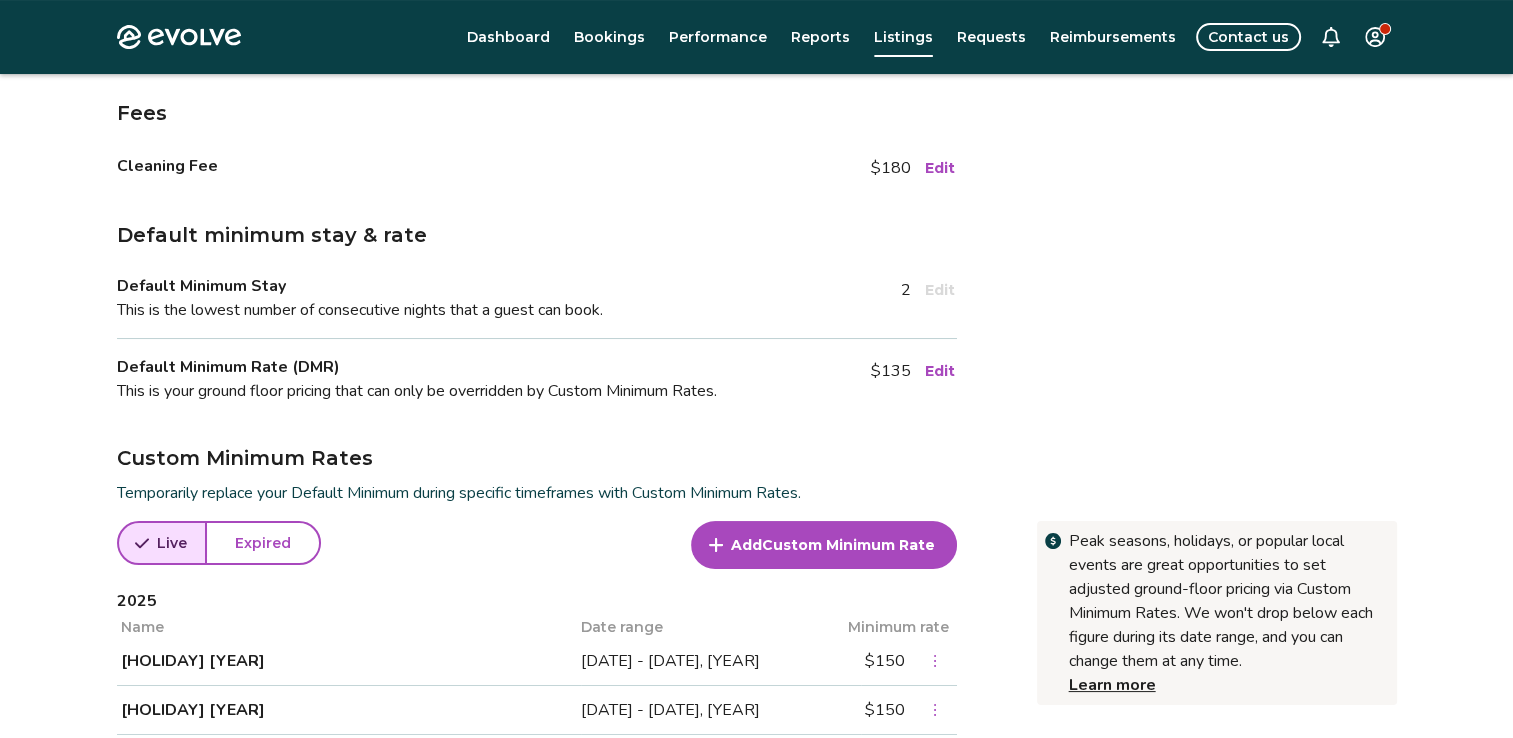 click on "[DATE] - [DATE], [YEAR]" at bounding box center (721, 661) 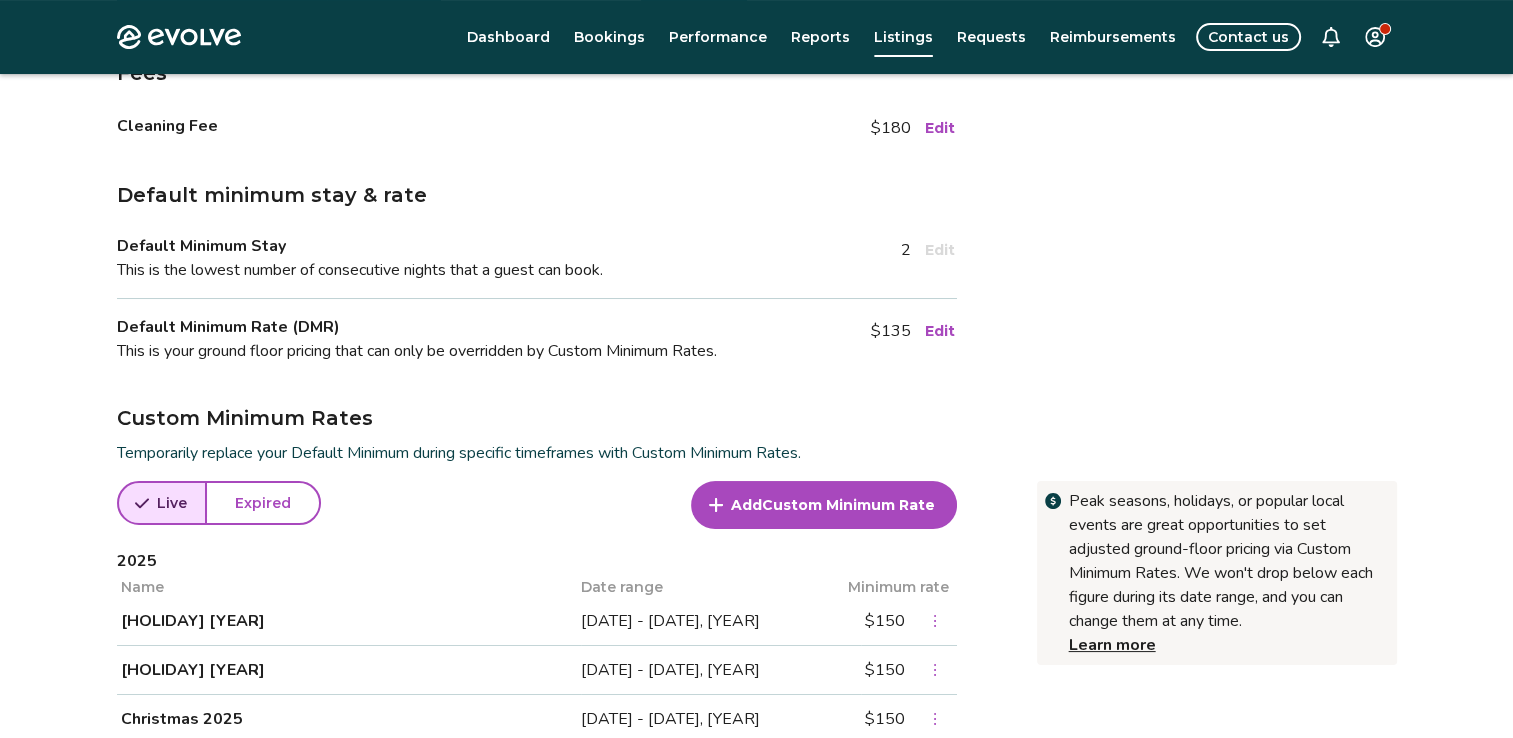 scroll, scrollTop: 496, scrollLeft: 0, axis: vertical 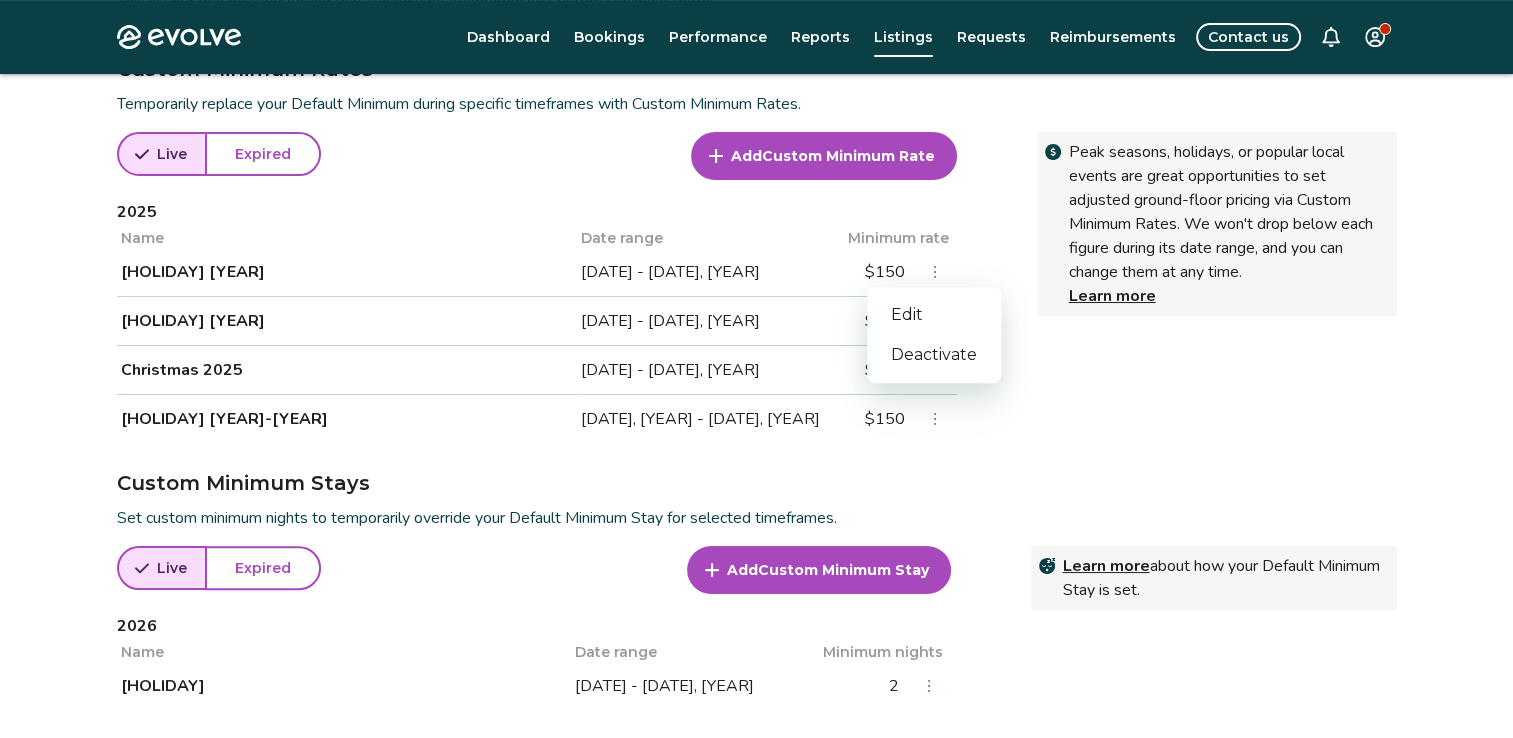click 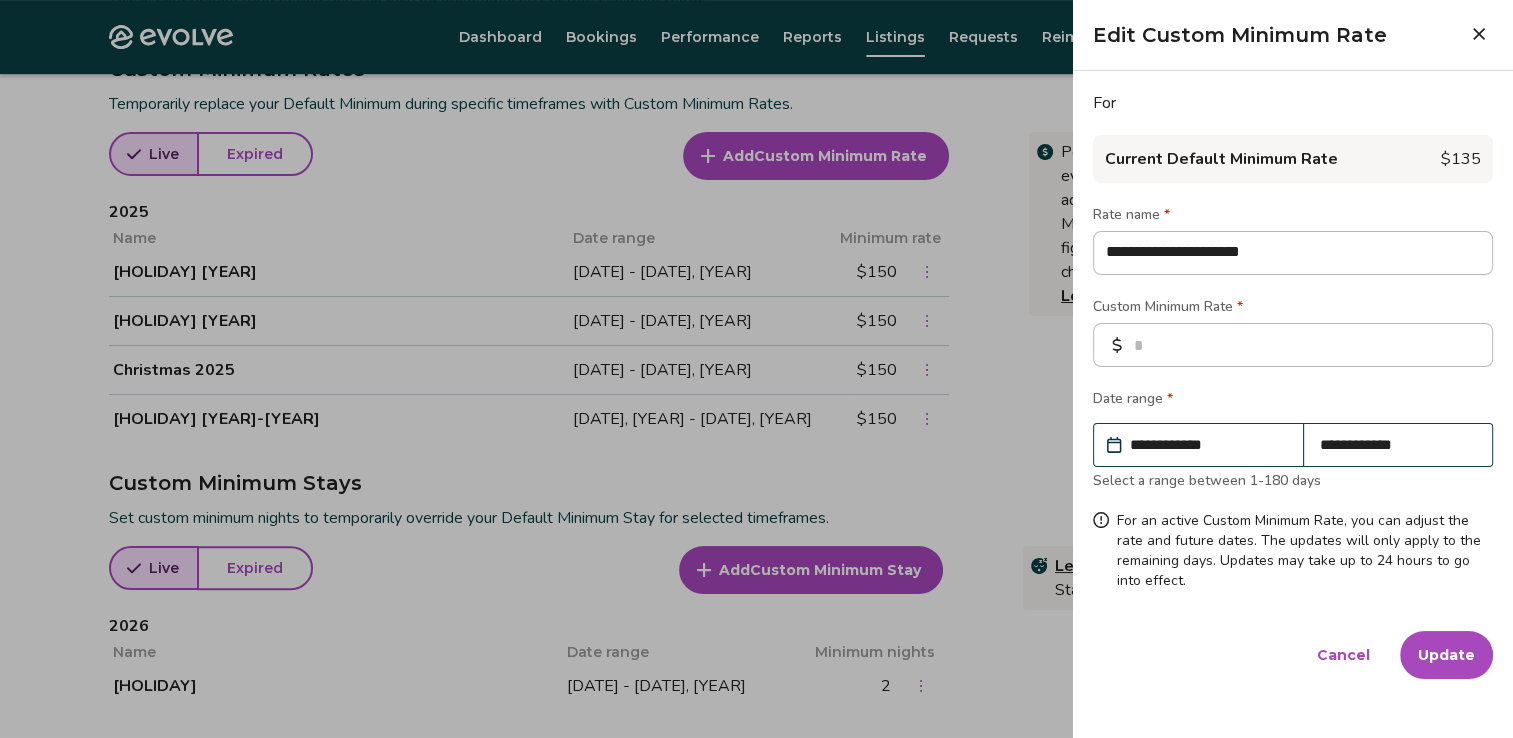 type on "*" 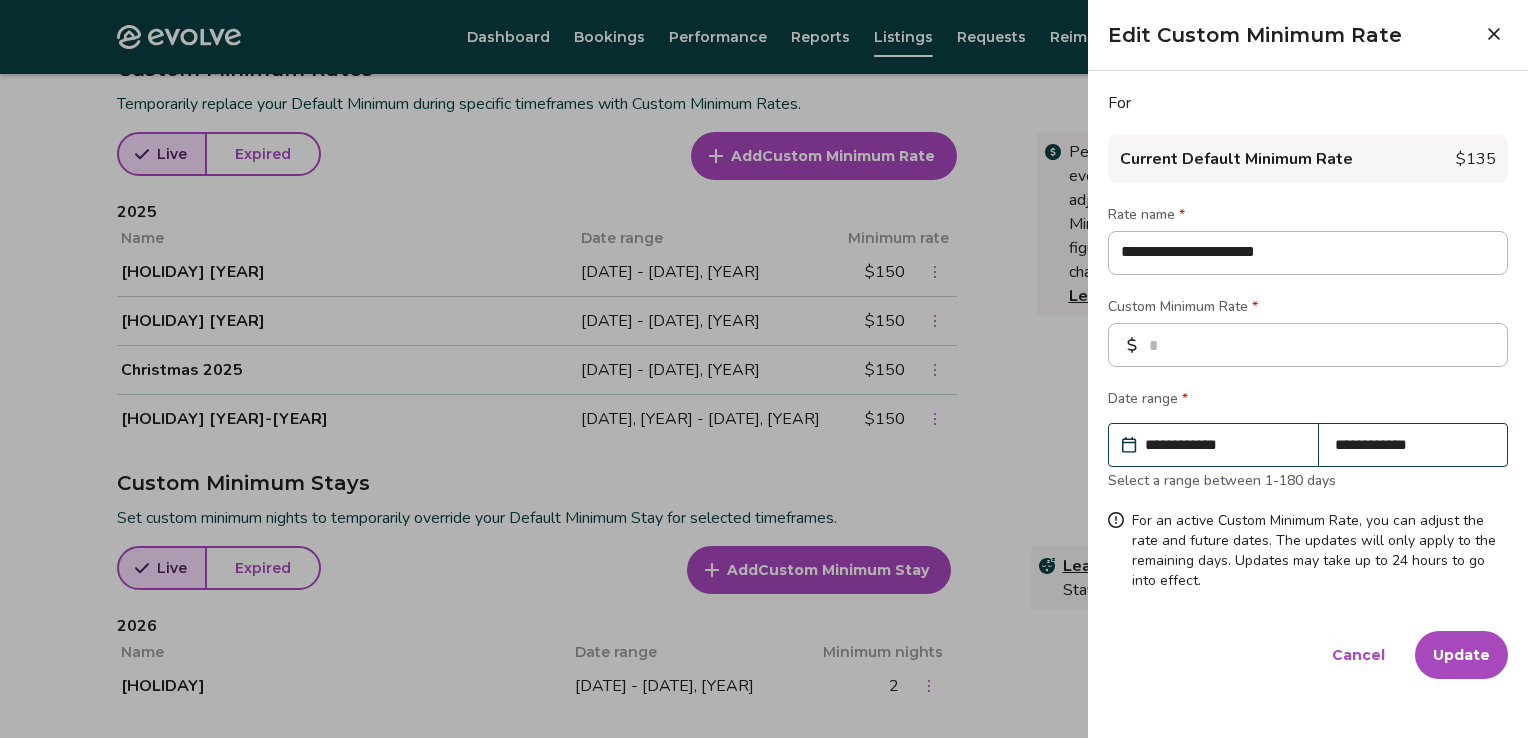 click on "**********" at bounding box center [1223, 445] 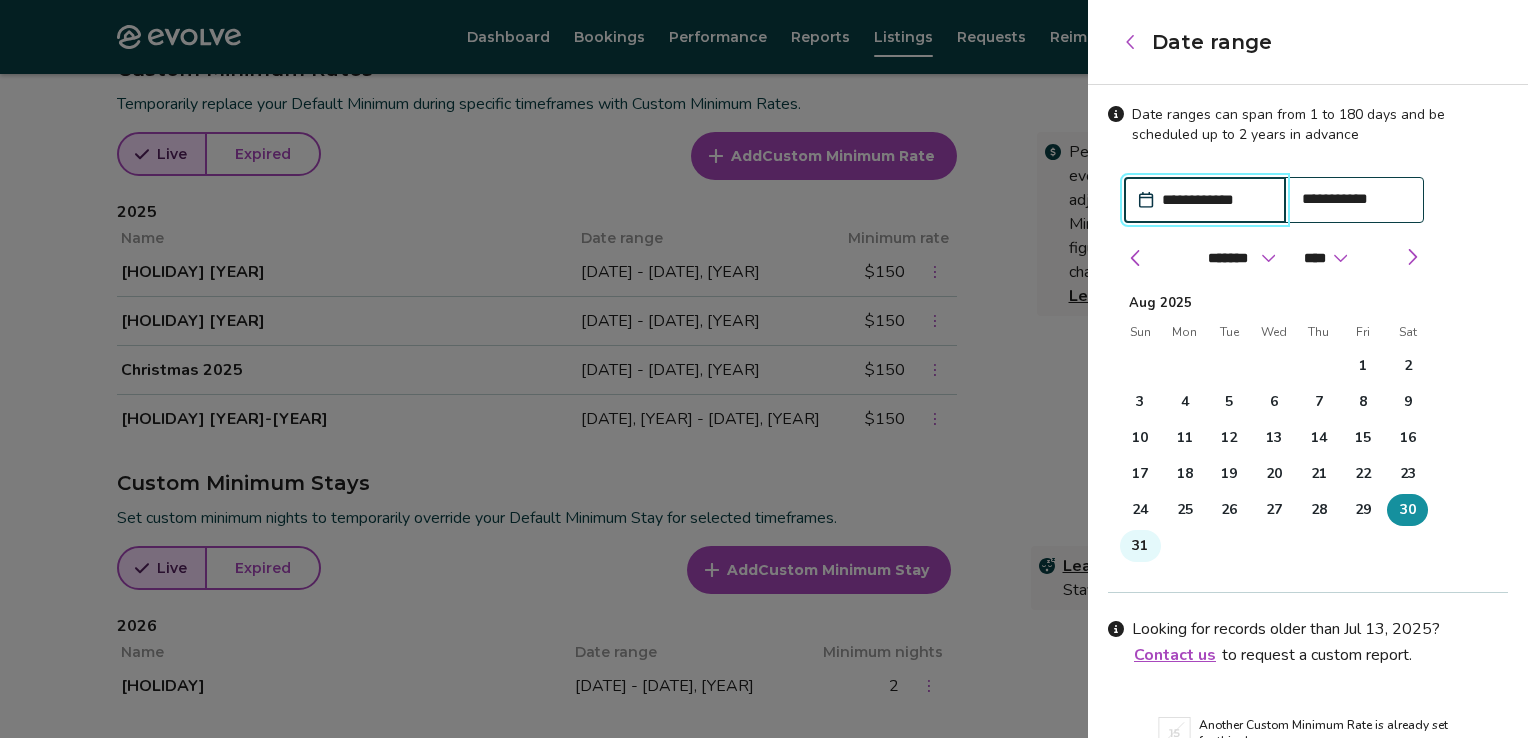drag, startPoint x: 1187, startPoint y: 439, endPoint x: 1358, endPoint y: 509, distance: 184.77283 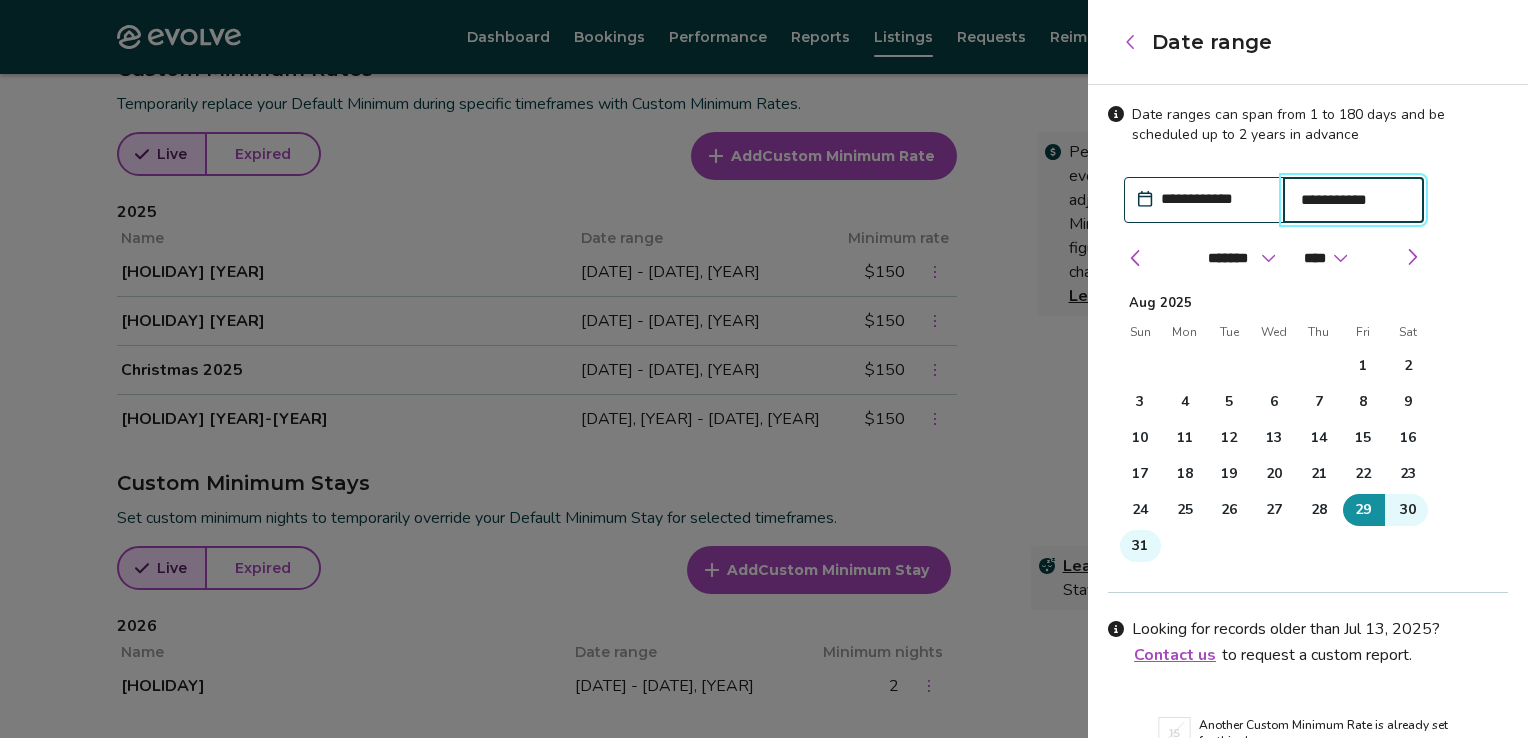 click on "**********" at bounding box center [1354, 200] 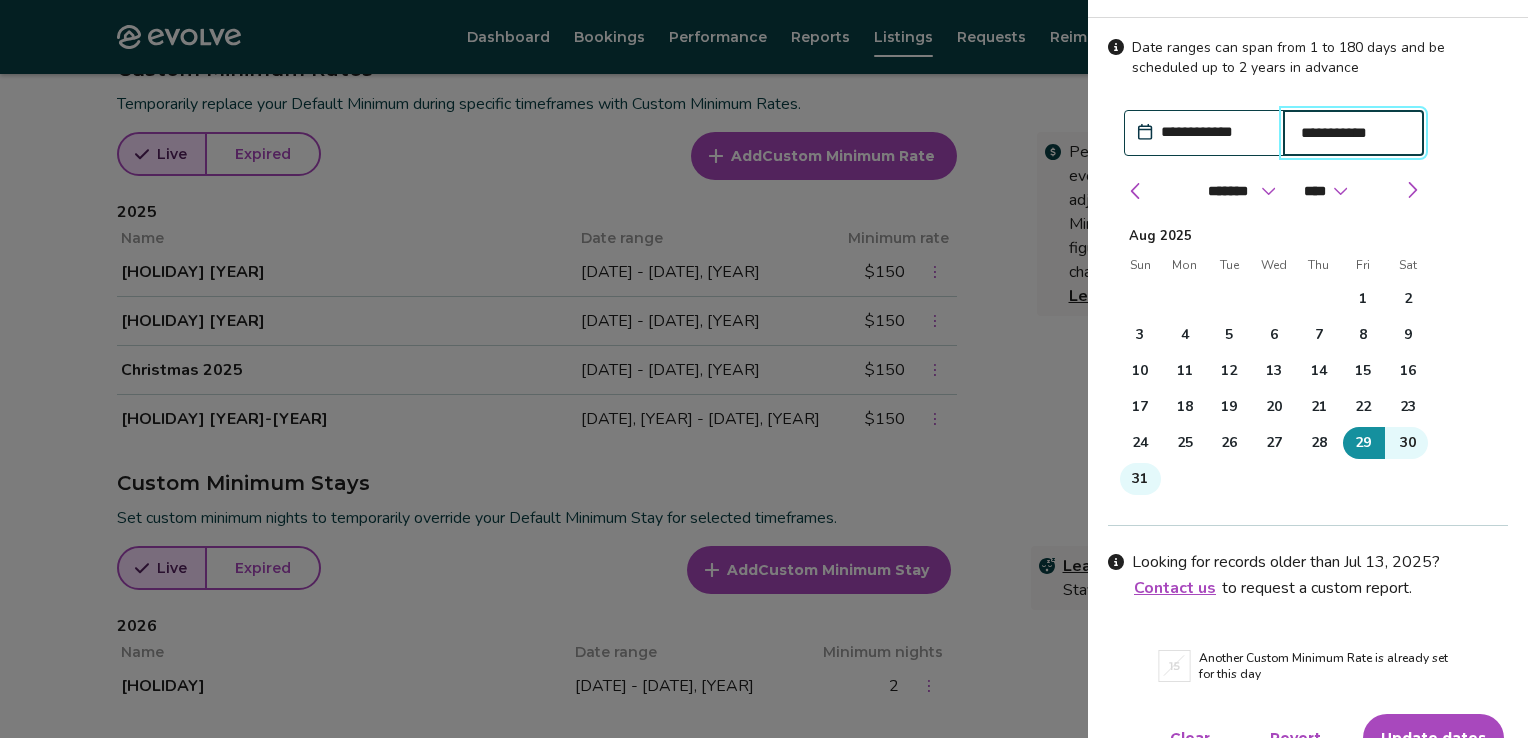 scroll, scrollTop: 100, scrollLeft: 0, axis: vertical 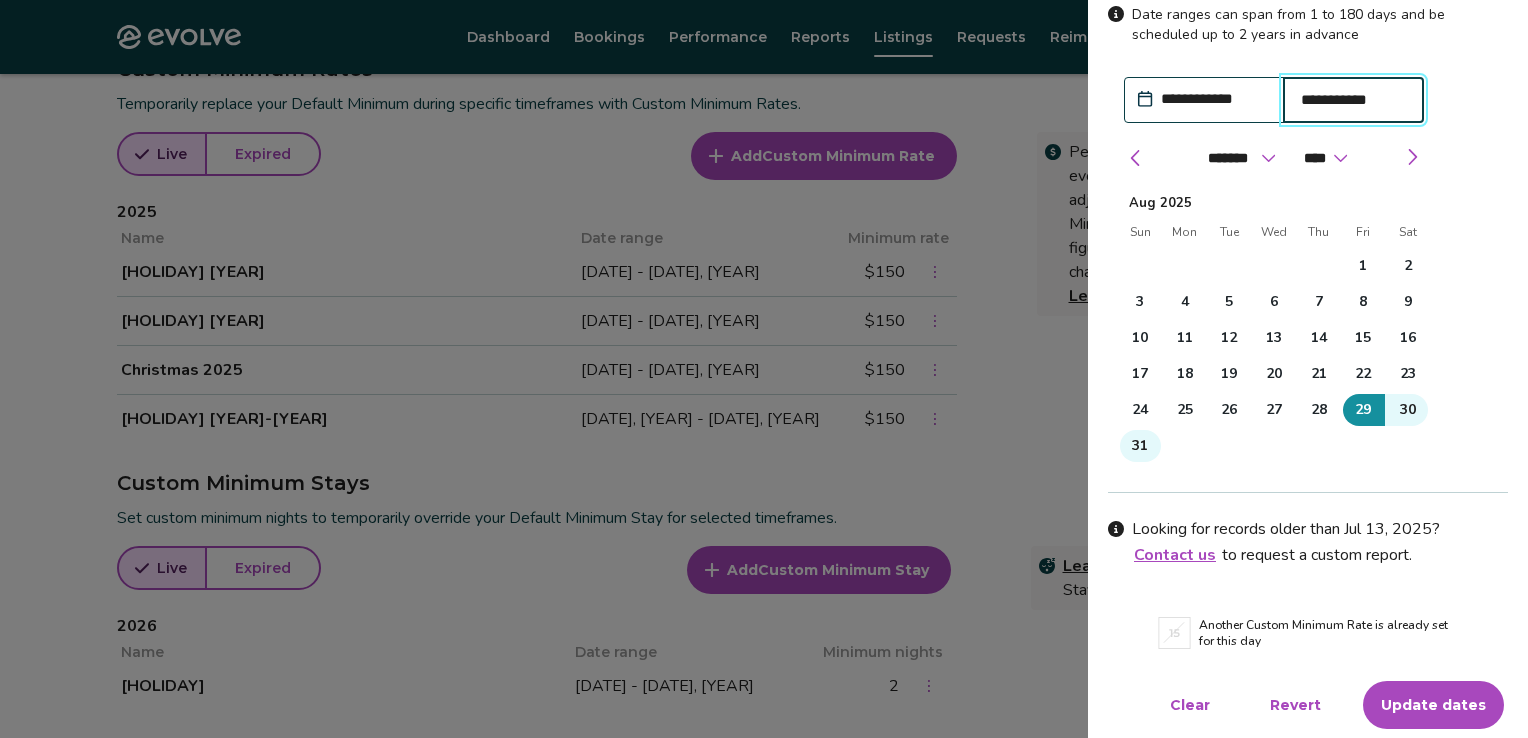 click on "Update dates" at bounding box center [1433, 705] 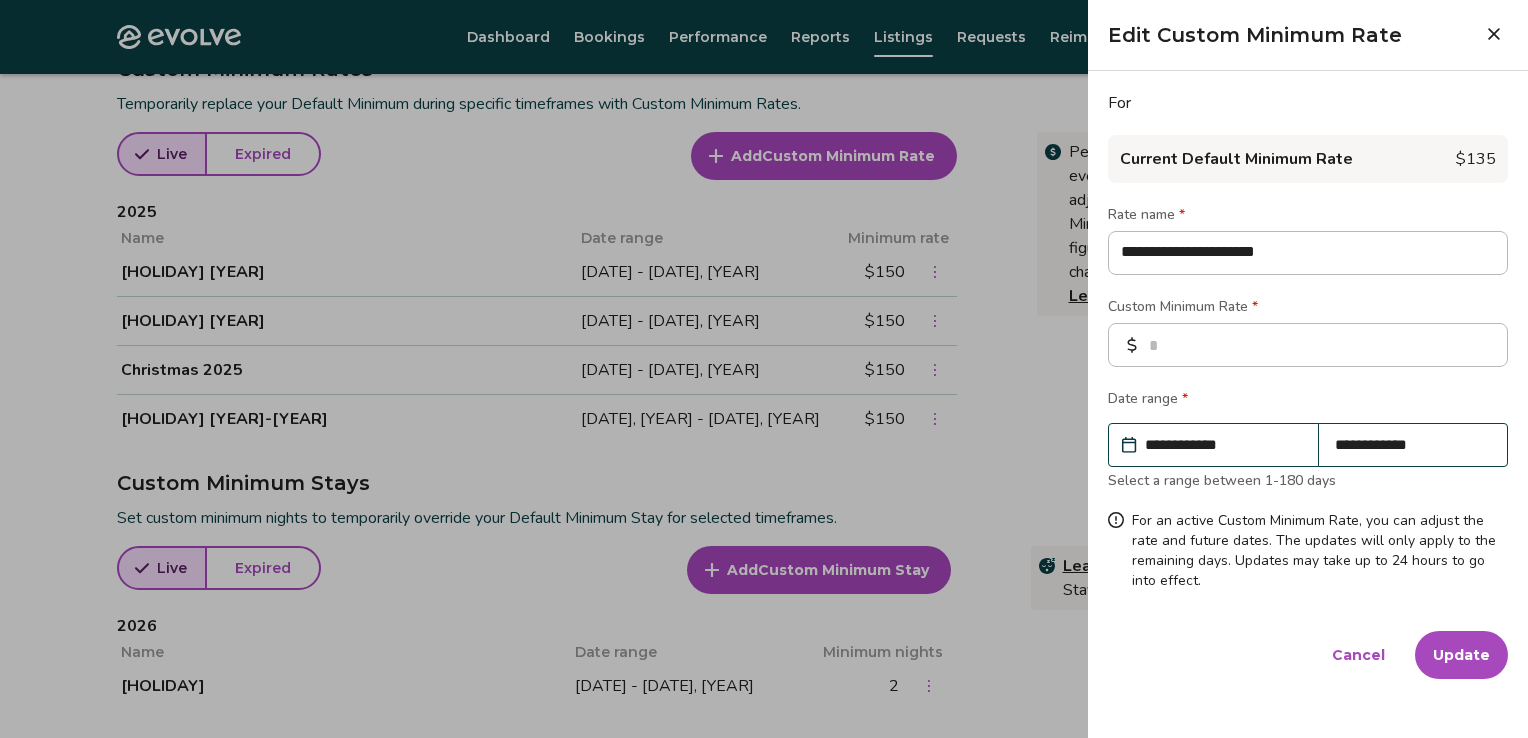 type on "**********" 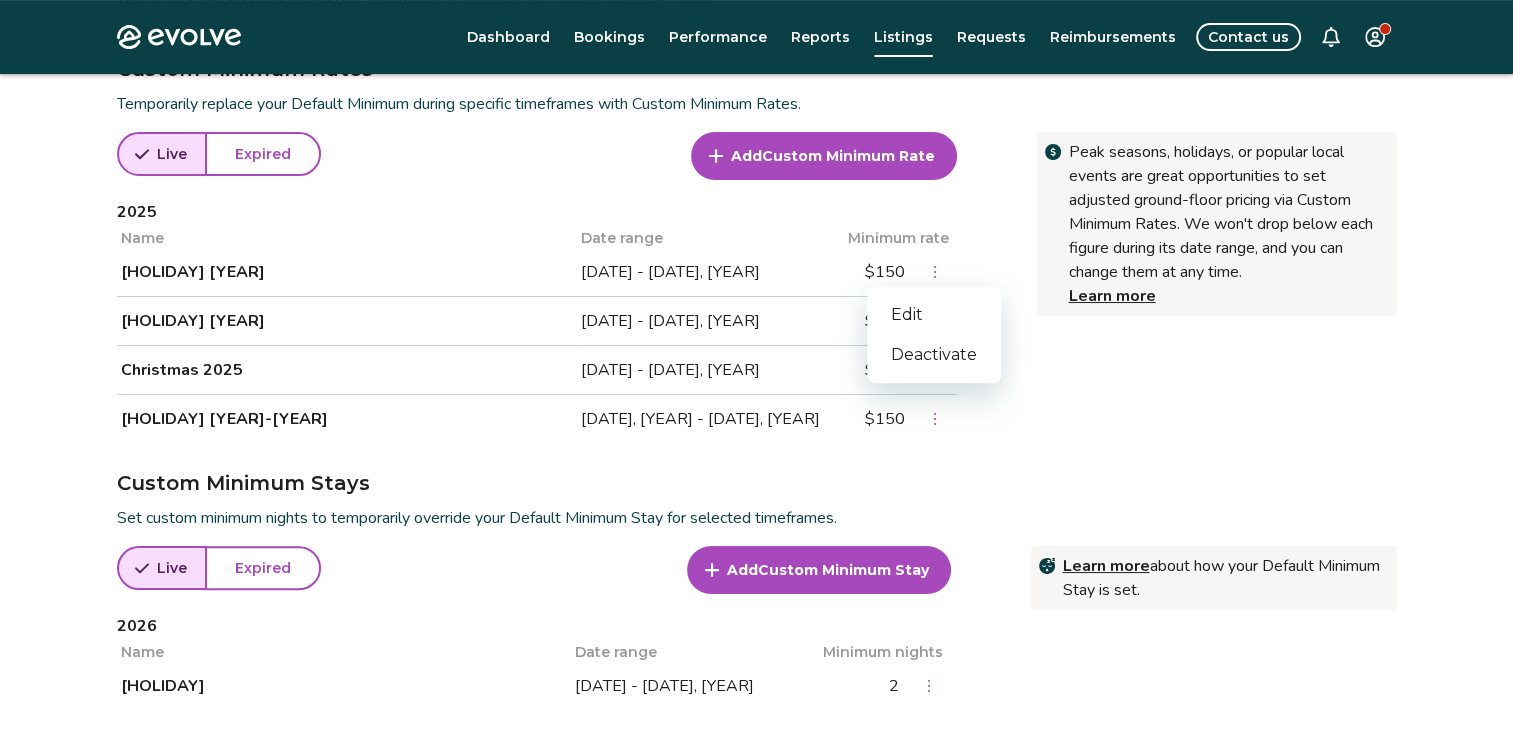 click 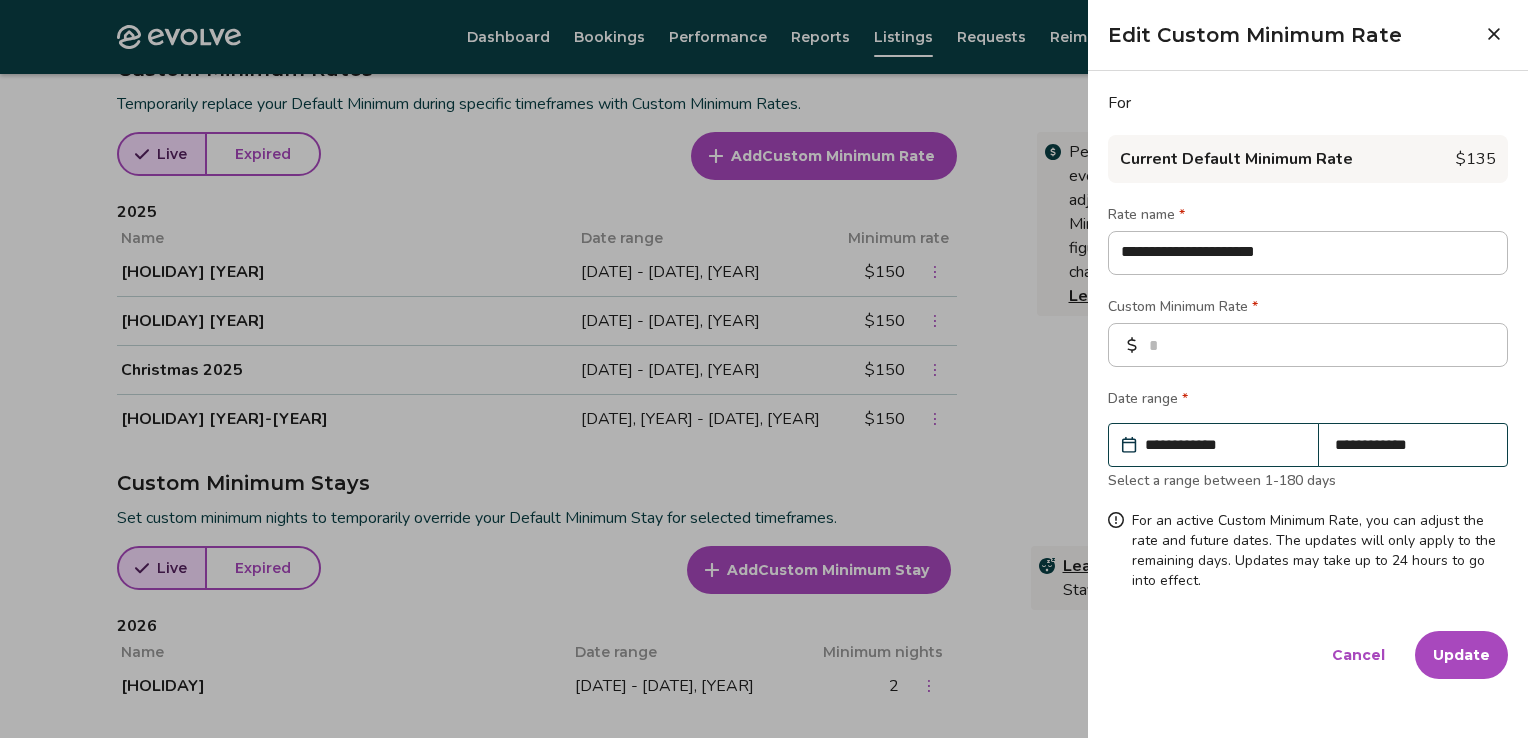 click on "**********" at bounding box center [1413, 445] 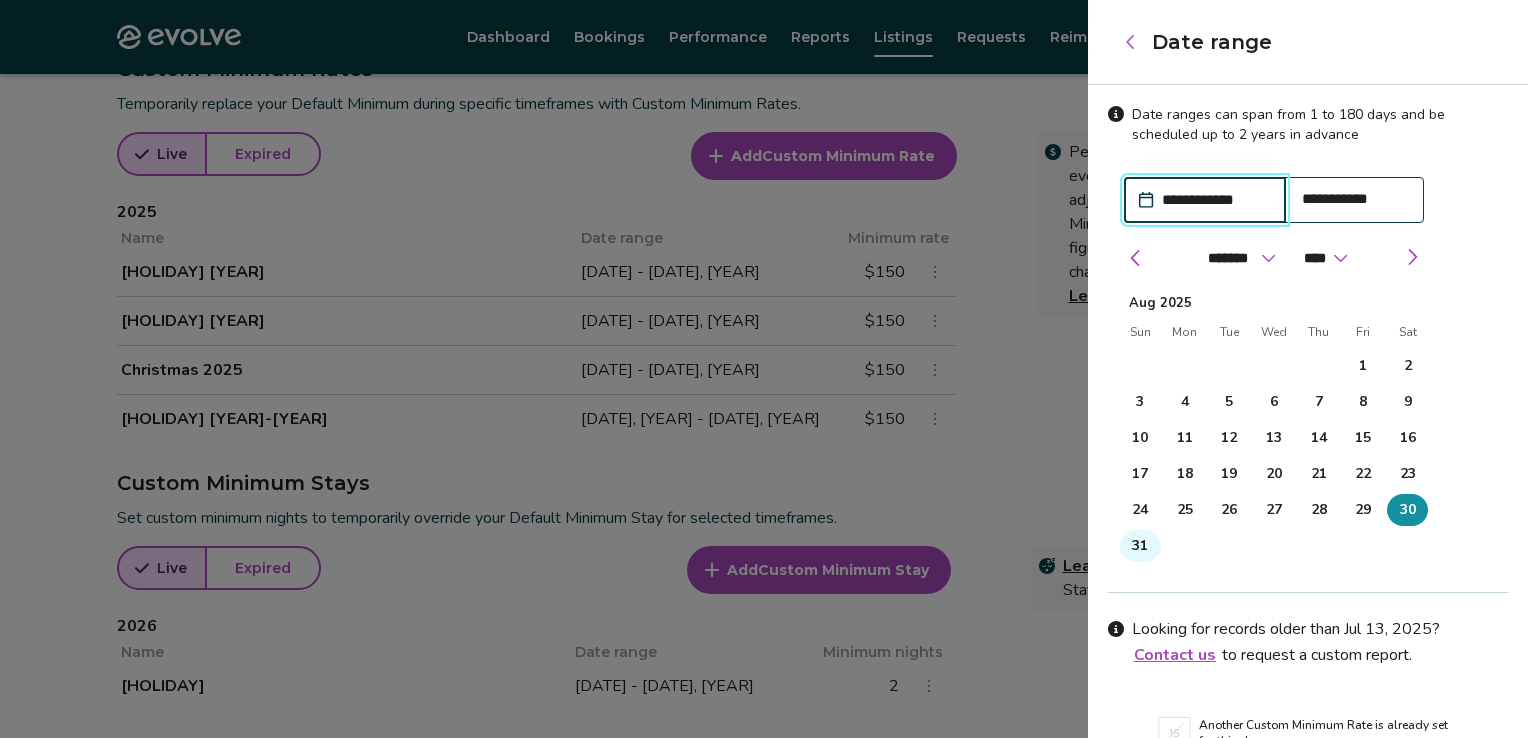 click at bounding box center (764, 369) 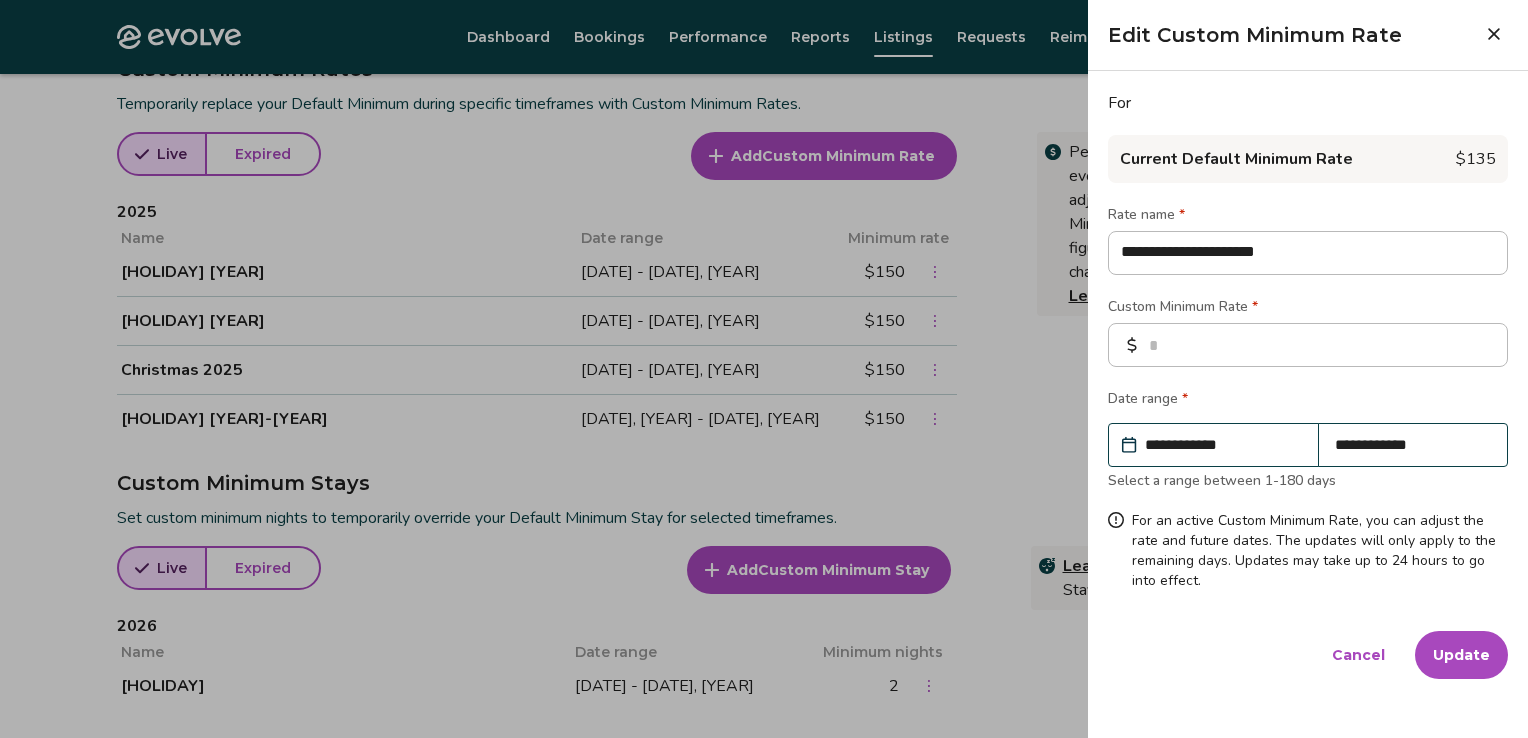click on "**********" at bounding box center (1223, 445) 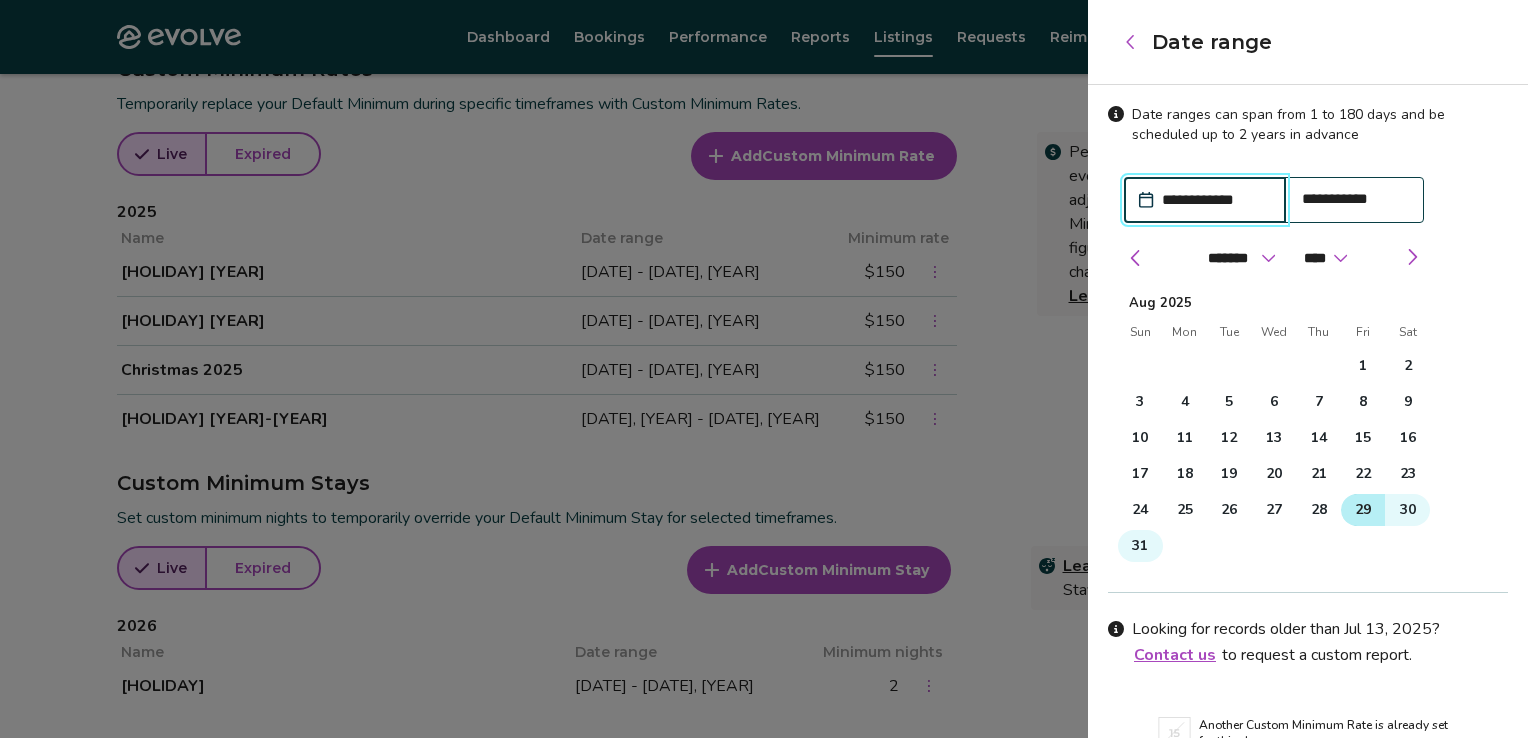 drag, startPoint x: 1194, startPoint y: 442, endPoint x: 1367, endPoint y: 501, distance: 182.78403 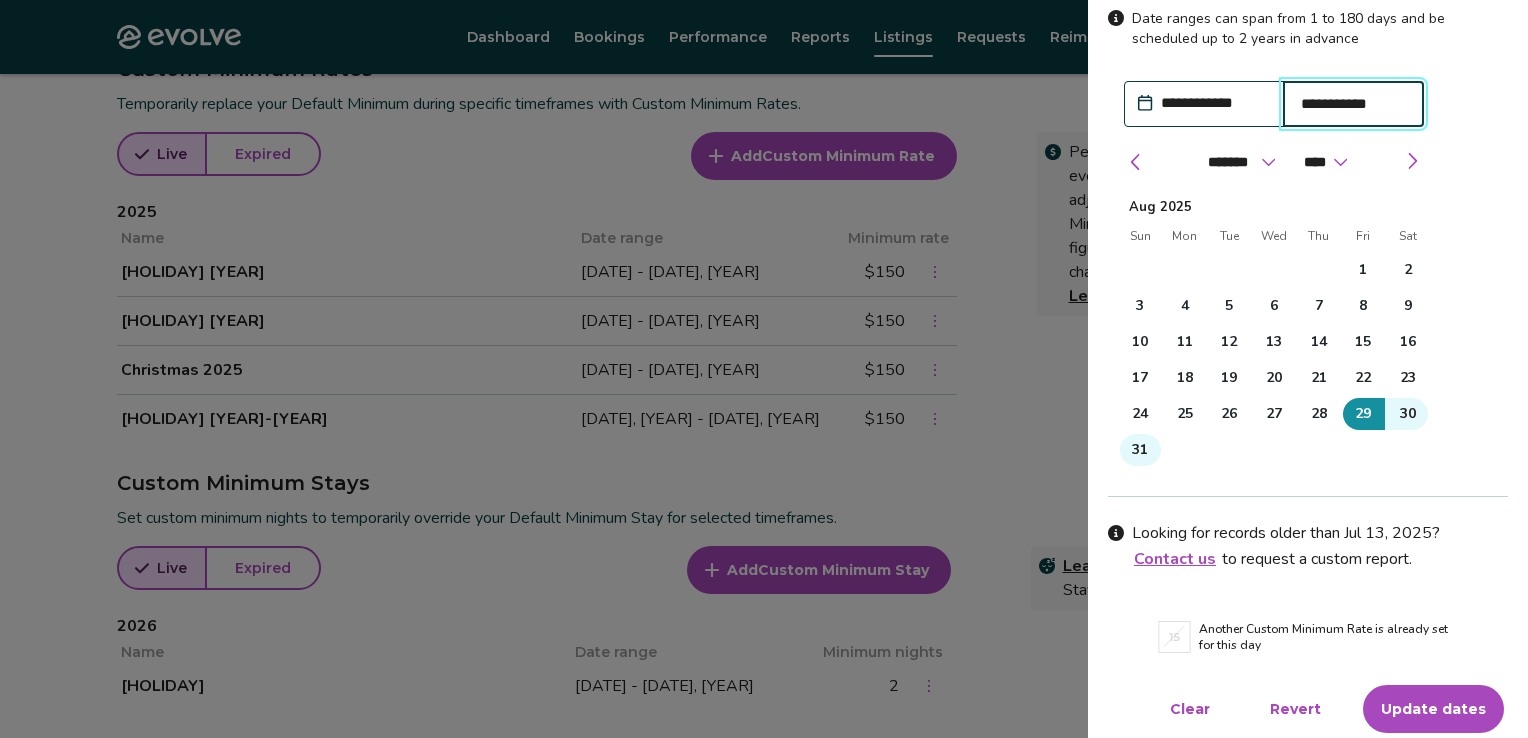 scroll, scrollTop: 100, scrollLeft: 0, axis: vertical 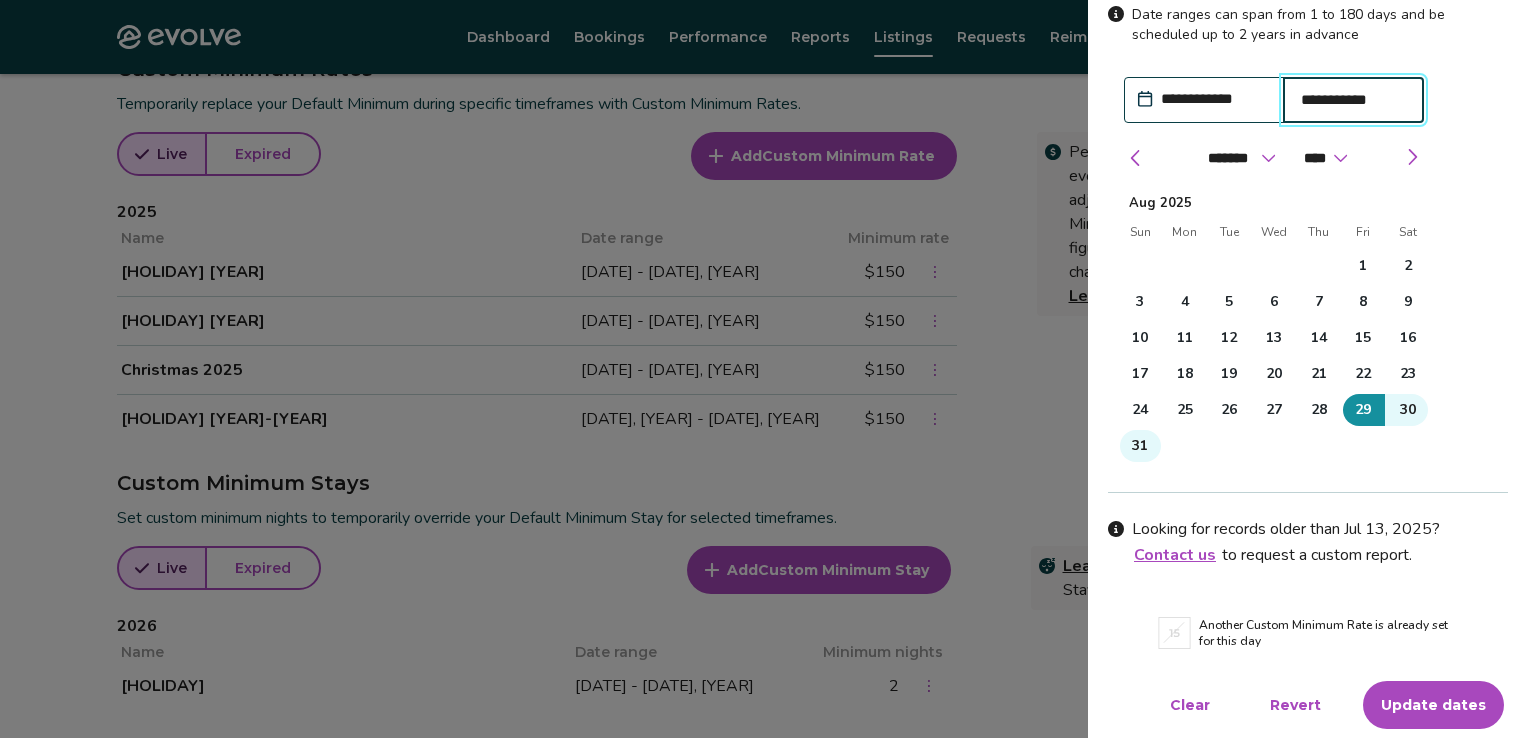 click on "Update dates" at bounding box center [1433, 705] 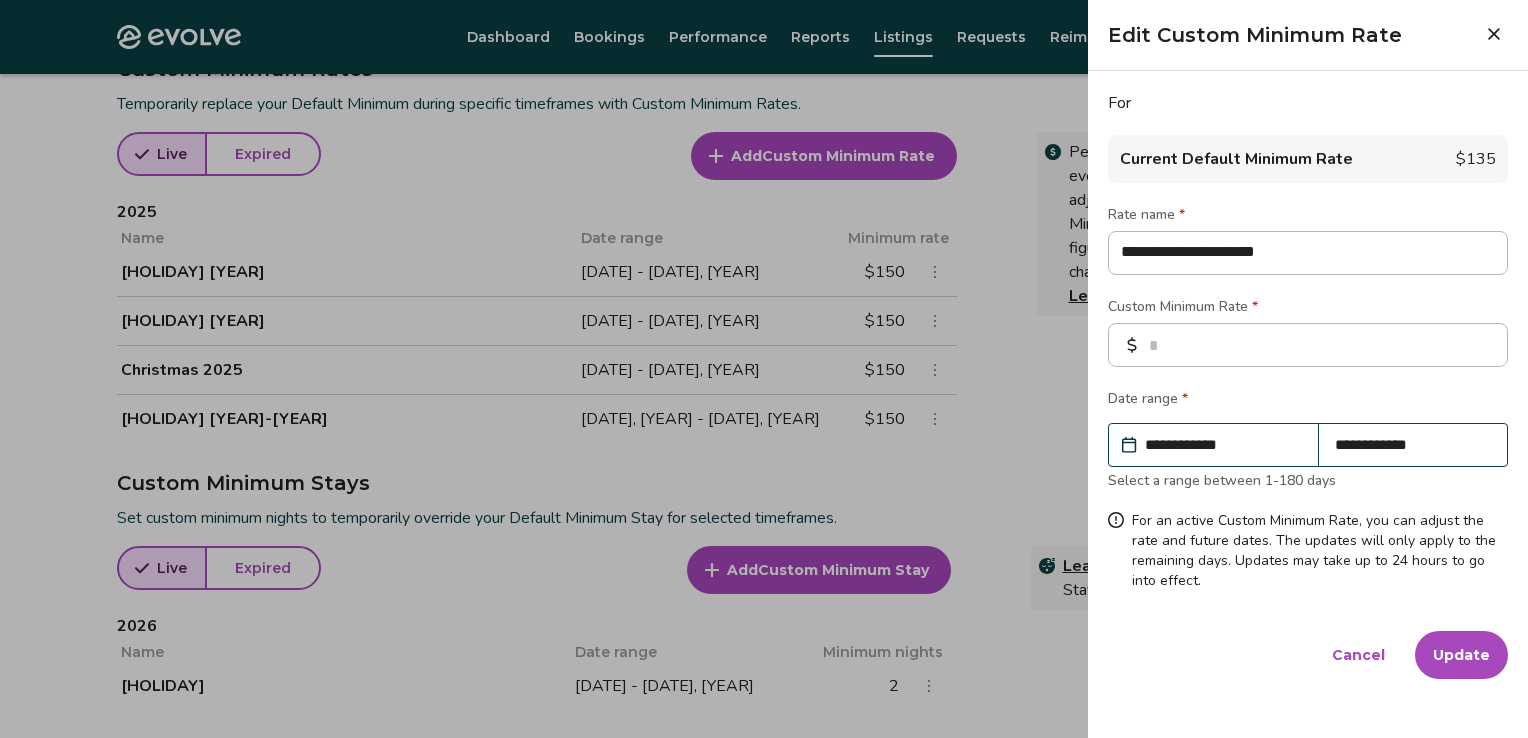 click on "Update" at bounding box center [1461, 655] 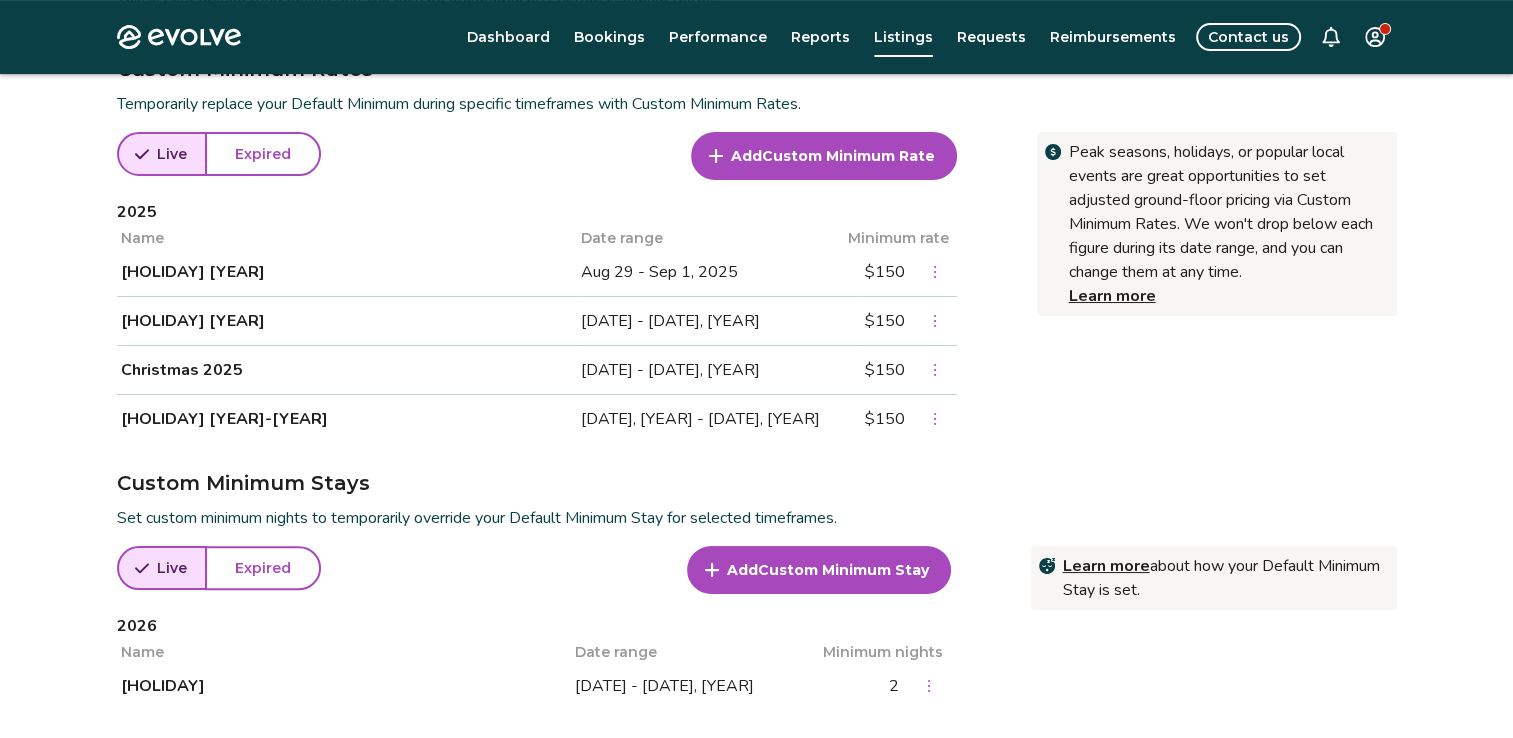 click on "$150" at bounding box center (909, 370) 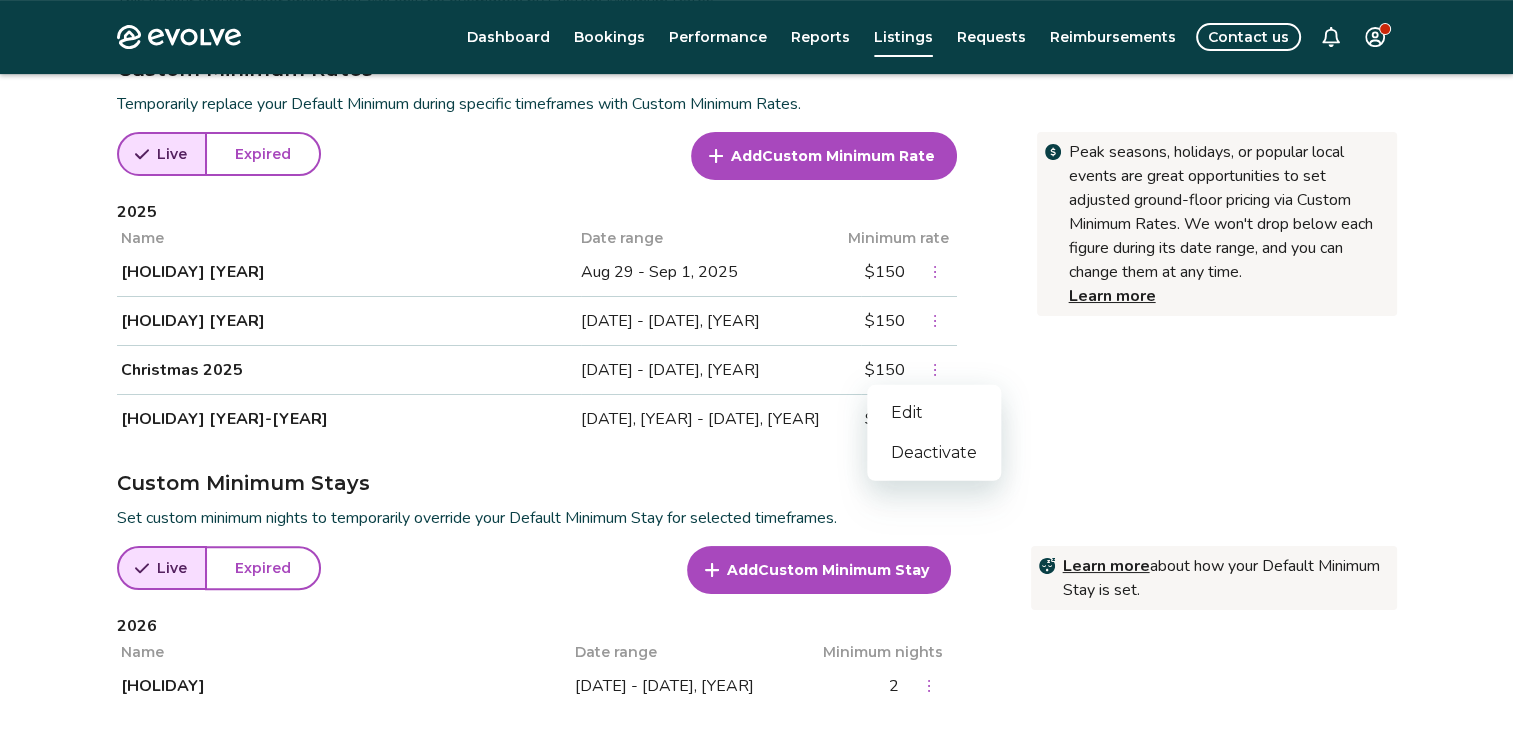 click 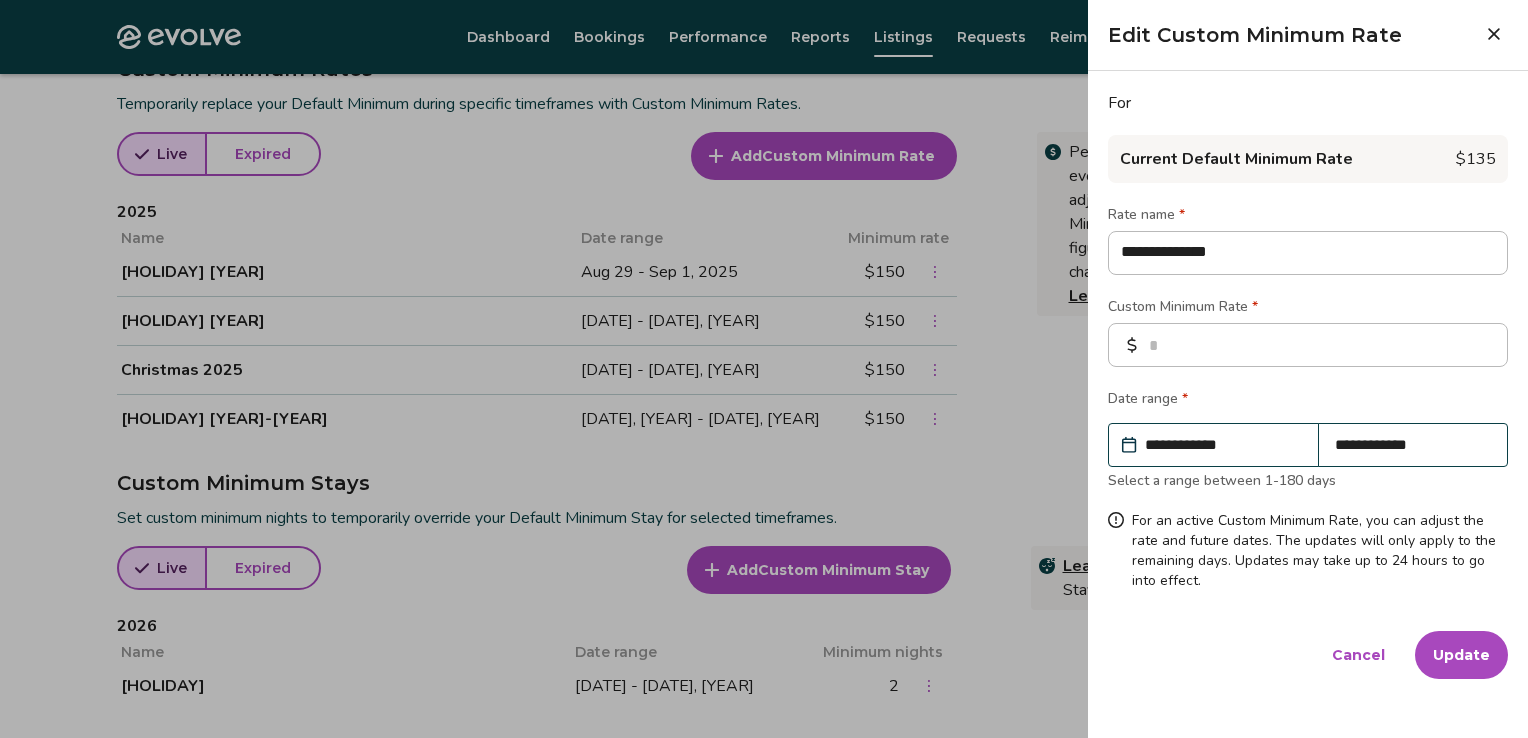 click on "**********" at bounding box center [1223, 445] 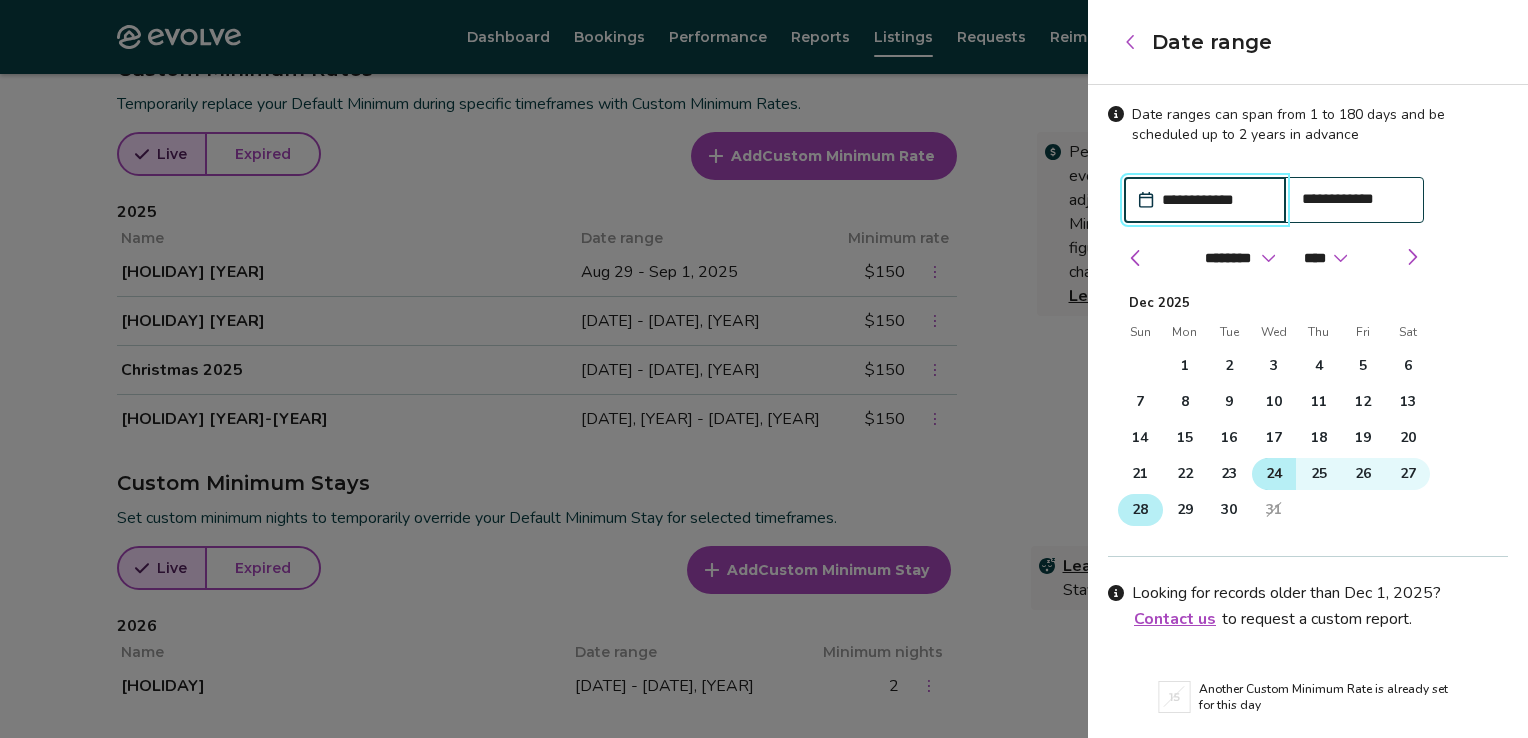 drag, startPoint x: 1168, startPoint y: 450, endPoint x: 1272, endPoint y: 474, distance: 106.733315 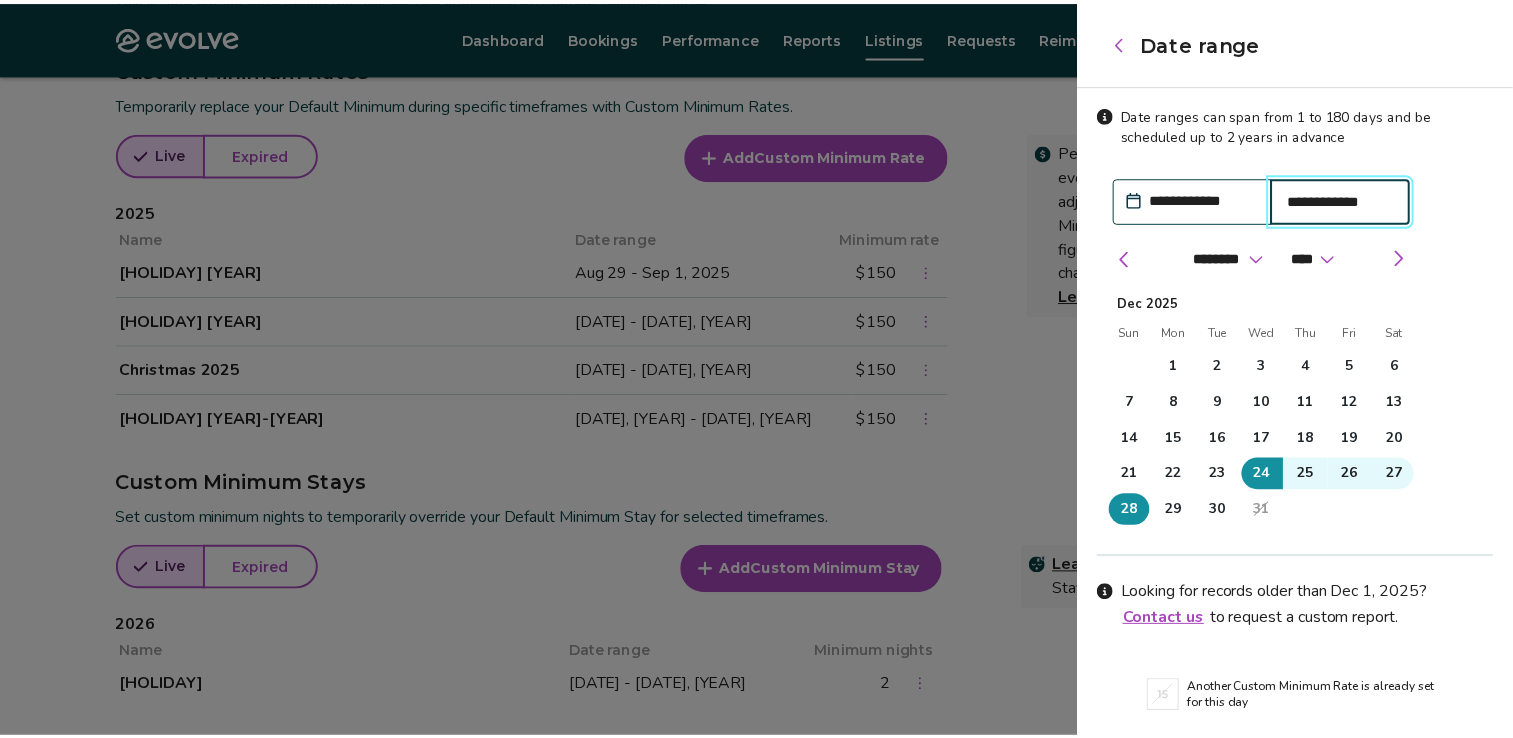scroll, scrollTop: 64, scrollLeft: 0, axis: vertical 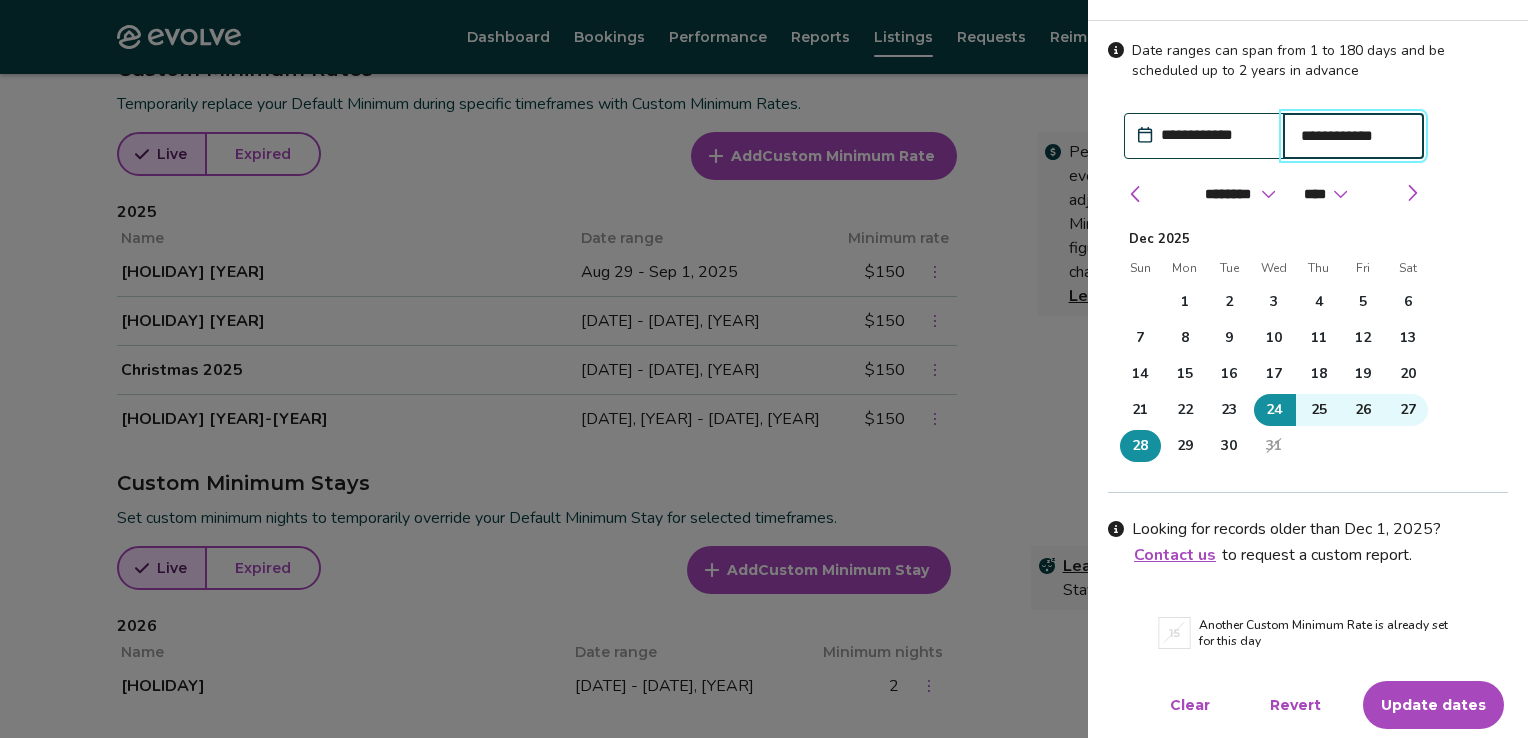click on "Update dates" at bounding box center [1433, 705] 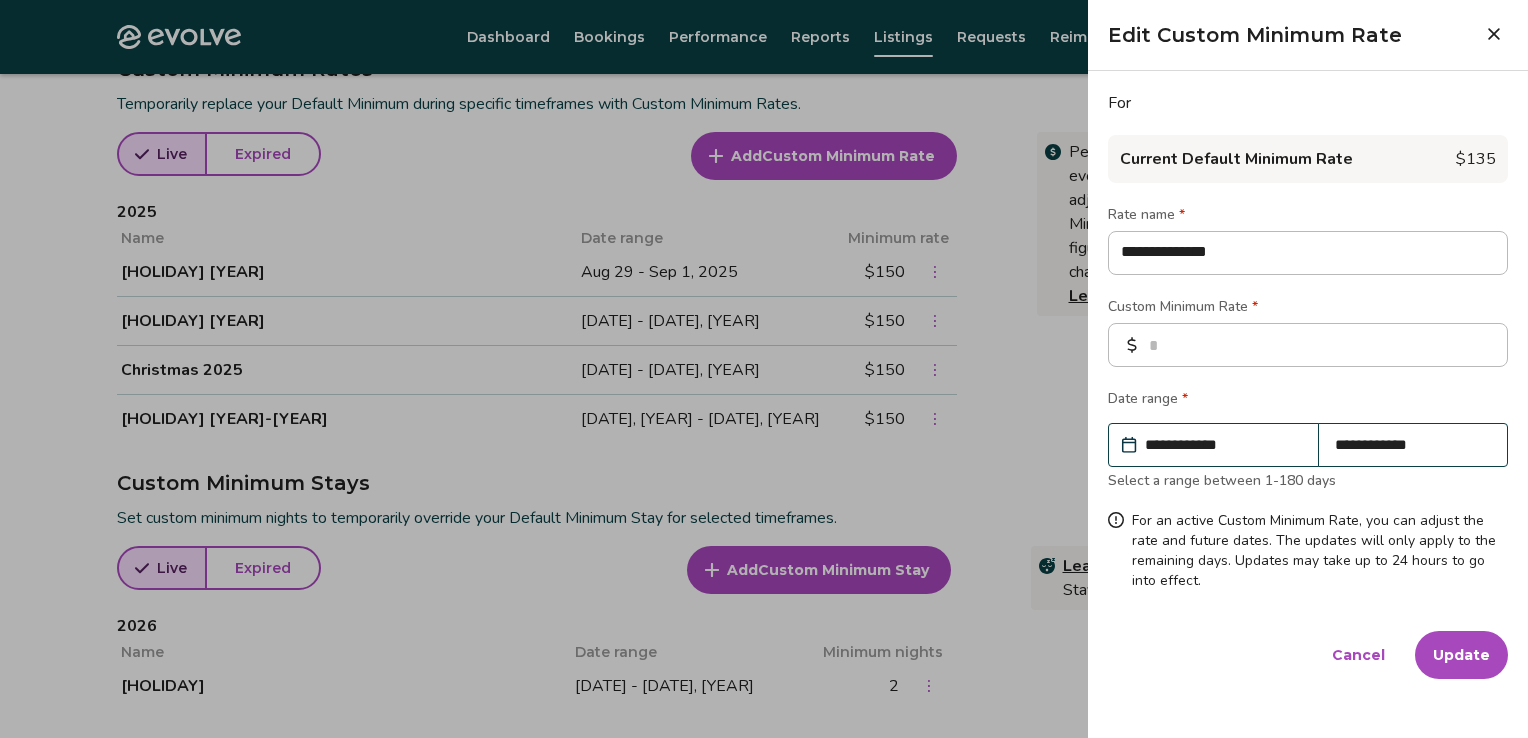 click on "Update" at bounding box center [1461, 655] 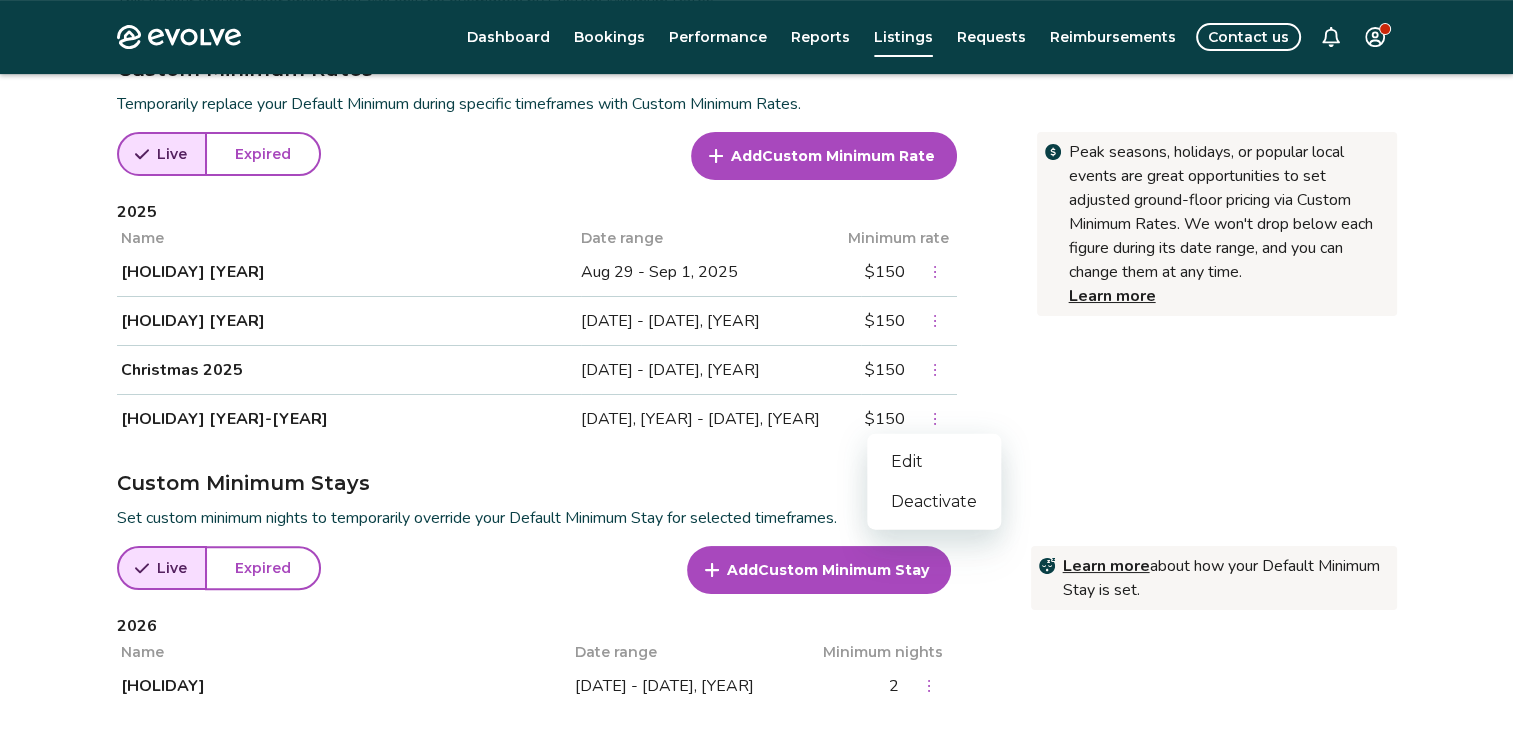 click 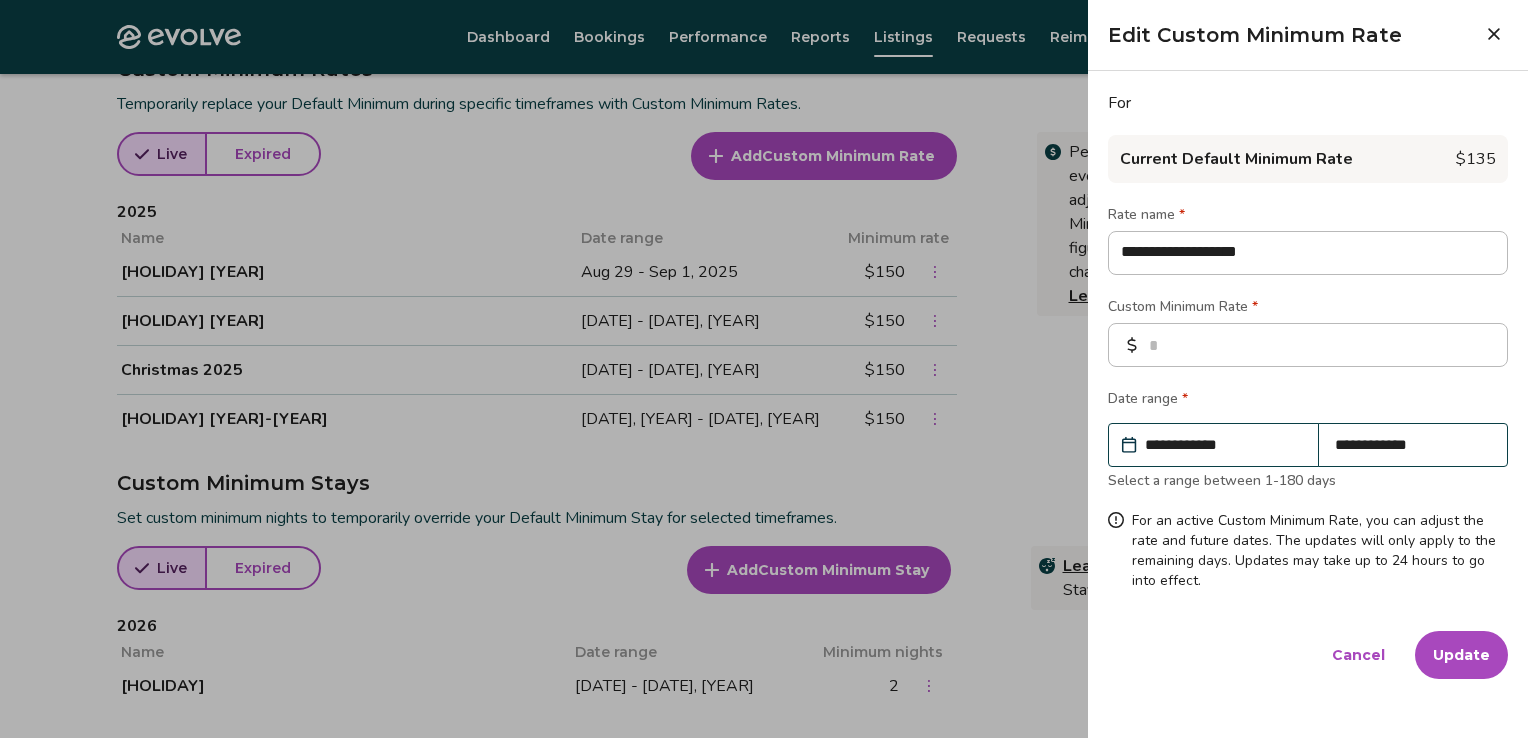 click on "**********" at bounding box center (1223, 445) 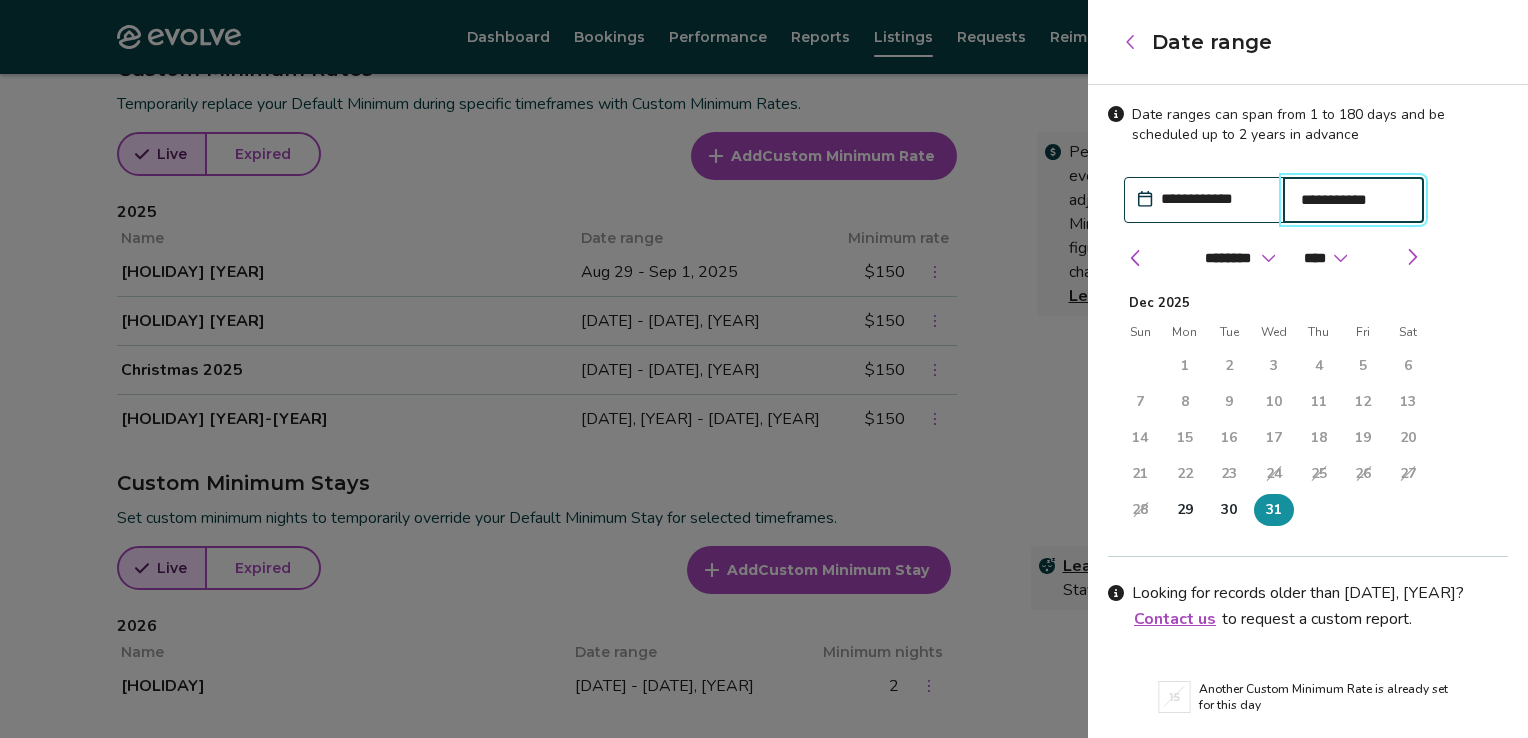 drag, startPoint x: 1170, startPoint y: 450, endPoint x: 1354, endPoint y: 212, distance: 300.83218 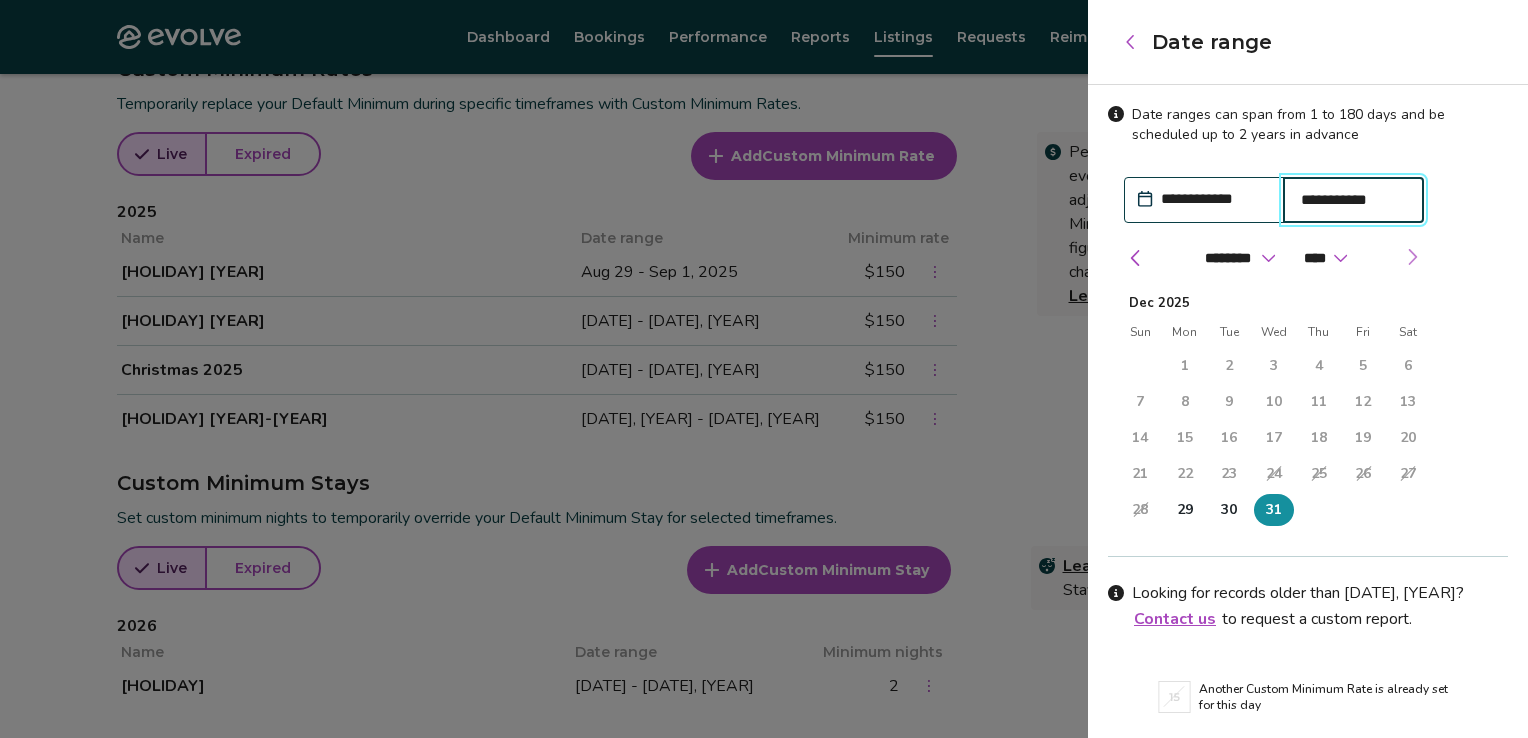 click at bounding box center (1412, 257) 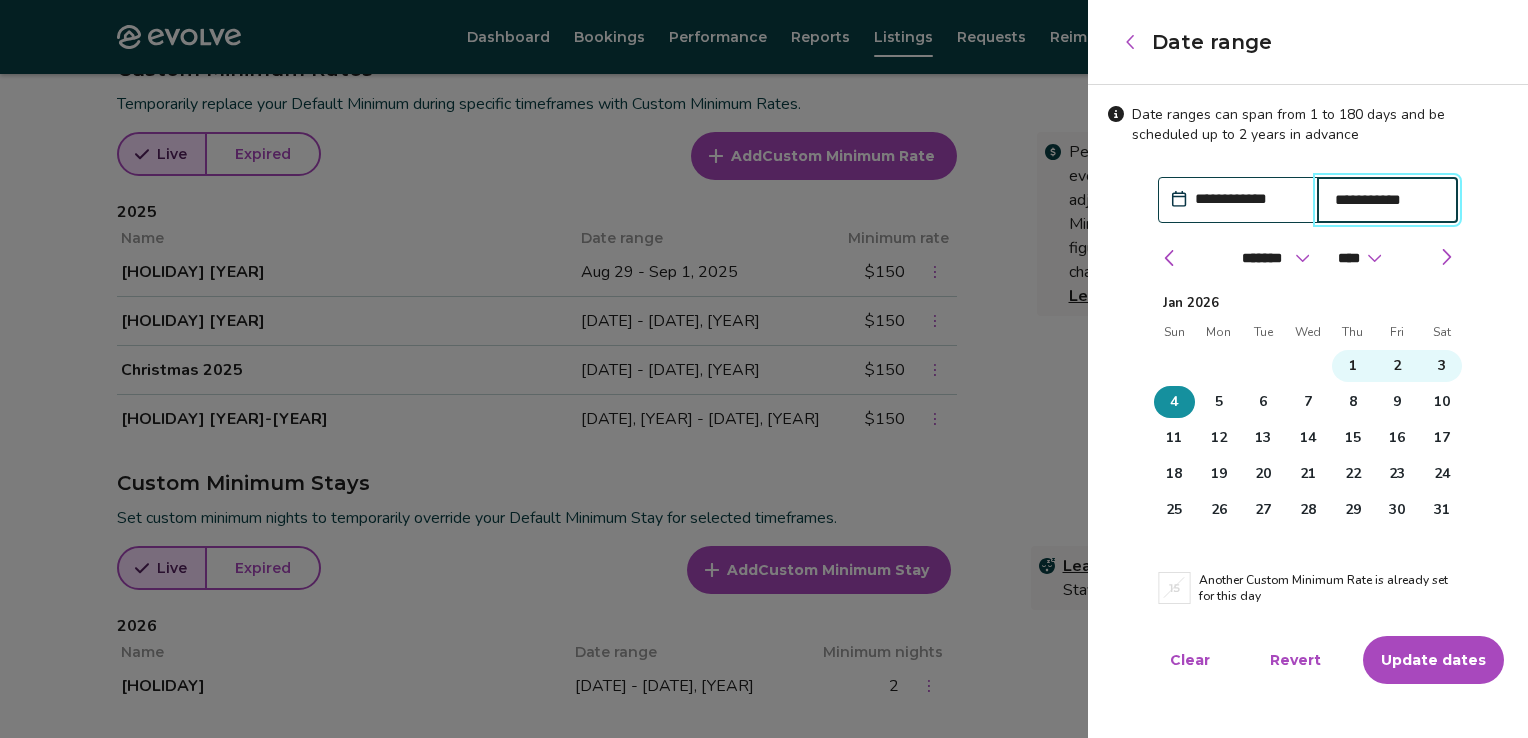 click at bounding box center [764, 369] 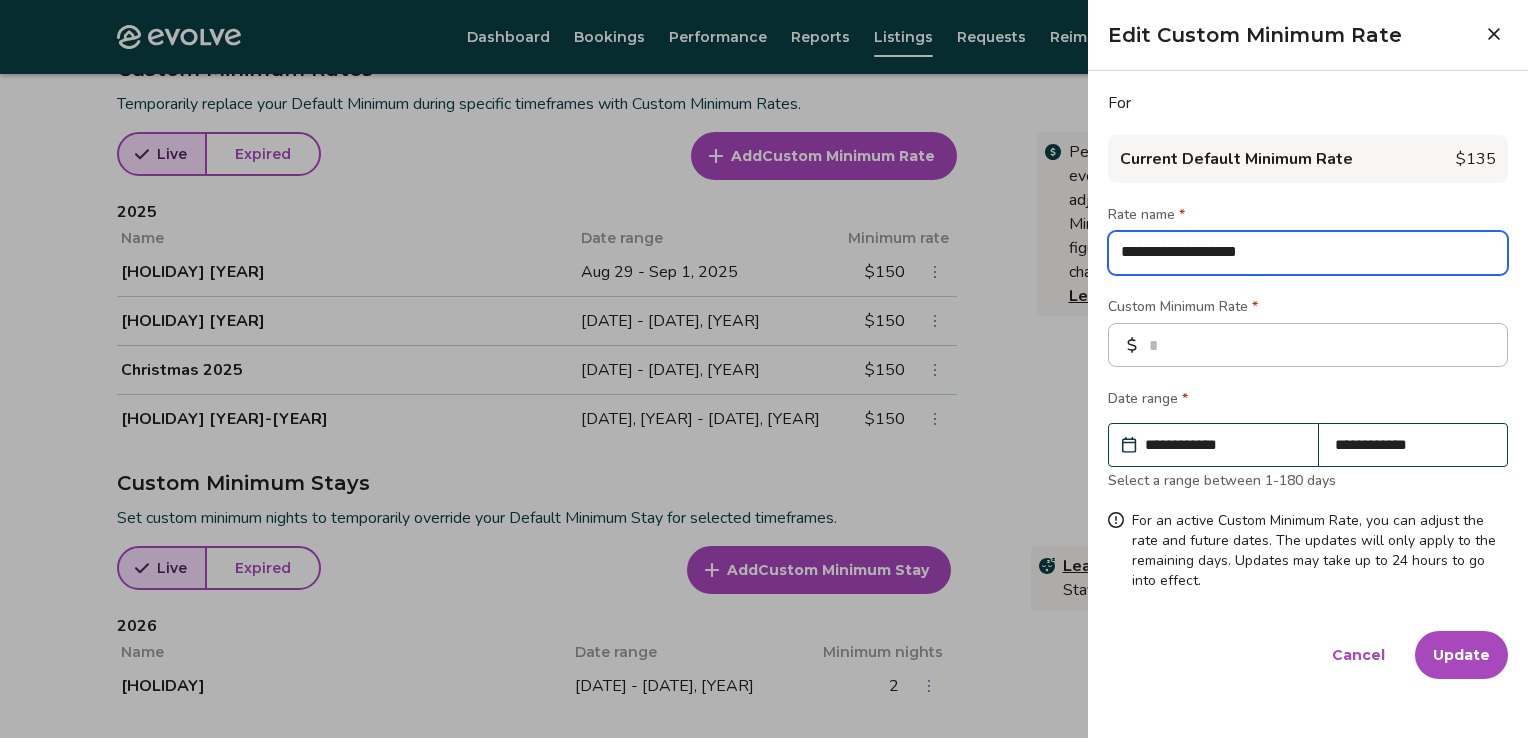 click on "**********" at bounding box center [1308, 253] 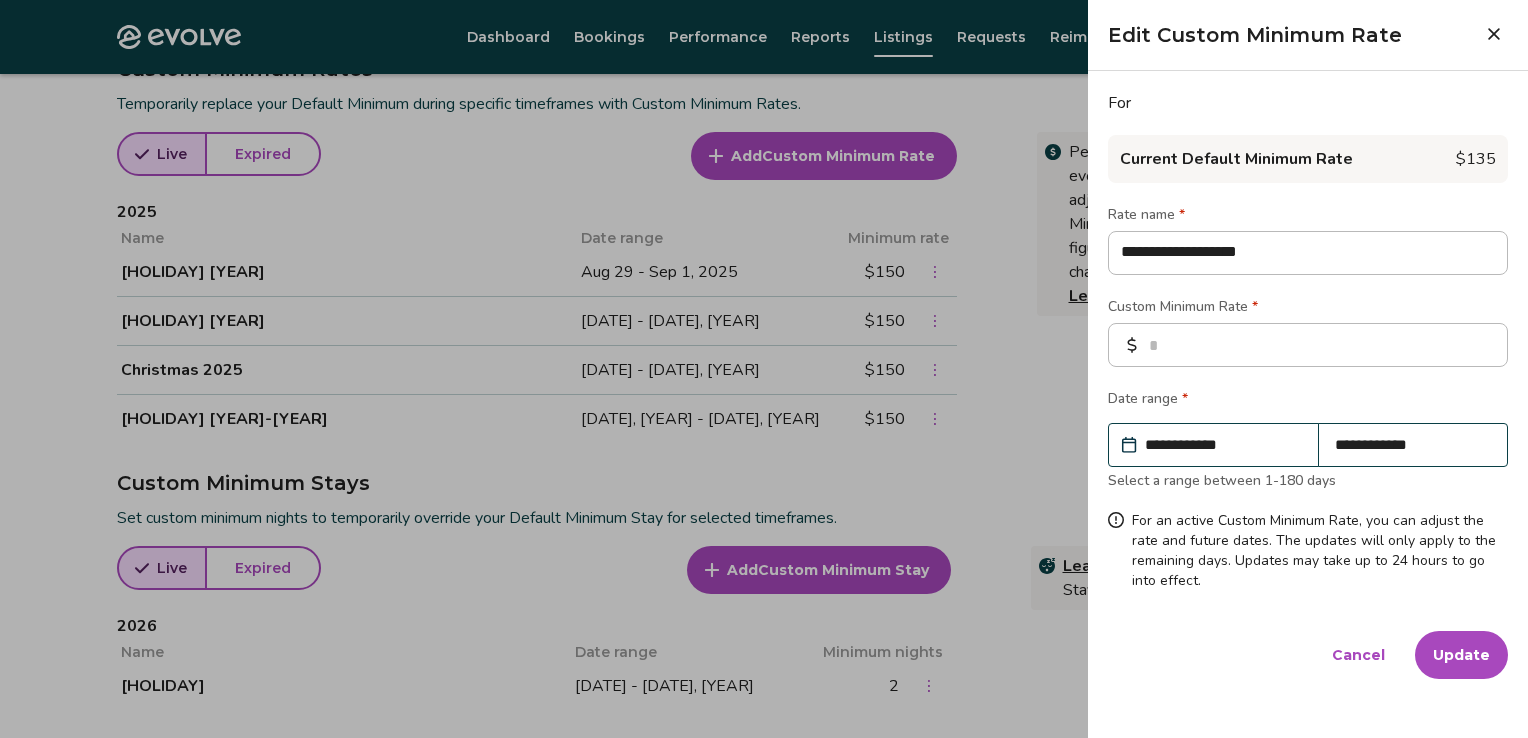 click 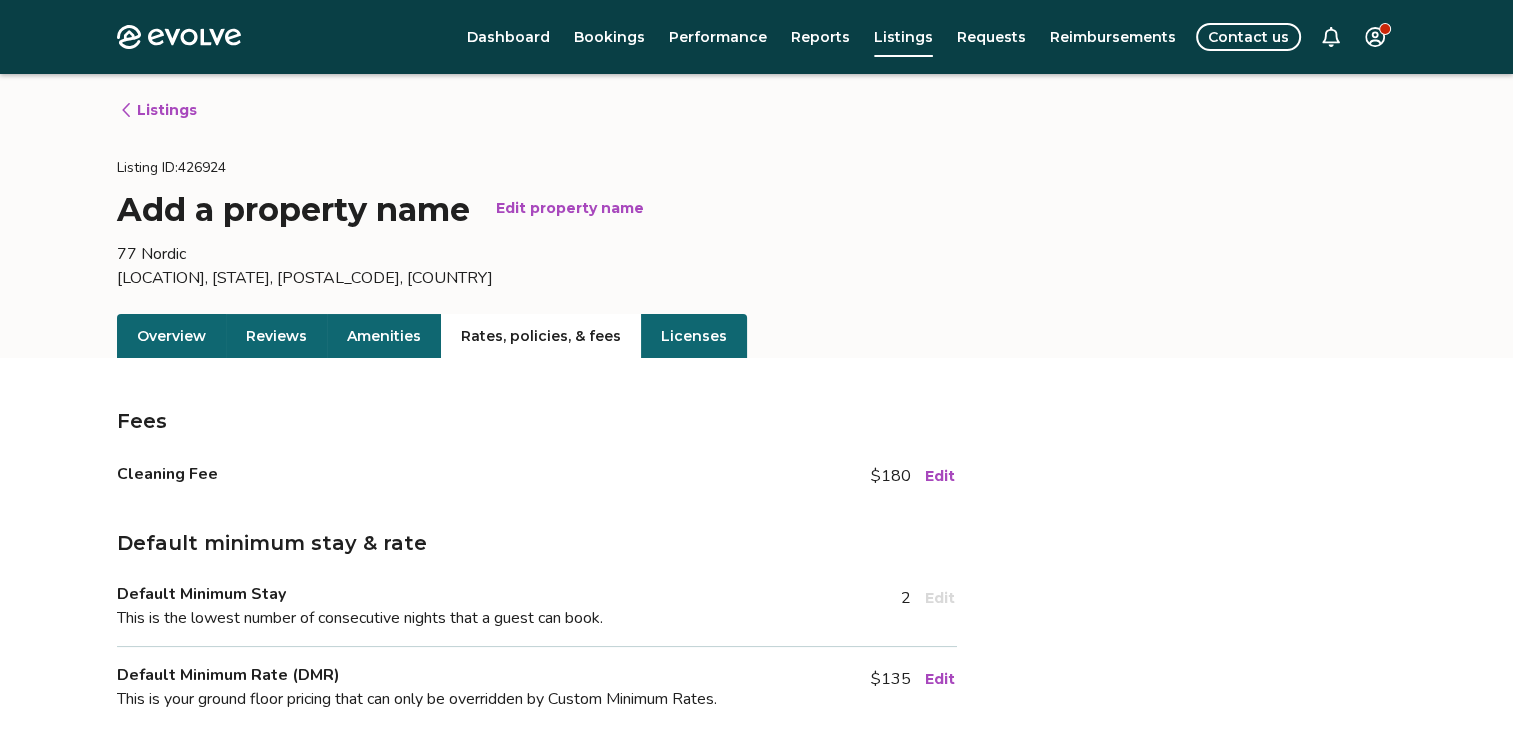 scroll, scrollTop: 0, scrollLeft: 0, axis: both 